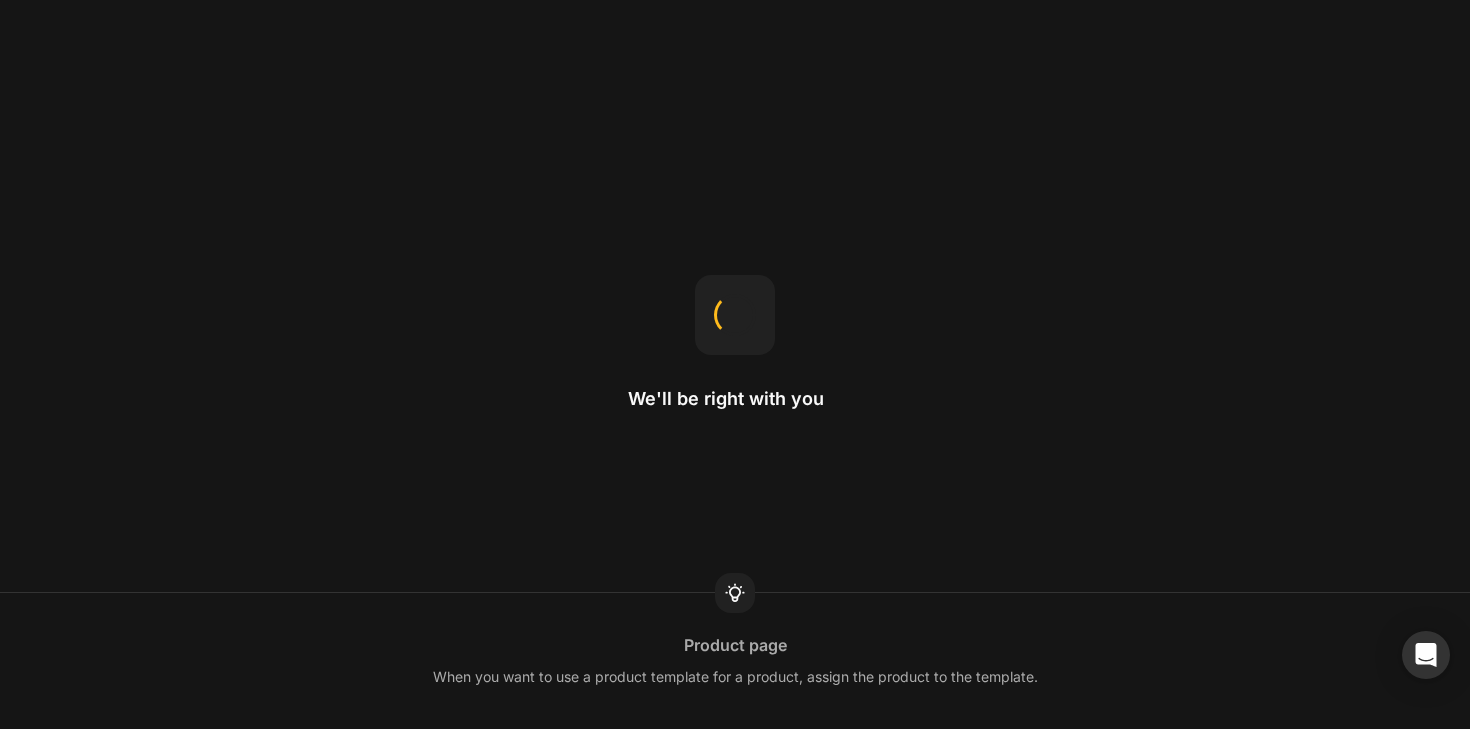 scroll, scrollTop: 0, scrollLeft: 0, axis: both 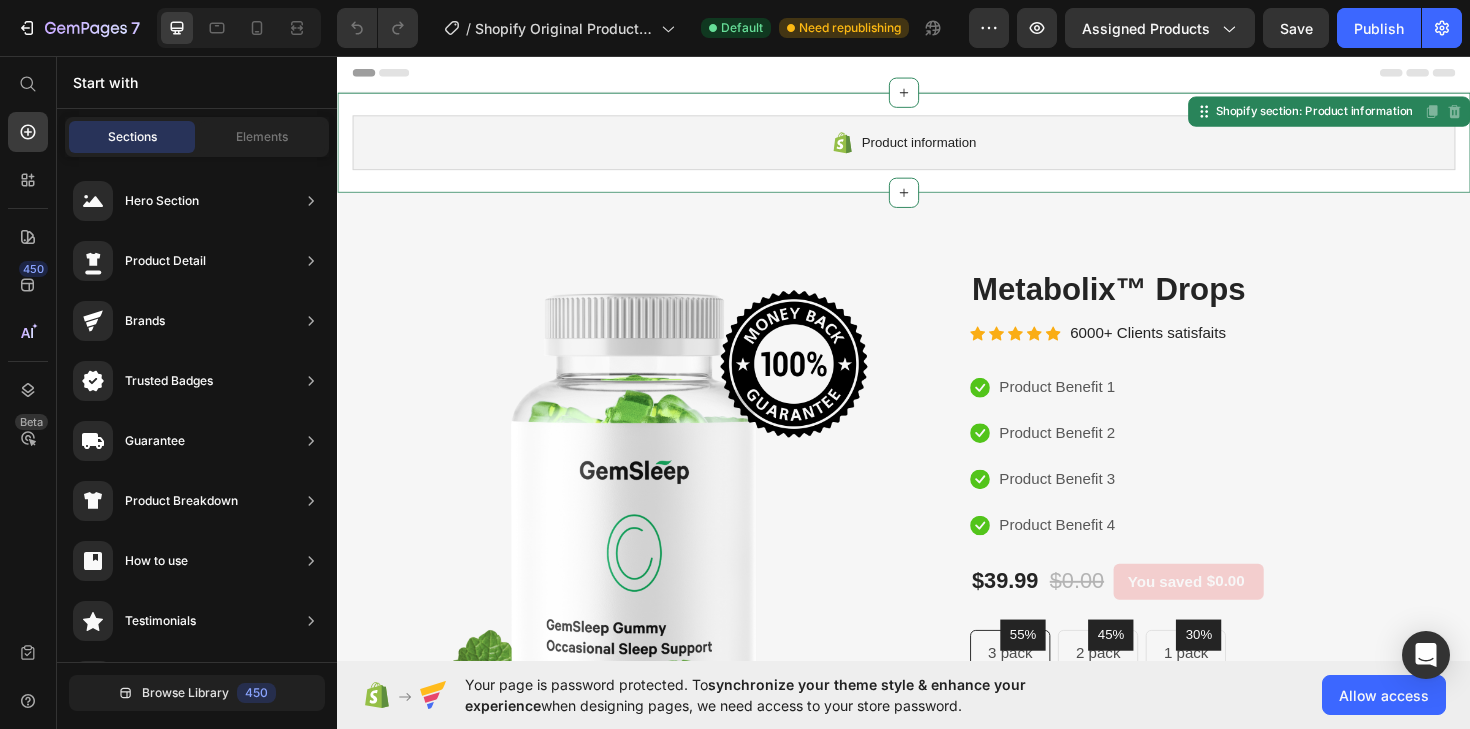 click on "Product information" at bounding box center (952, 148) 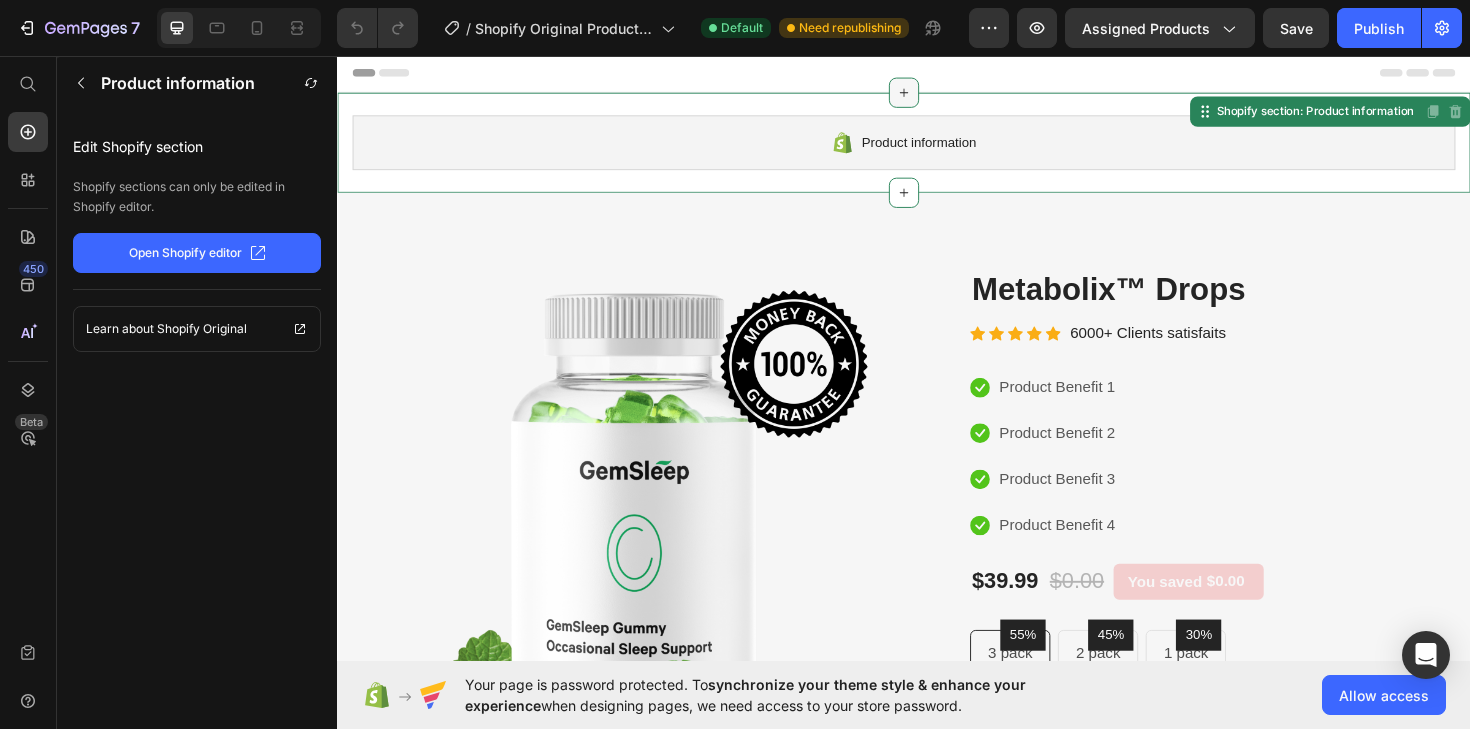 click at bounding box center [937, 95] 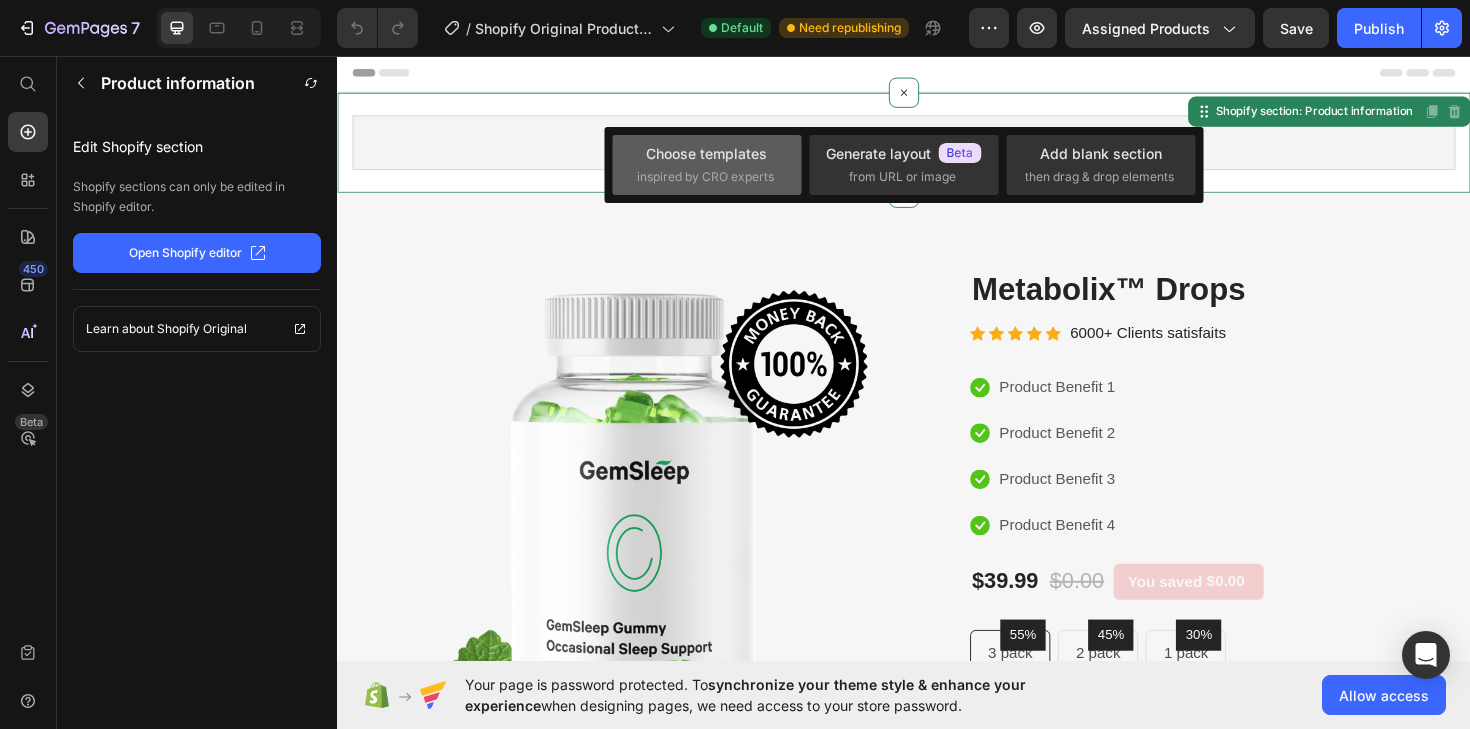 click on "Choose templates  inspired by CRO experts" at bounding box center (707, 164) 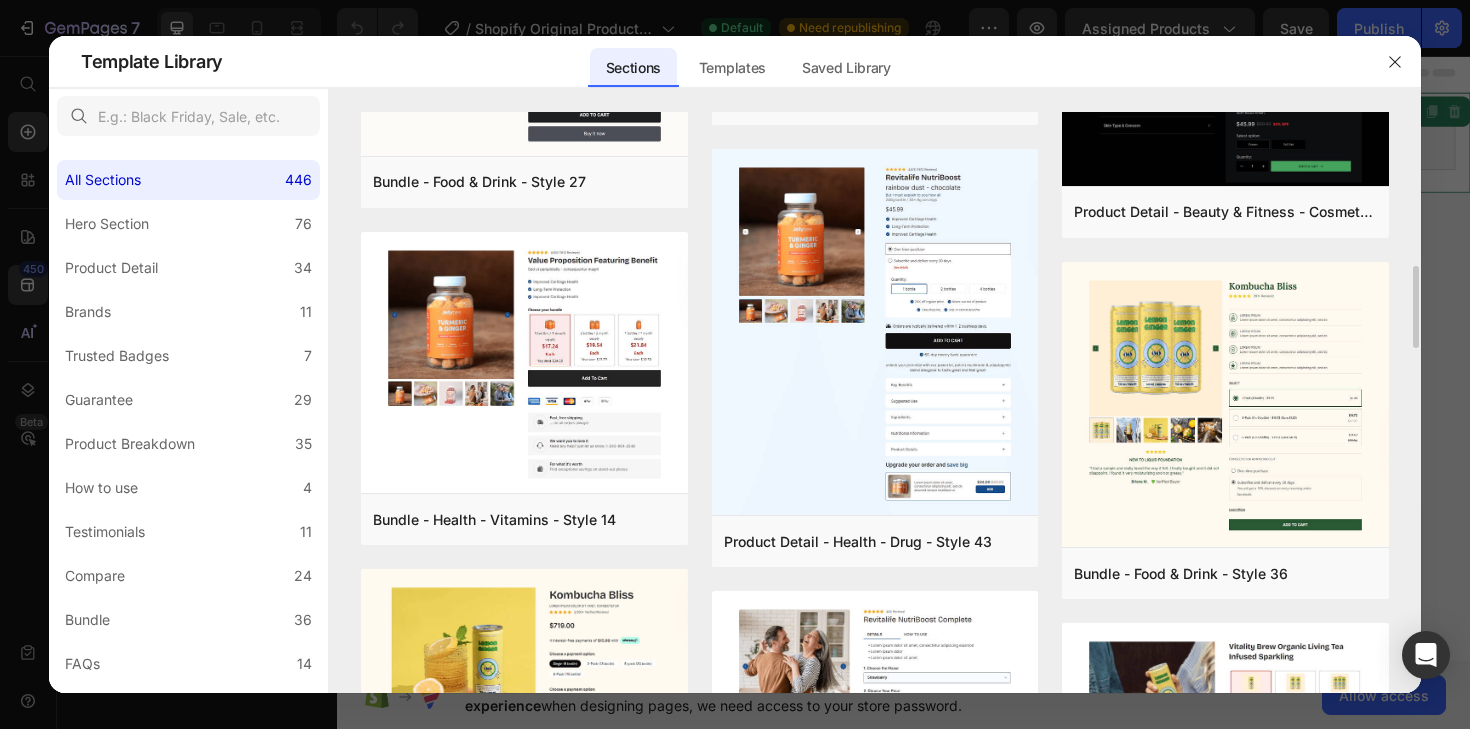 scroll, scrollTop: 1082, scrollLeft: 0, axis: vertical 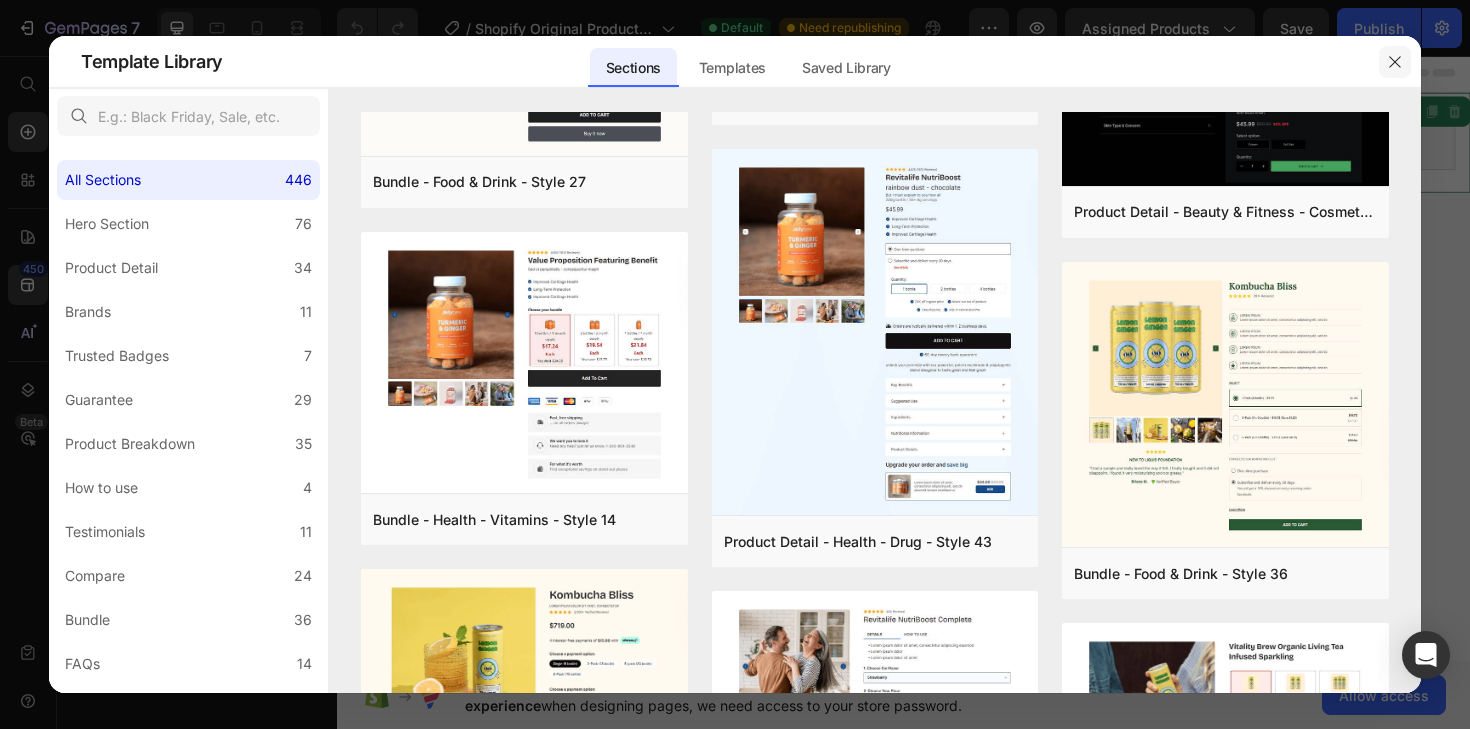 click at bounding box center [1395, 62] 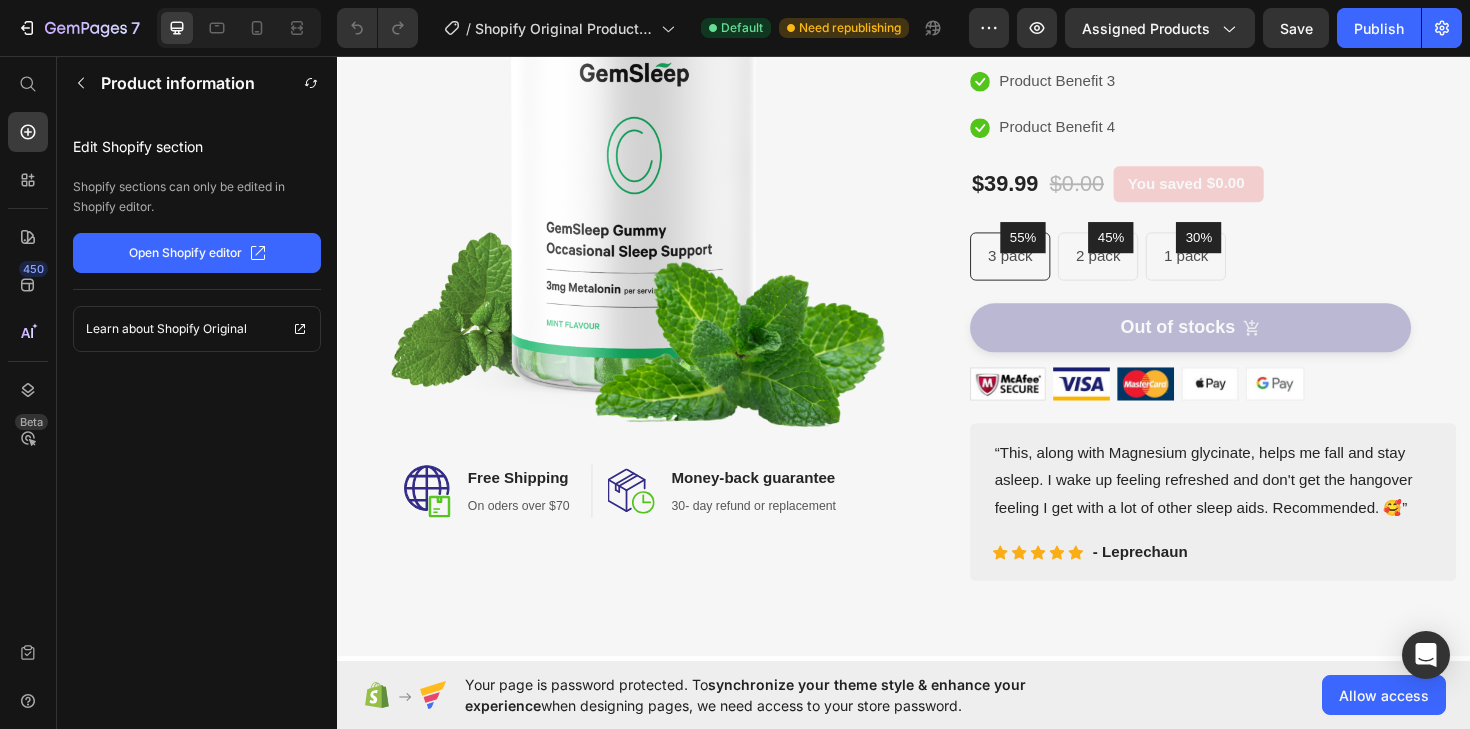 scroll, scrollTop: 0, scrollLeft: 0, axis: both 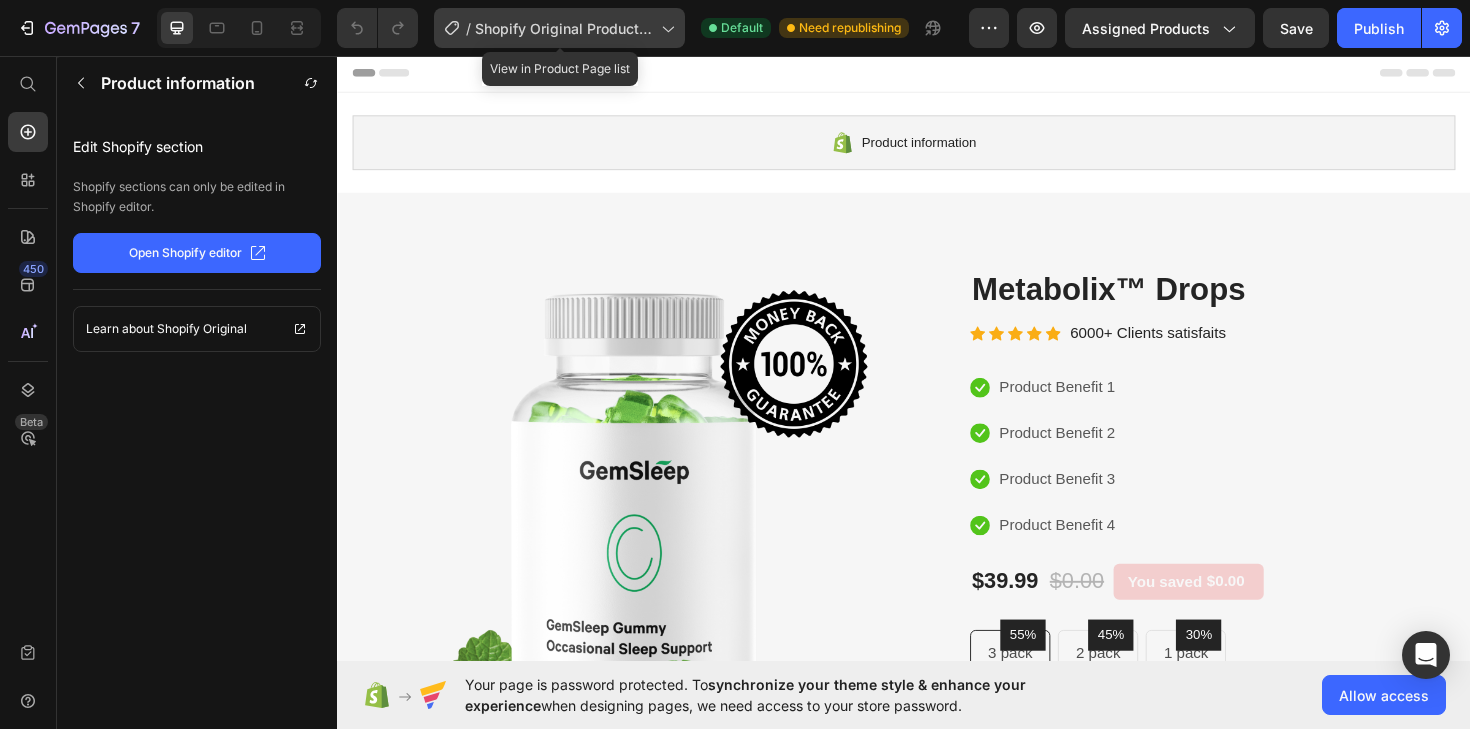 click on "Shopify Original Product Template" at bounding box center [564, 28] 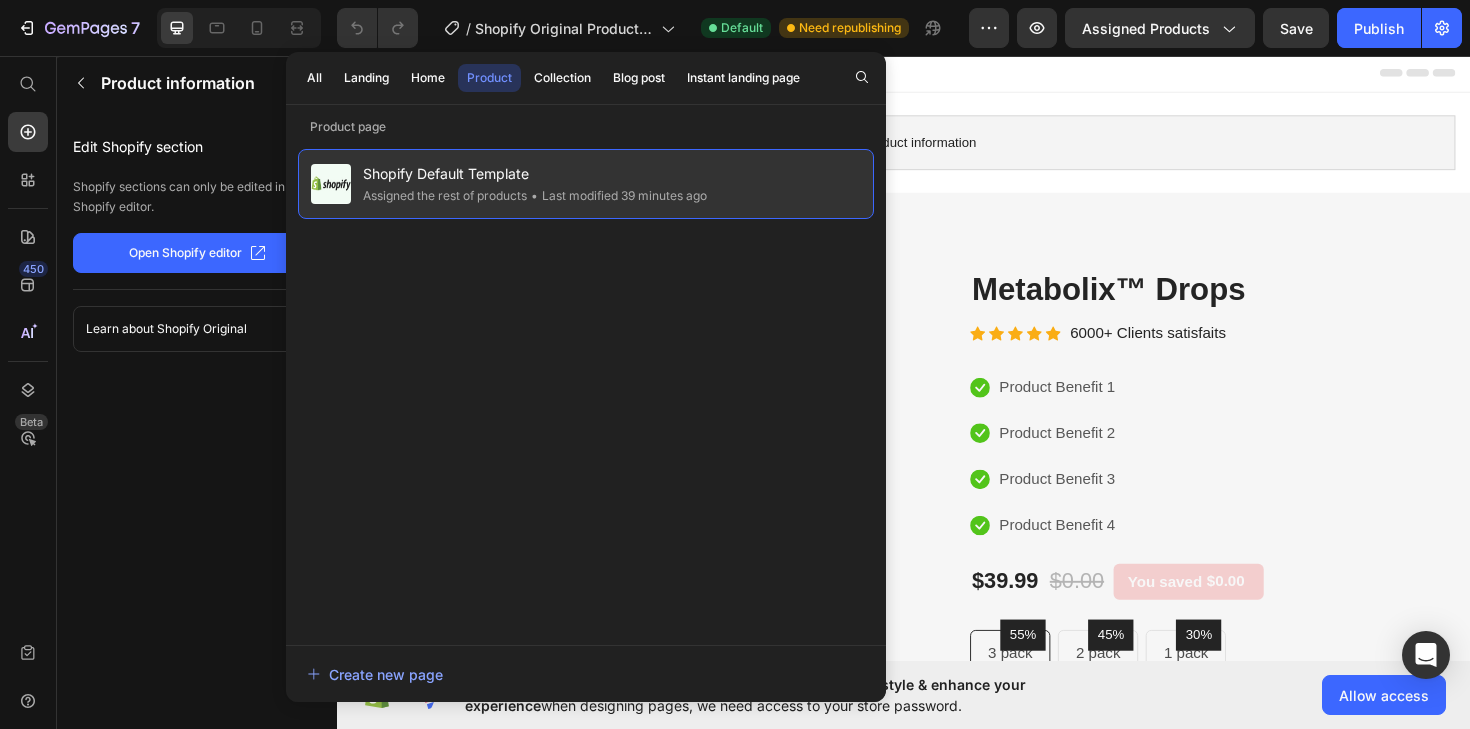 click on "Assigned the rest of products" 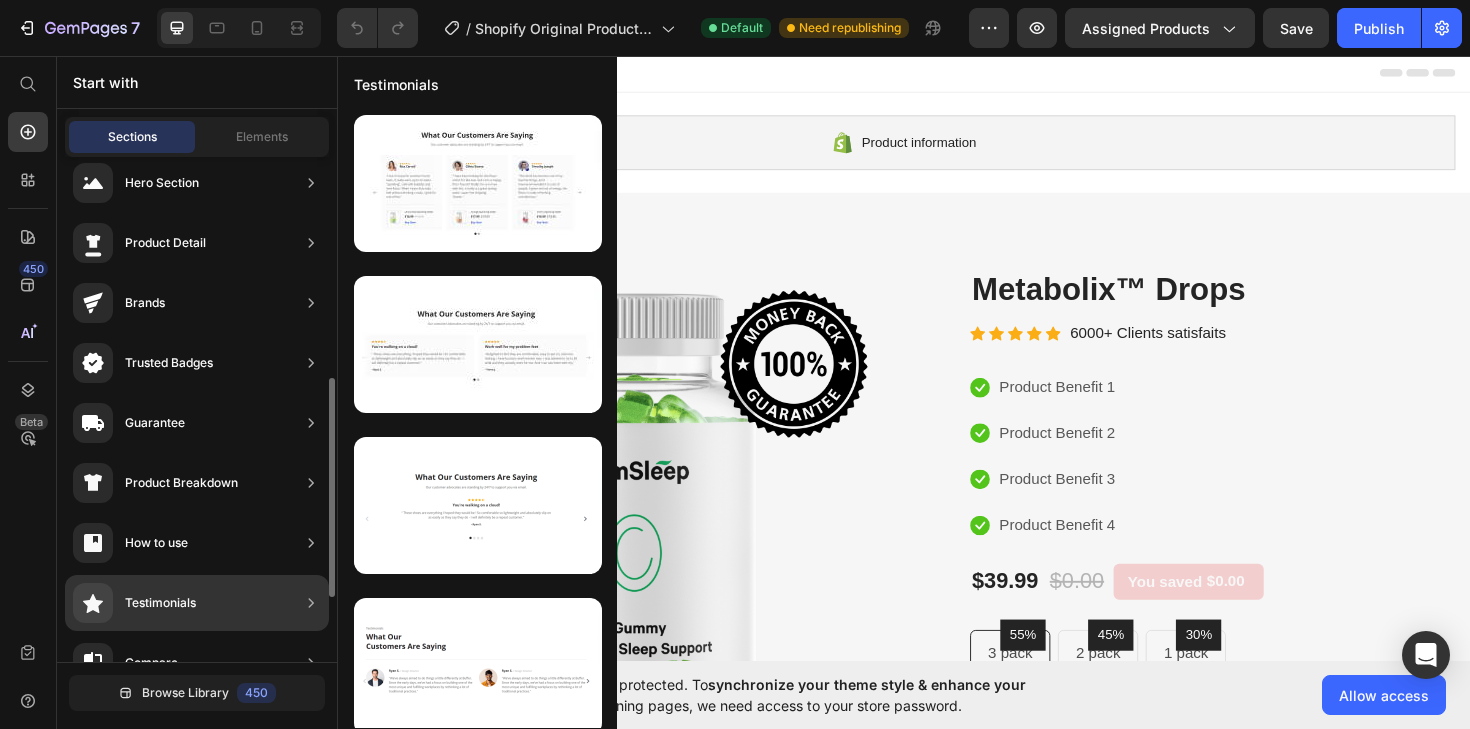 scroll, scrollTop: 0, scrollLeft: 0, axis: both 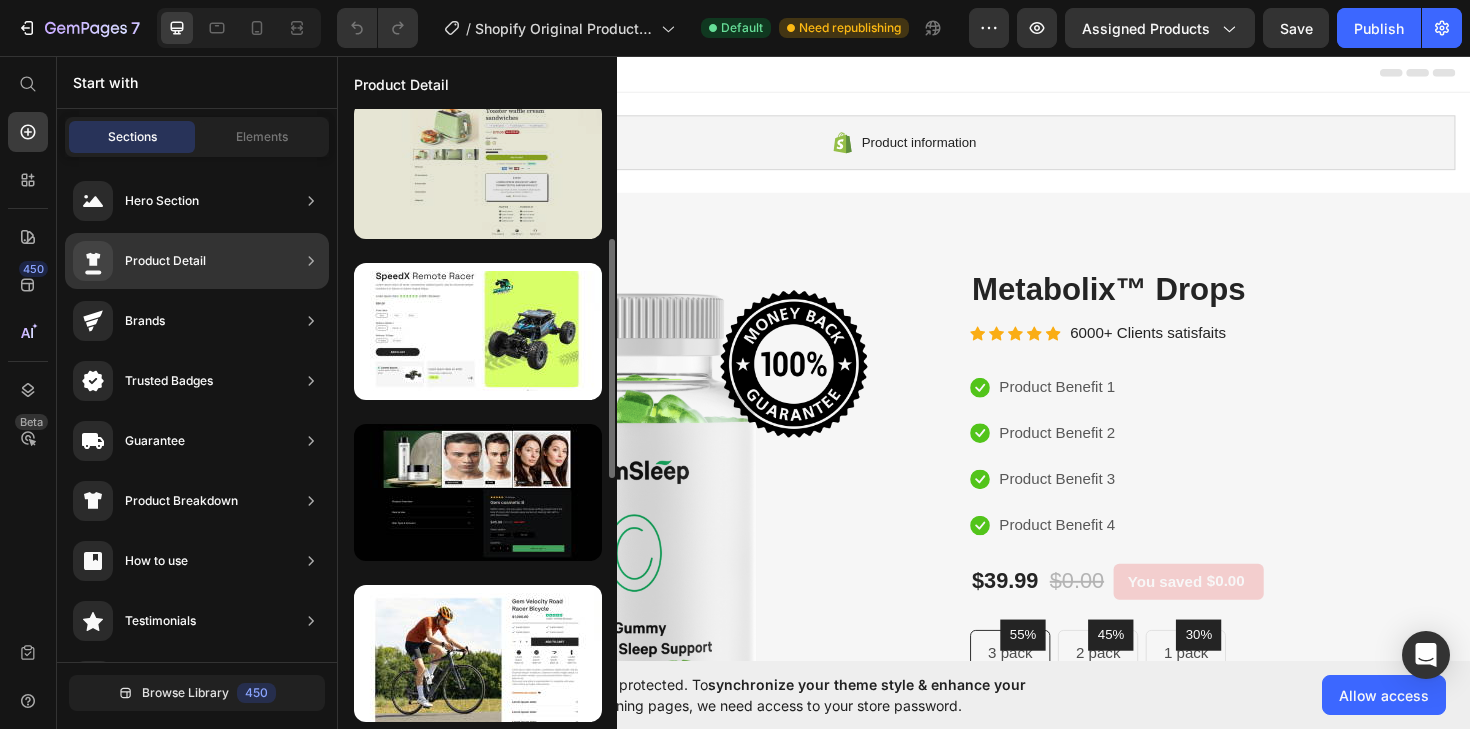 click at bounding box center [478, 170] 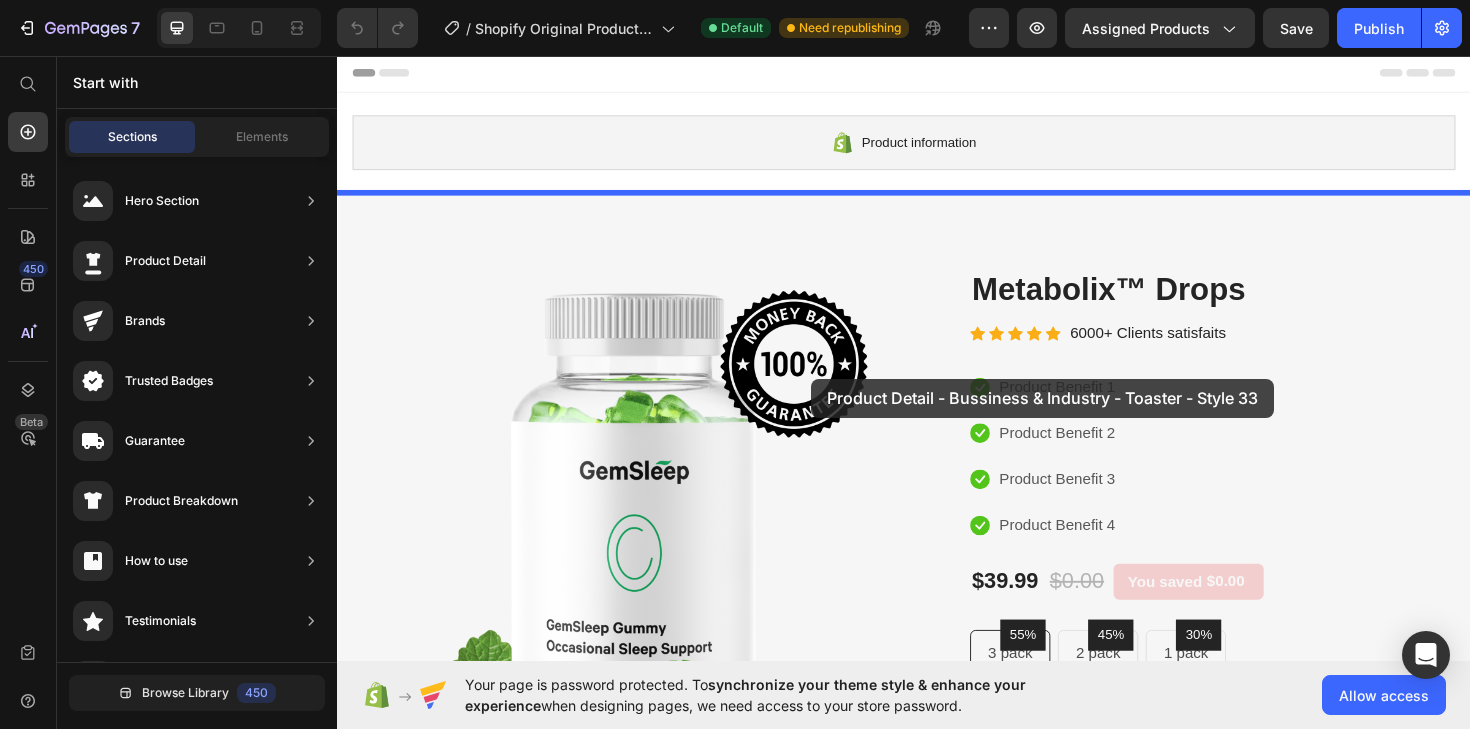drag, startPoint x: 845, startPoint y: 210, endPoint x: 837, endPoint y: 398, distance: 188.17014 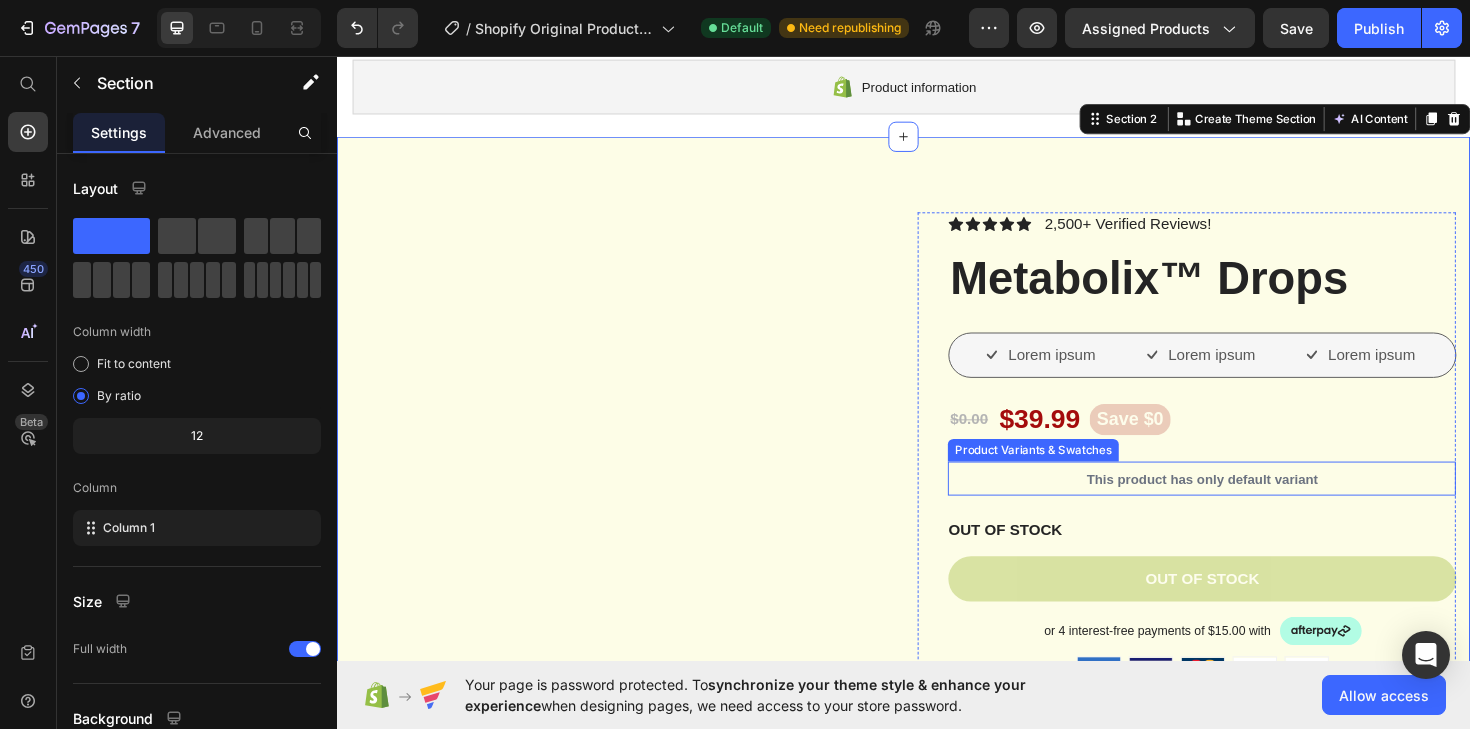 scroll, scrollTop: 0, scrollLeft: 0, axis: both 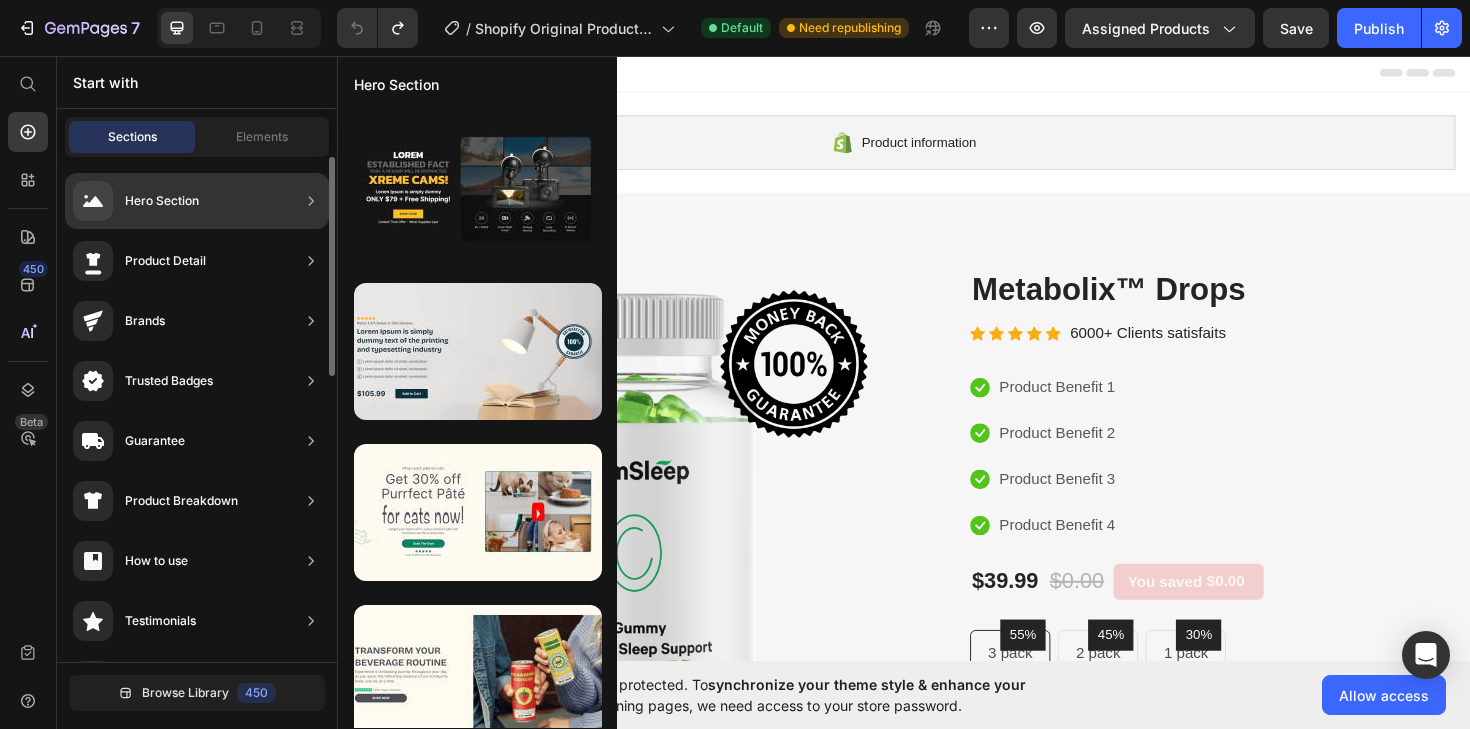 click on "Hero Section" 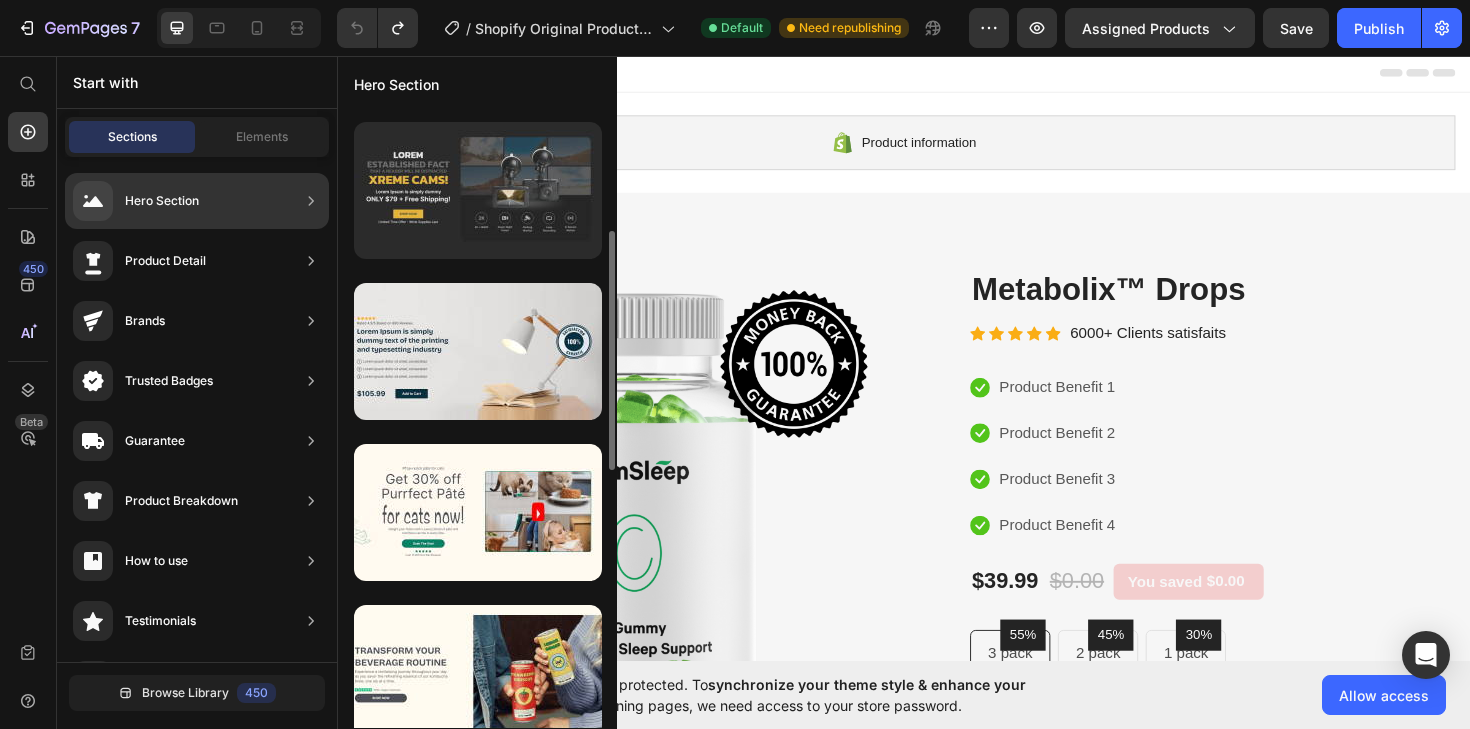 click at bounding box center (478, 190) 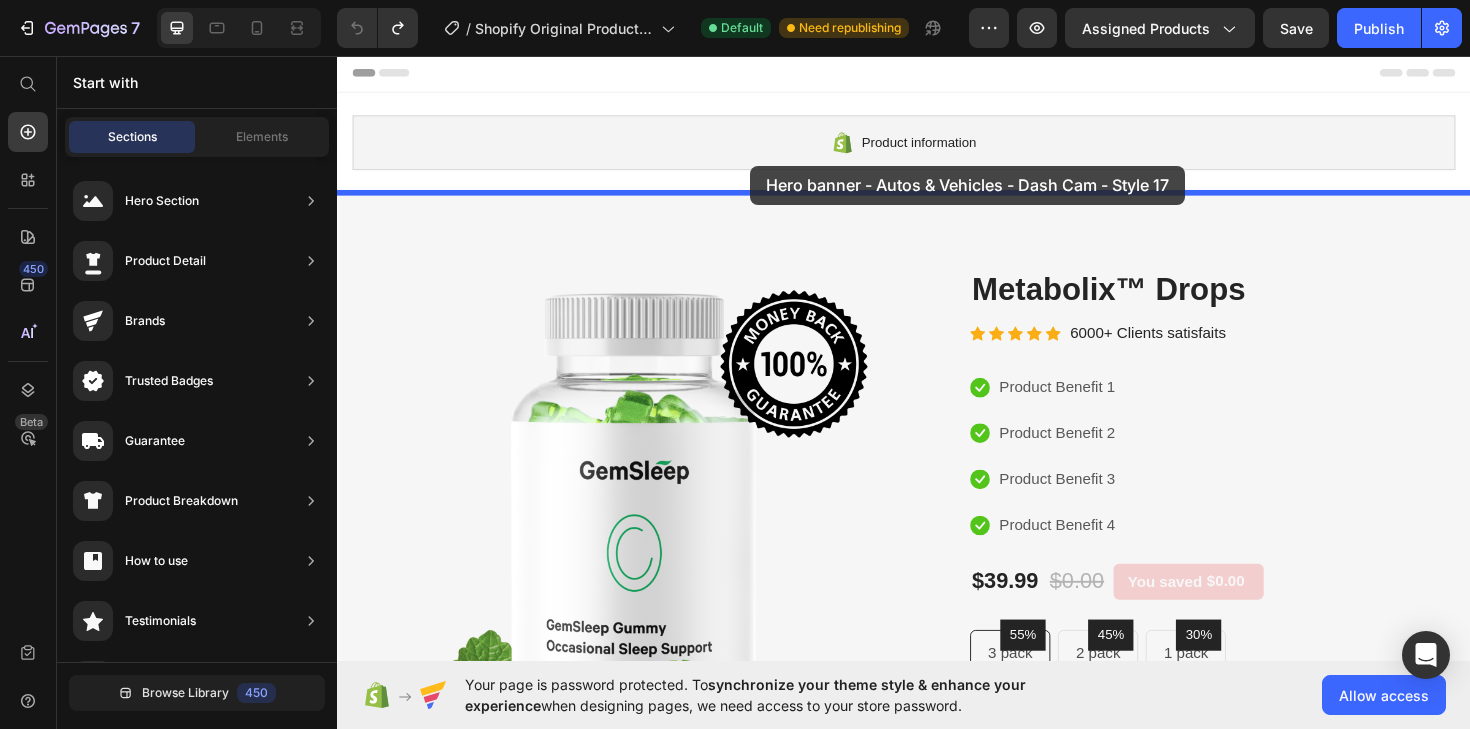 drag, startPoint x: 780, startPoint y: 232, endPoint x: 786, endPoint y: 171, distance: 61.294373 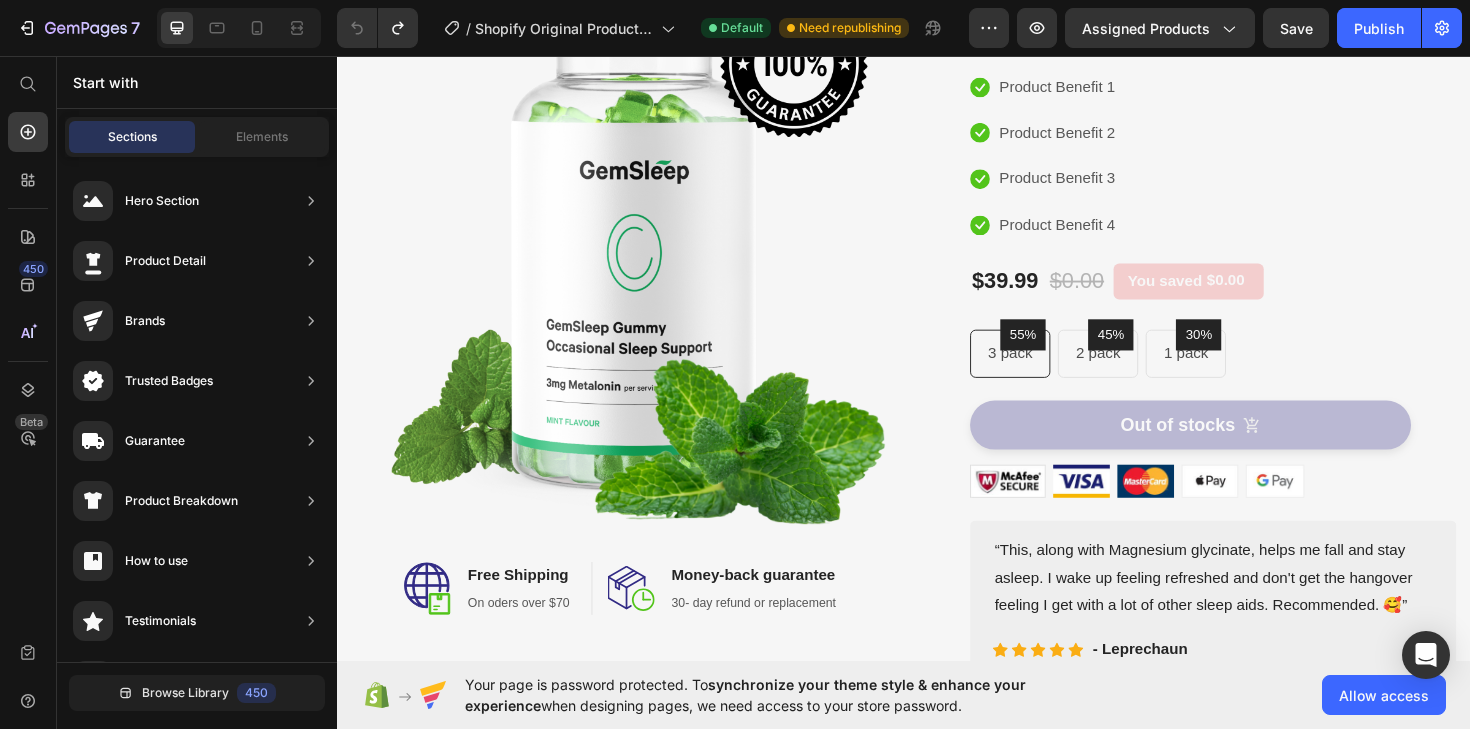 scroll, scrollTop: 0, scrollLeft: 0, axis: both 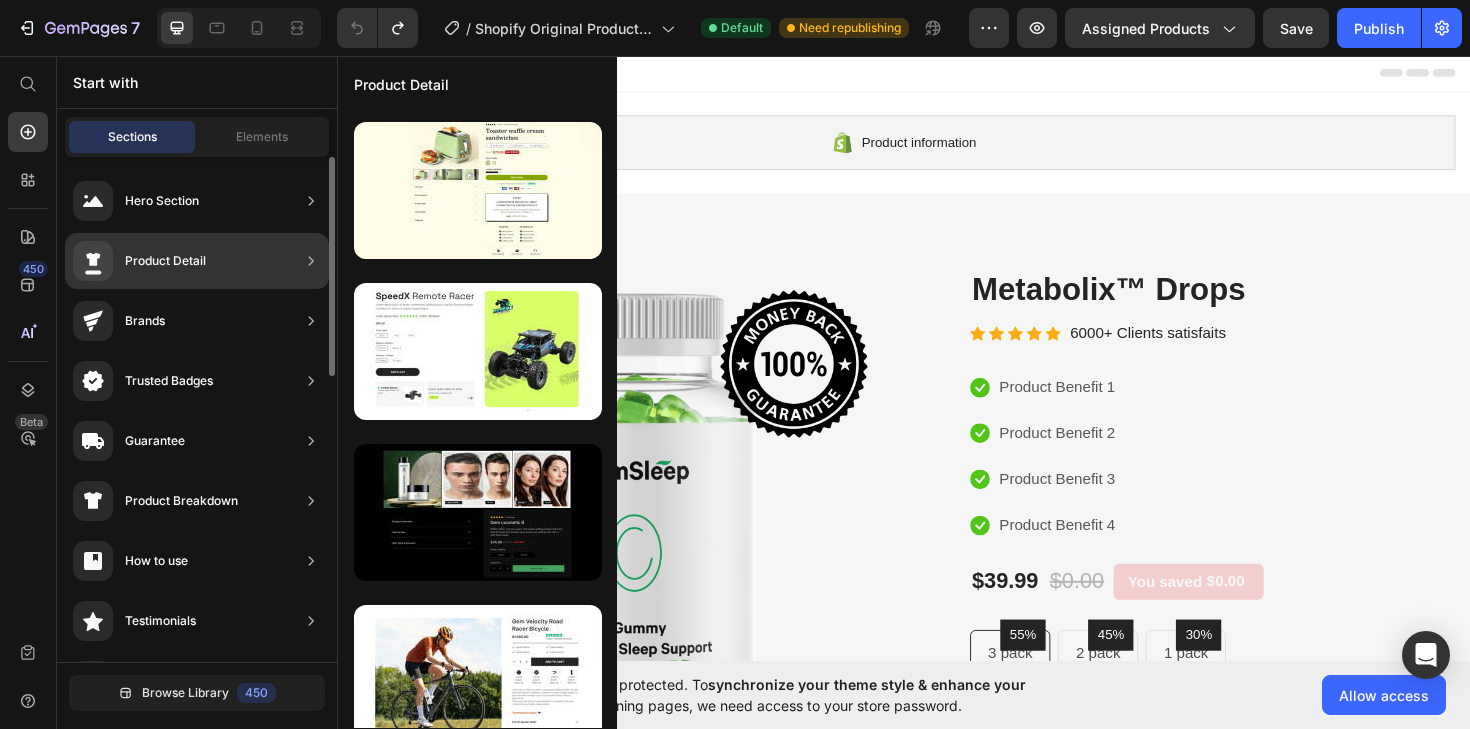 click on "Product Detail" 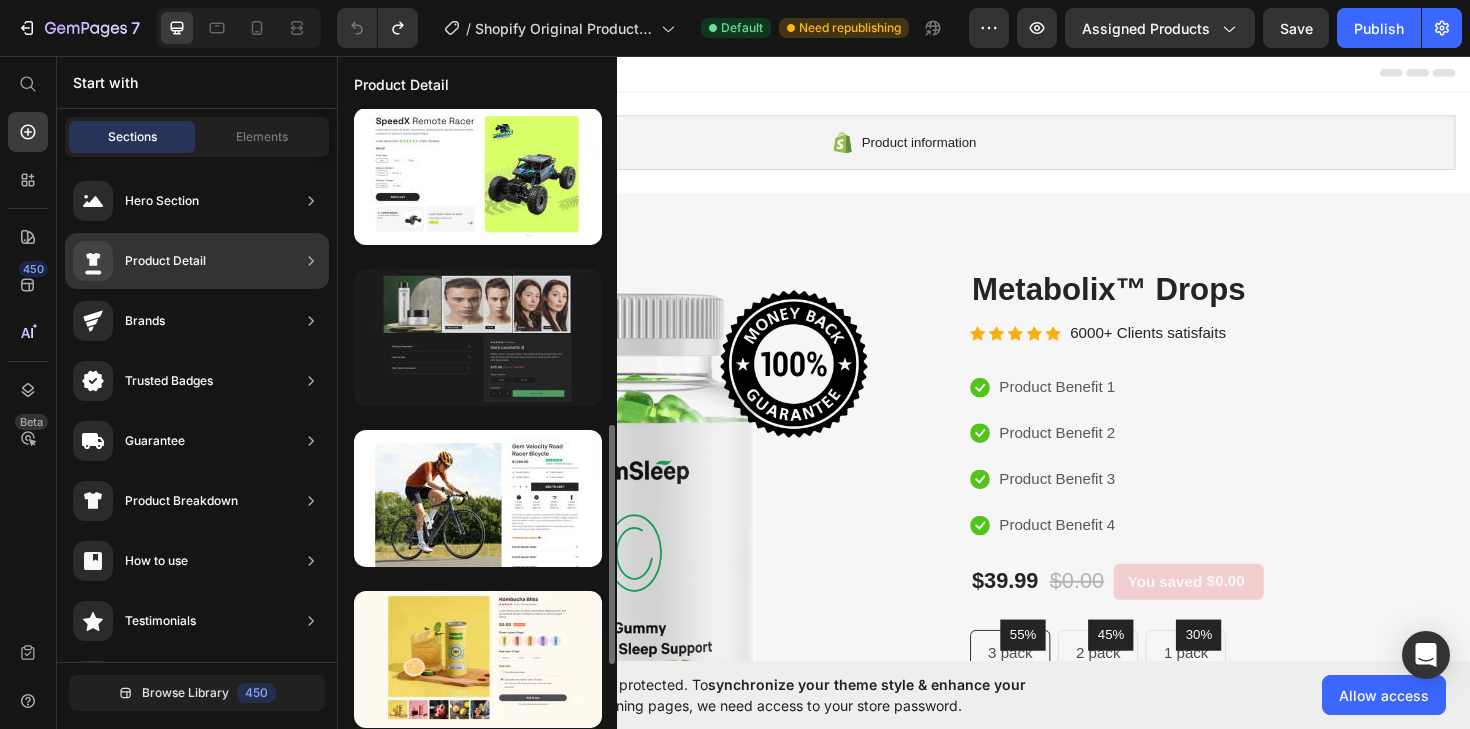 scroll, scrollTop: 639, scrollLeft: 0, axis: vertical 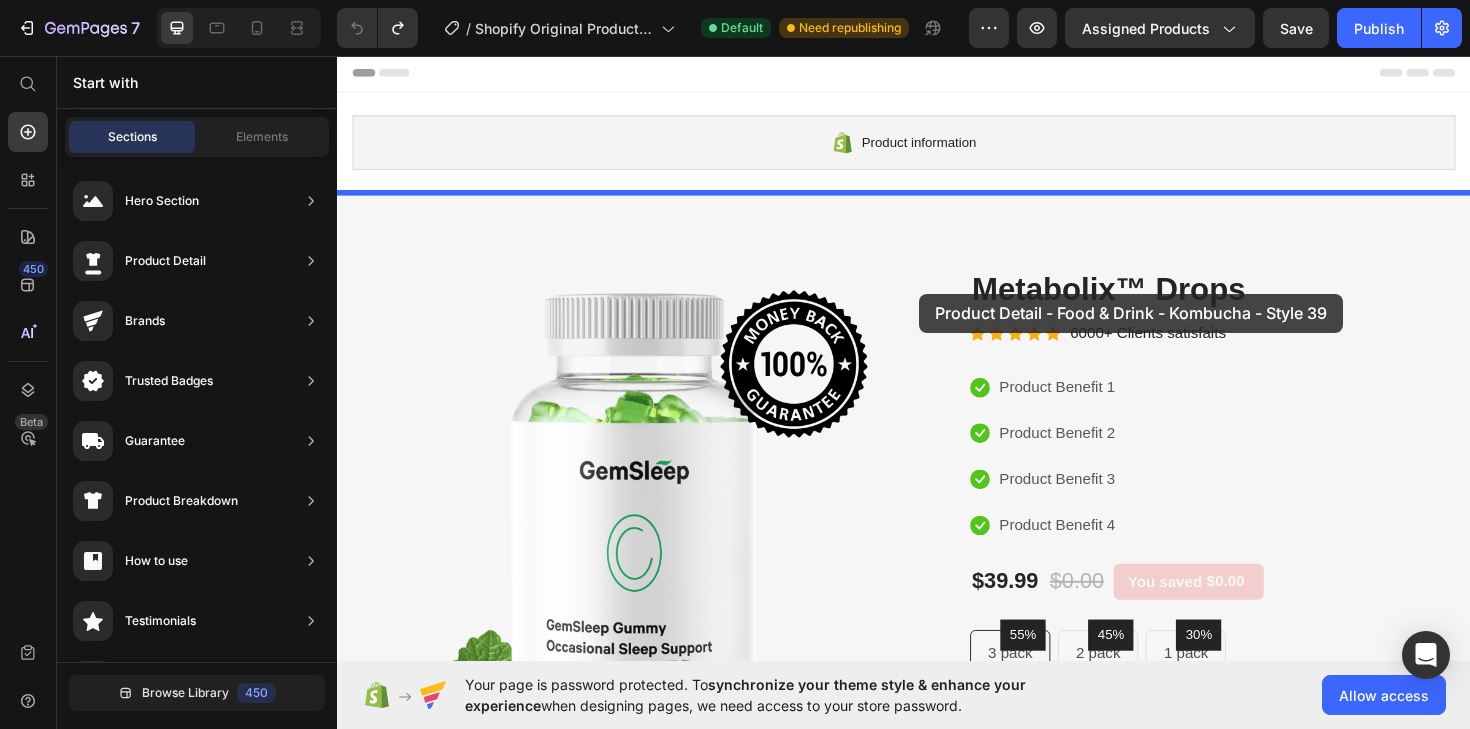 drag, startPoint x: 830, startPoint y: 537, endPoint x: 953, endPoint y: 305, distance: 262.58902 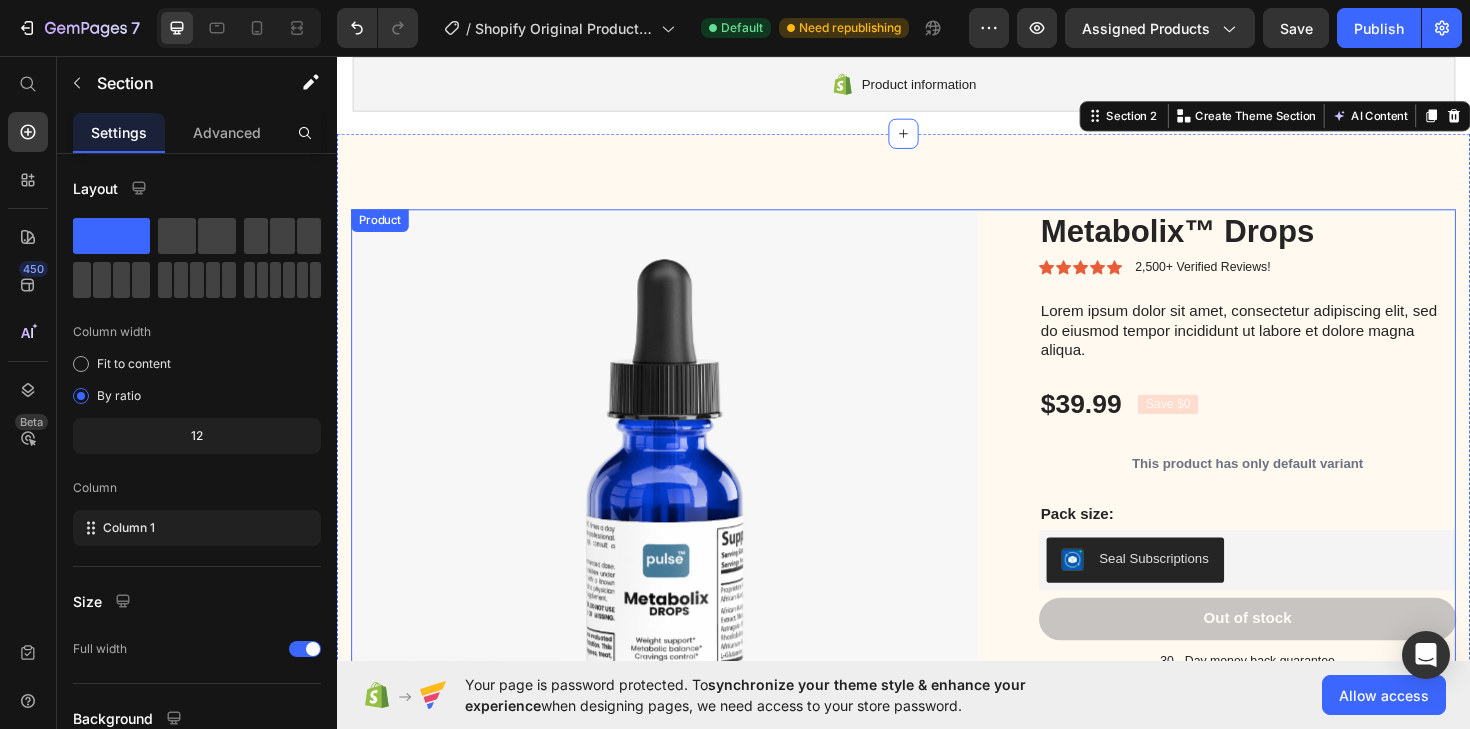 scroll, scrollTop: 0, scrollLeft: 0, axis: both 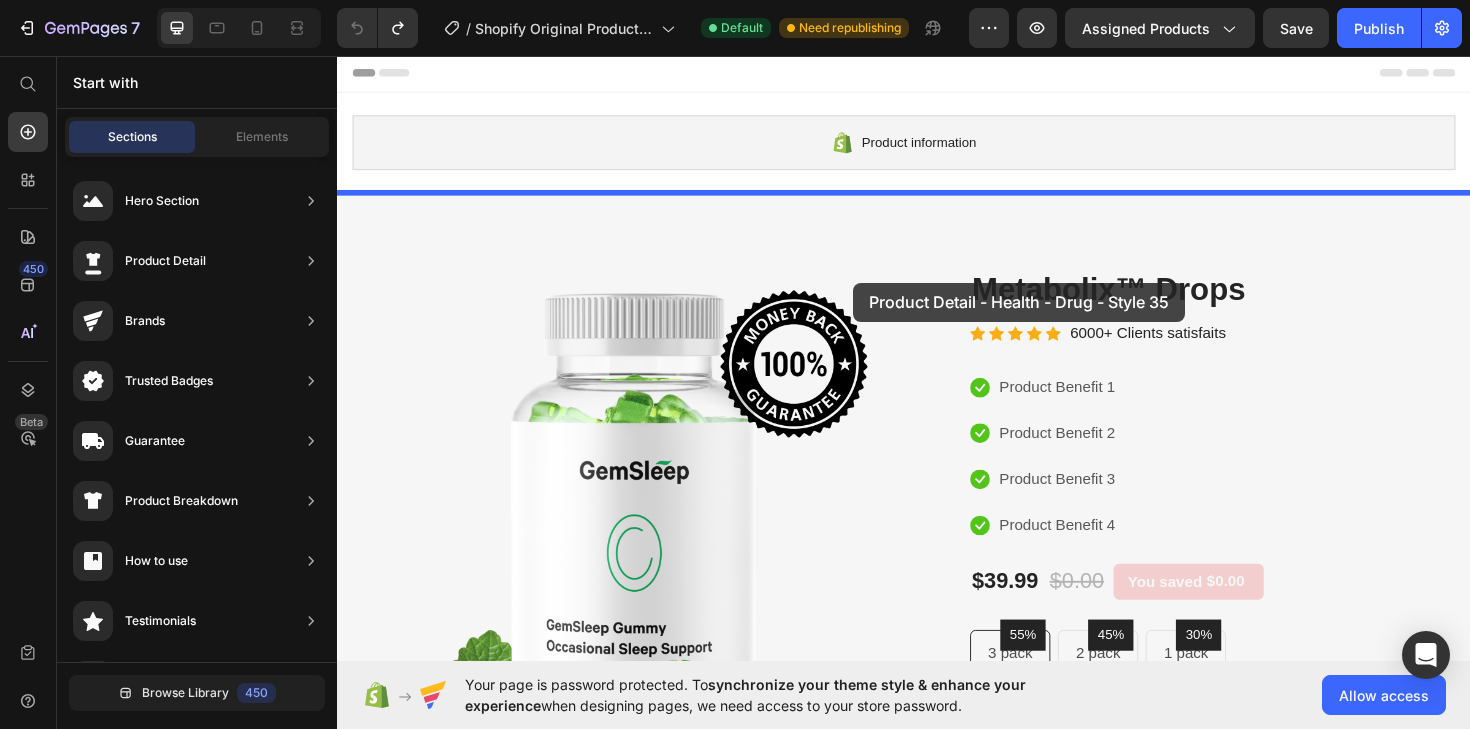 drag, startPoint x: 861, startPoint y: 532, endPoint x: 889, endPoint y: 286, distance: 247.58836 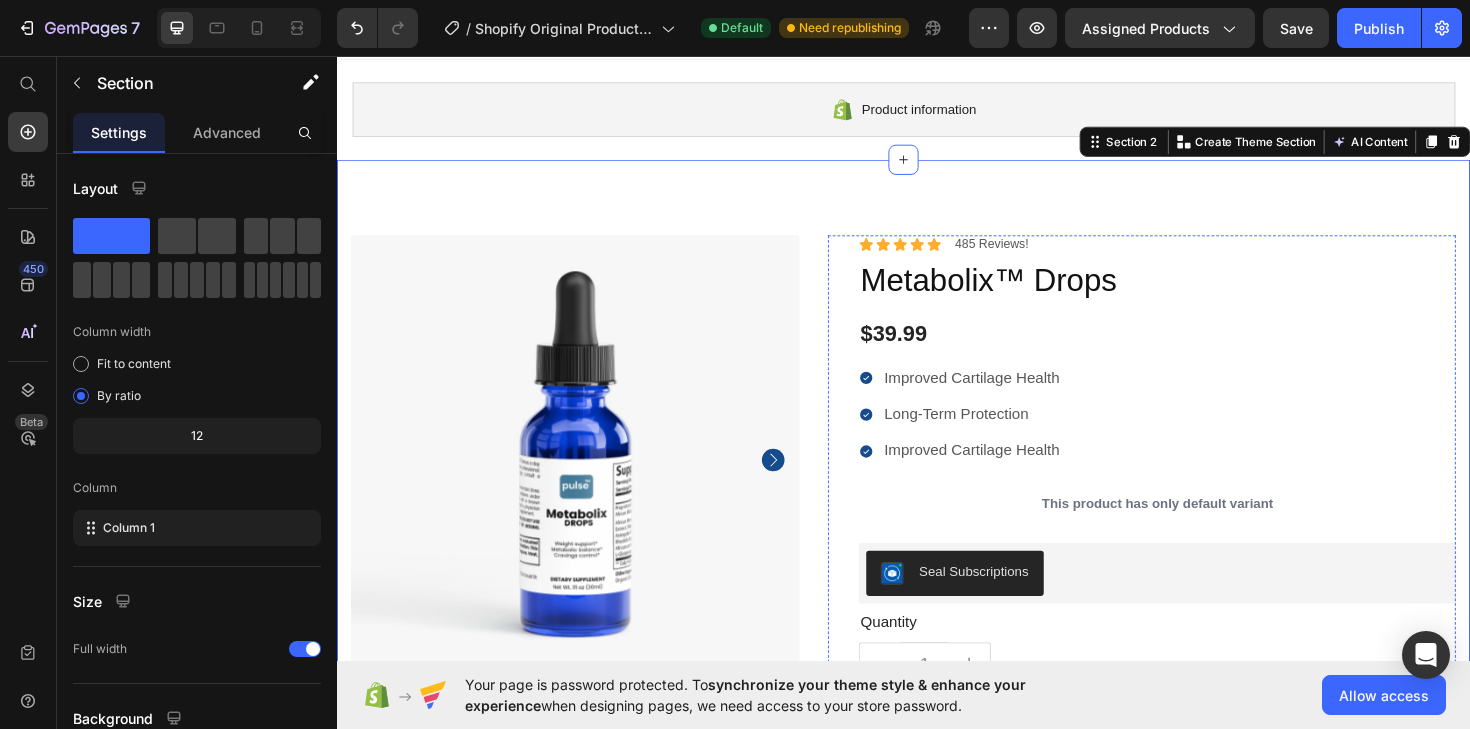 scroll, scrollTop: 0, scrollLeft: 0, axis: both 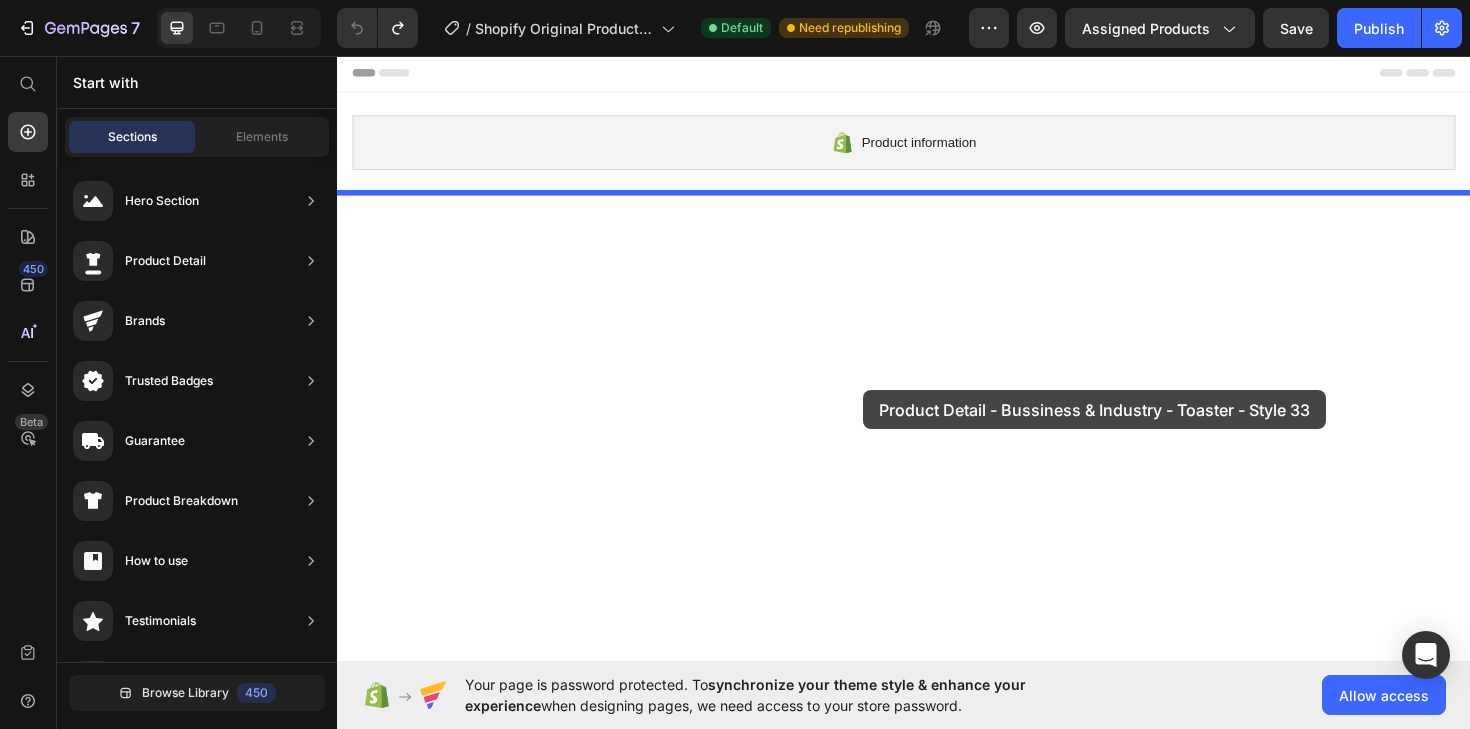 drag, startPoint x: 813, startPoint y: 444, endPoint x: 894, endPoint y: 406, distance: 89.470665 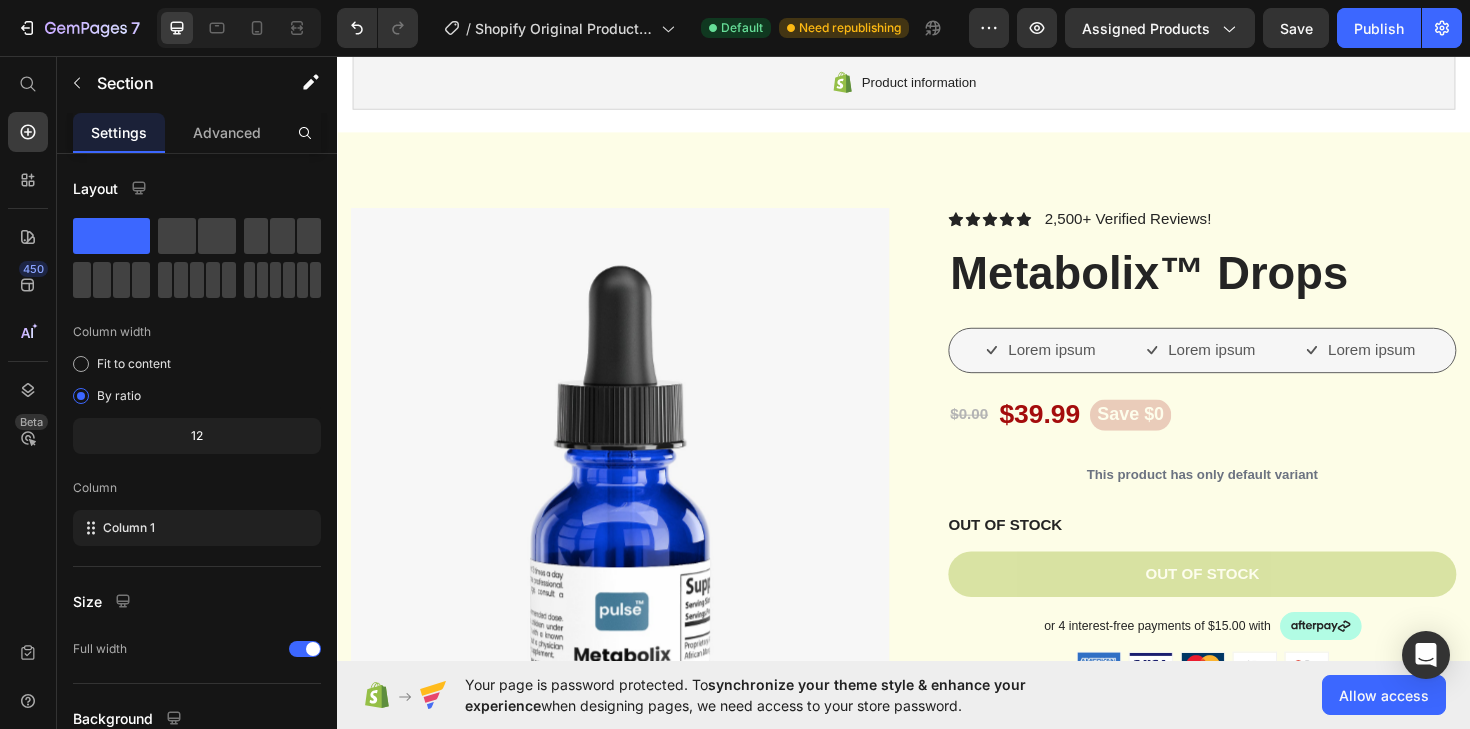 scroll, scrollTop: 71, scrollLeft: 0, axis: vertical 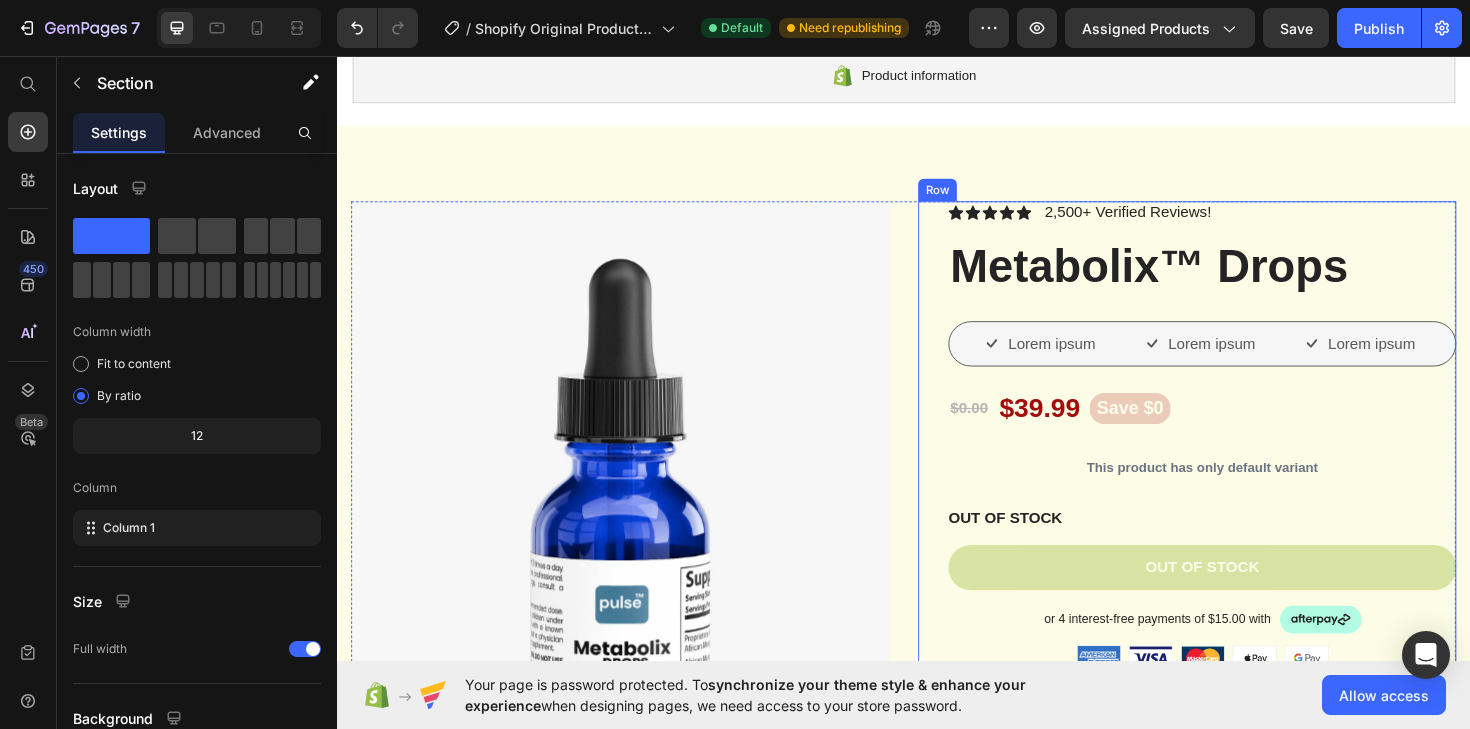 click on "Icon Icon Icon Icon Icon Icon List 2,500+ Verified Reviews! Text Block Row Metabolix™ Drops Product Title
Lorem ipsum Item List
Lorem ipsum Item List
Lorem ipsum Item List Row $0.00 Product Price $39.99 Product Price Save $0 Product Badge Row This product has only default variant Product Variants & Swatches OUT OF STOCK Stock Counter Out of stock Add to Cart or 4 interest-free payments of $15.00 with Text Block Image Row Image Image Image Image Image Row Icon Icon Icon Icon Icon Icon List Lorem ipsum dolor sit amet, consectetur adipiscing elit Text Block “Lorem ipsum dolor sit amet, consectetur adipiscing elit, sed do eiusmod tempor incididunt ut  Text Block [PERSON_NAME] Text Block
Verified Buyer Item List Row Row Eiusmod Text Block Lorem ipsum Dolor sit amet Consectetur  Adipiscing elit Item List Incididunt ut Text Block Lorem ipsum Dolor sit amet Consectetur  Adipiscing elit Item List Row Image Free shipping  Text Block Image Easy Returns Image" at bounding box center [1237, 774] 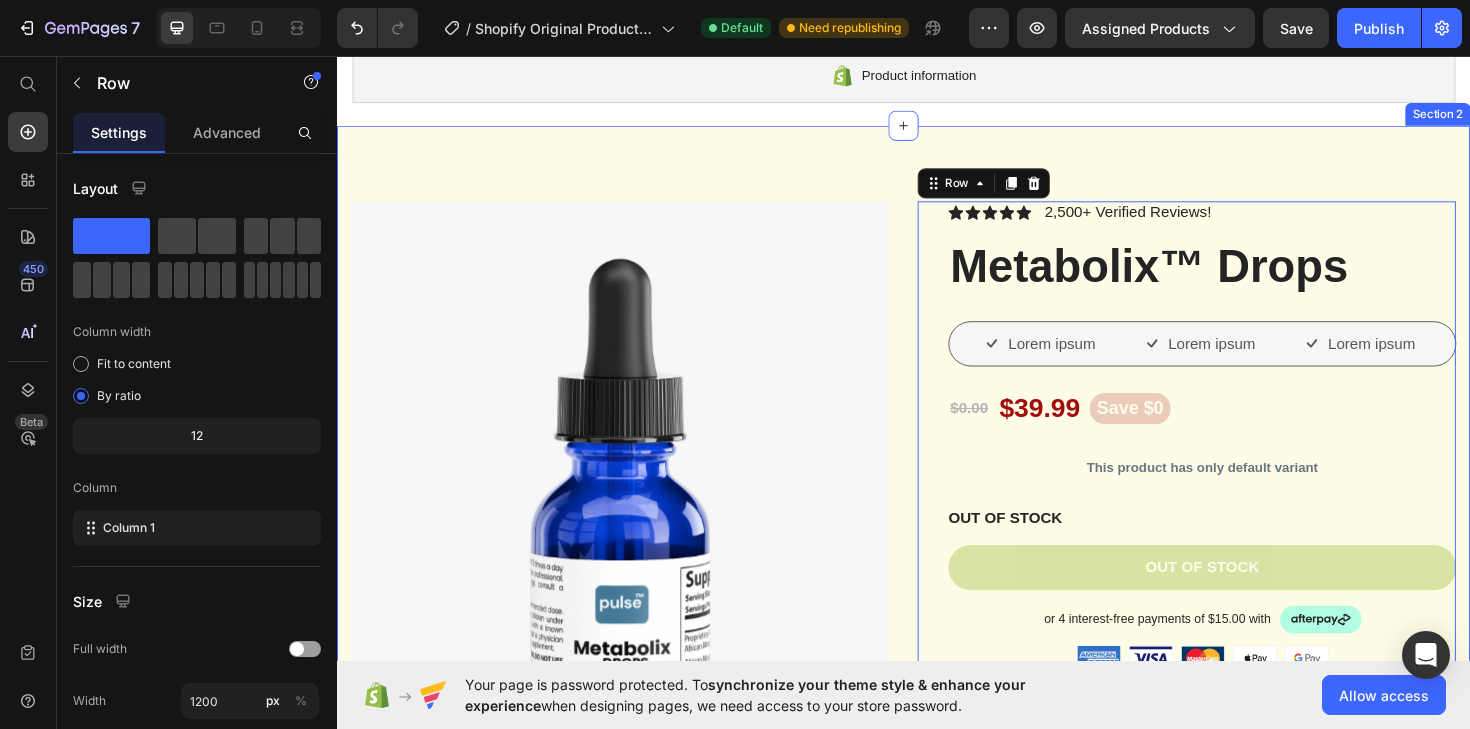 click on "Product Images
Vero eos
At accusamus
Et iusto odio
Consectetur
Adipiscin Accordion Icon Icon Icon Icon Icon Icon List 2,500+ Verified Reviews! Text Block Row Metabolix™ Drops Product Title
Lorem ipsum Item List
Lorem ipsum Item List
Lorem ipsum Item List Row $0.00 Product Price $39.99 Product Price Save $0 Product Badge Row This product has only default variant Product Variants & Swatches OUT OF STOCK Stock Counter Out of stock Add to Cart or 4 interest-free payments of $15.00 with Text Block Image Row Image Image Image Image Image Row Icon Icon Icon Icon Icon Icon List Lorem ipsum dolor sit amet, consectetur adipiscing elit Text Block “Lorem ipsum dolor sit amet, consectetur adipiscing elit, sed do eiusmod tempor incididunt ut" at bounding box center (937, 883) 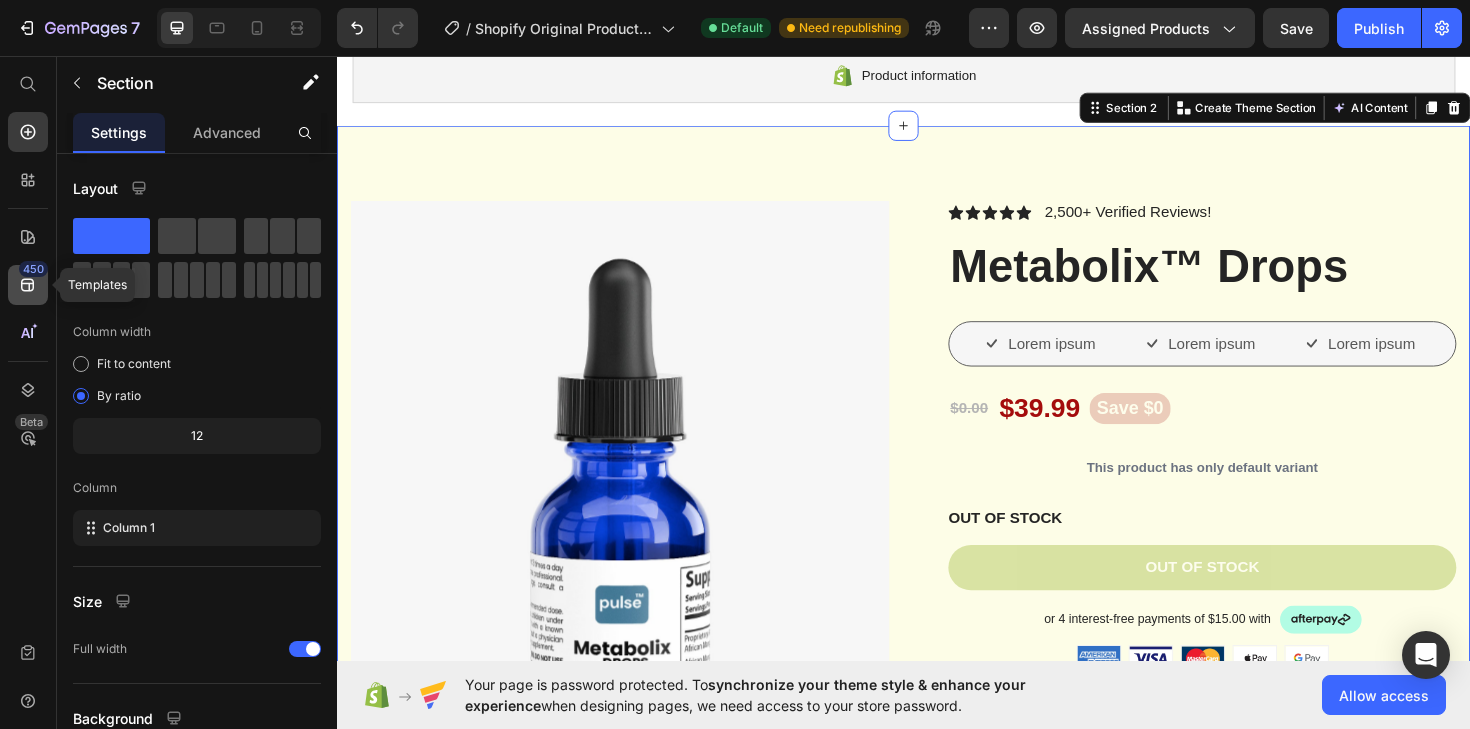 click 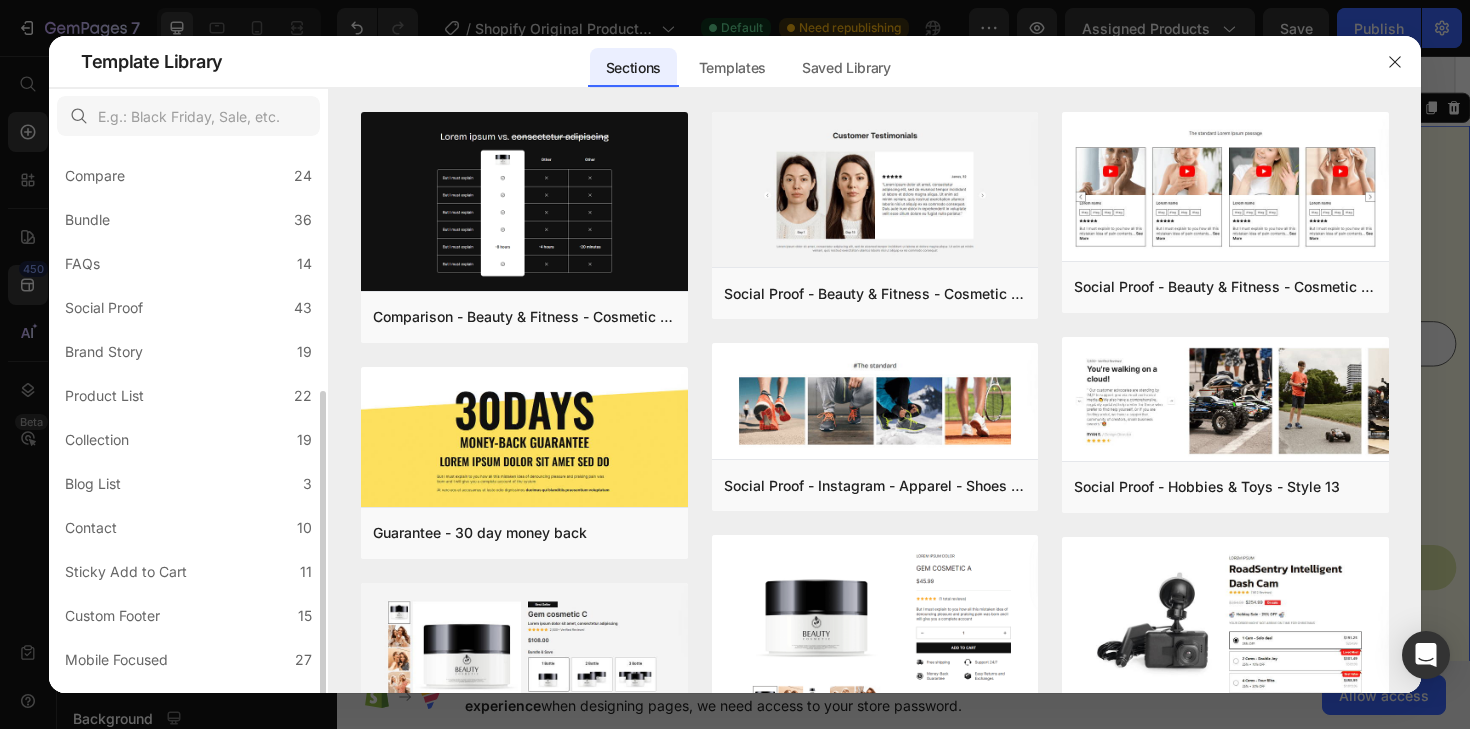 scroll, scrollTop: 432, scrollLeft: 0, axis: vertical 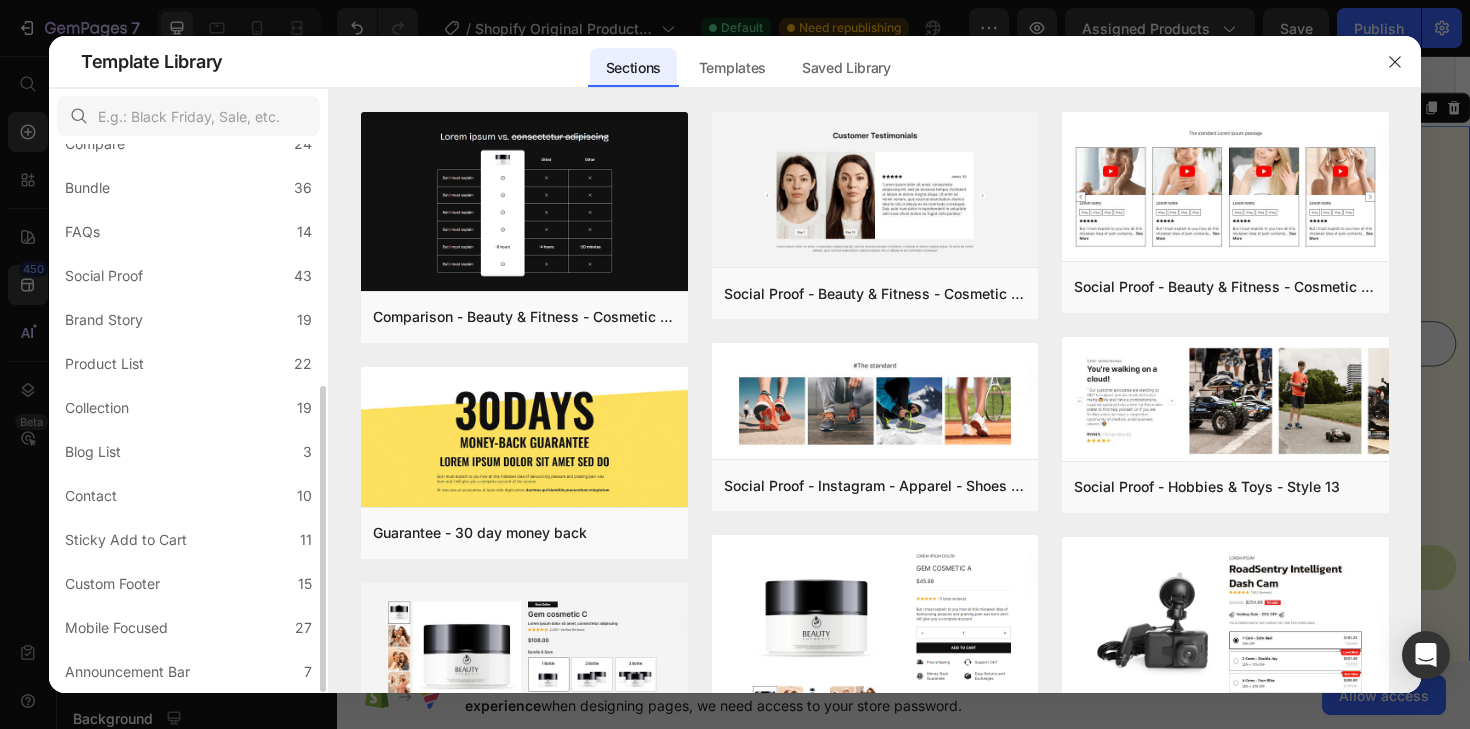 click at bounding box center [735, 364] 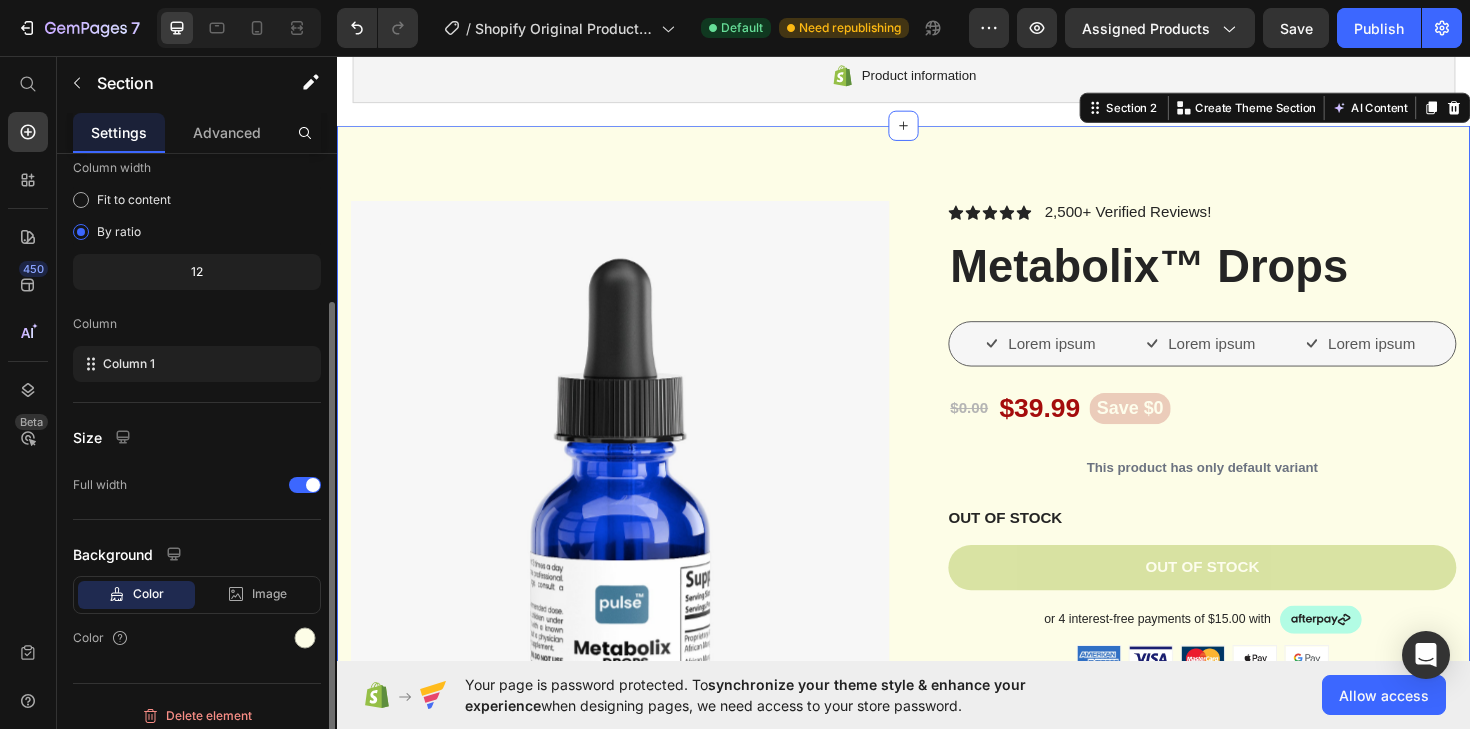 scroll, scrollTop: 176, scrollLeft: 0, axis: vertical 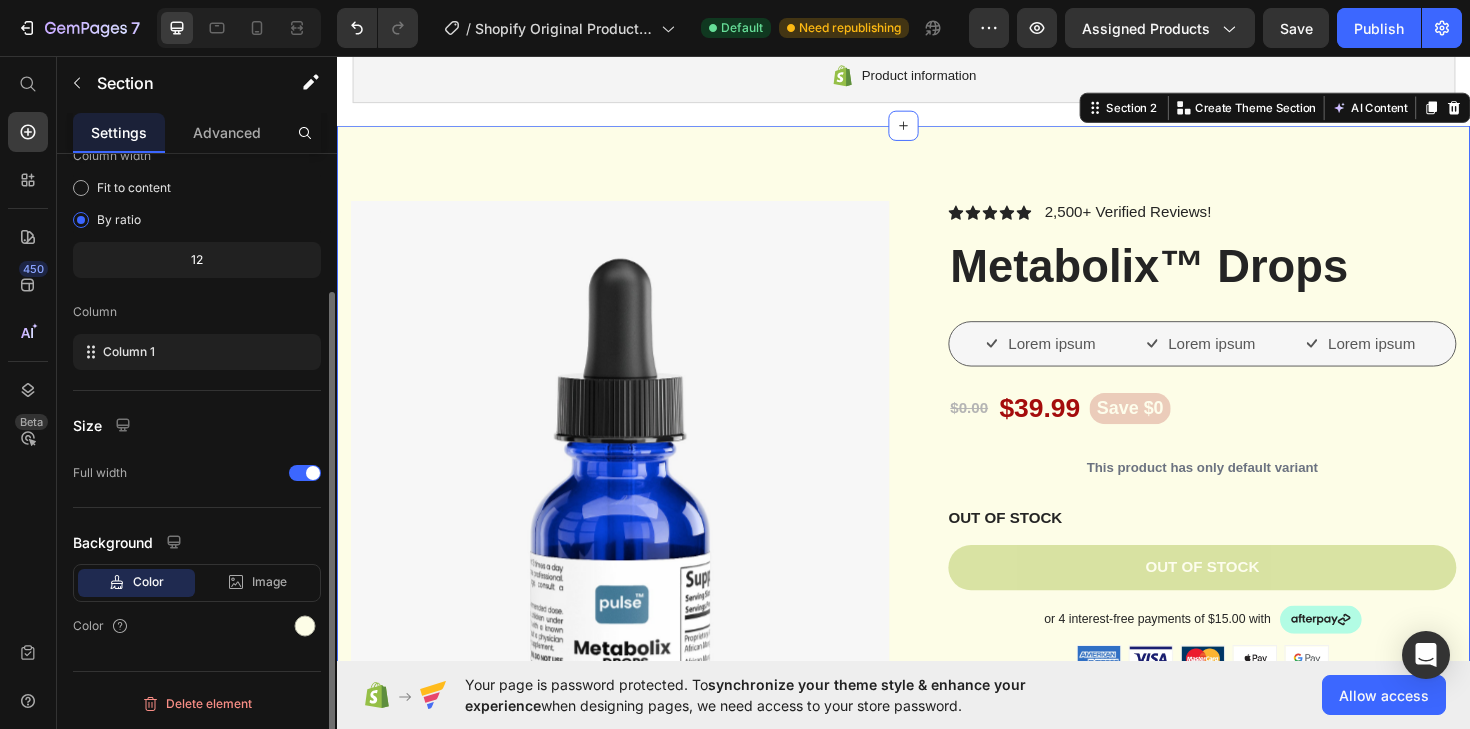 click on "Color" at bounding box center (148, 582) 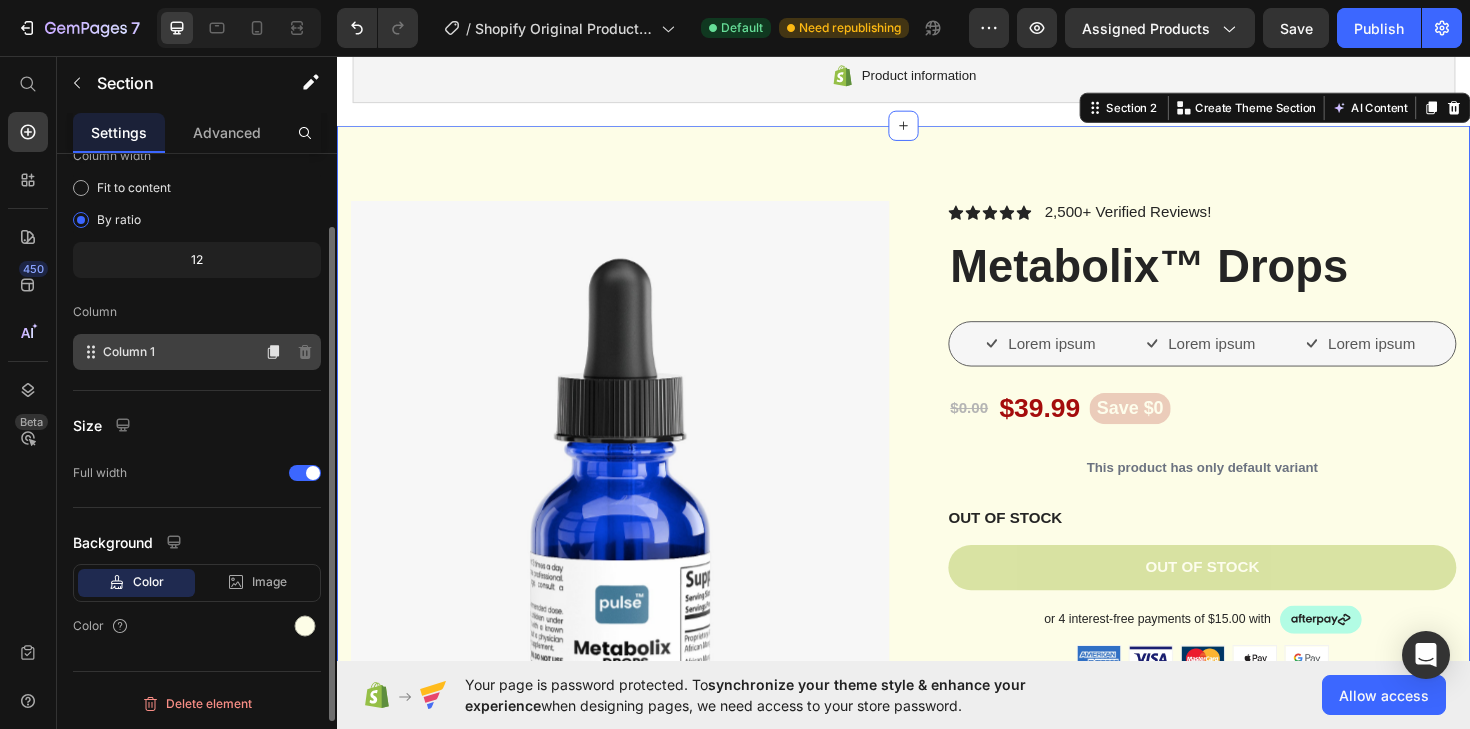scroll, scrollTop: 0, scrollLeft: 0, axis: both 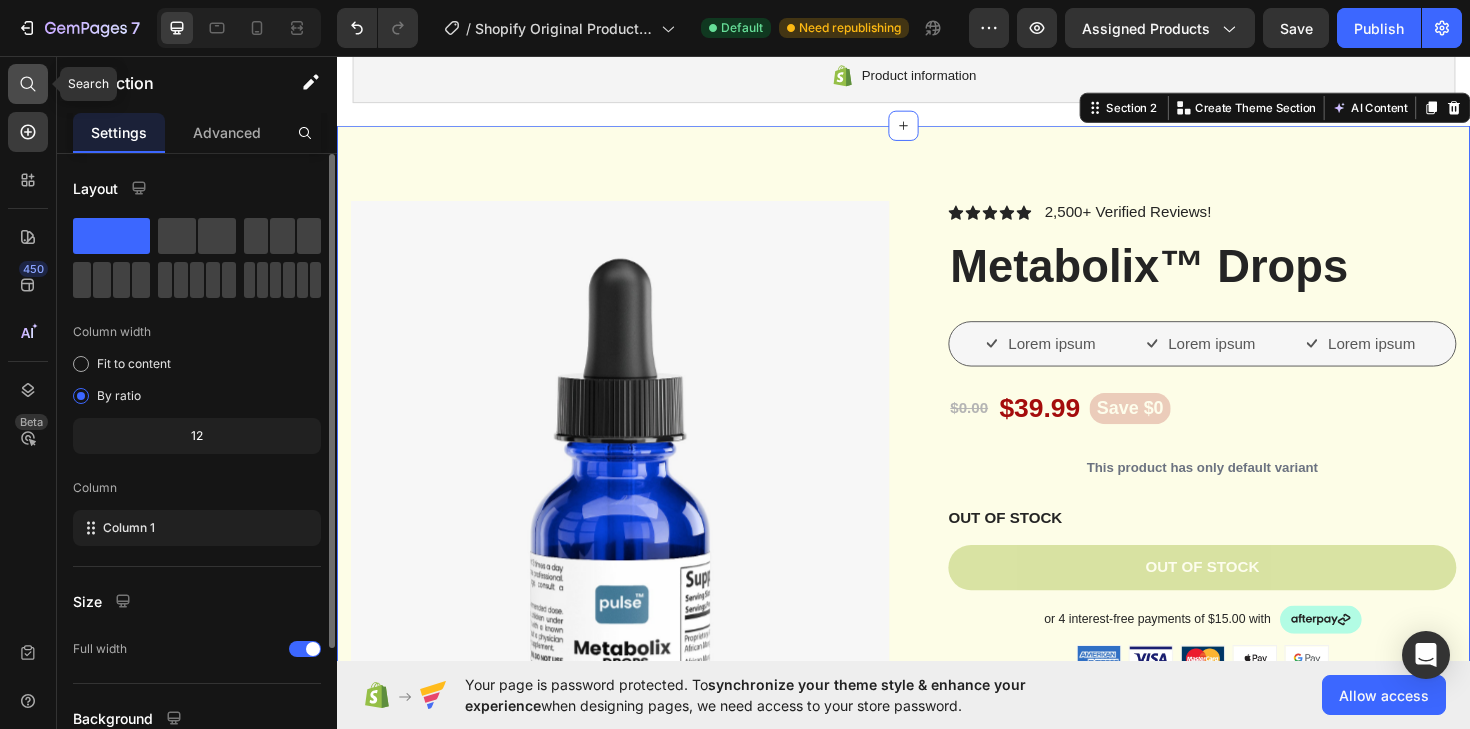 click 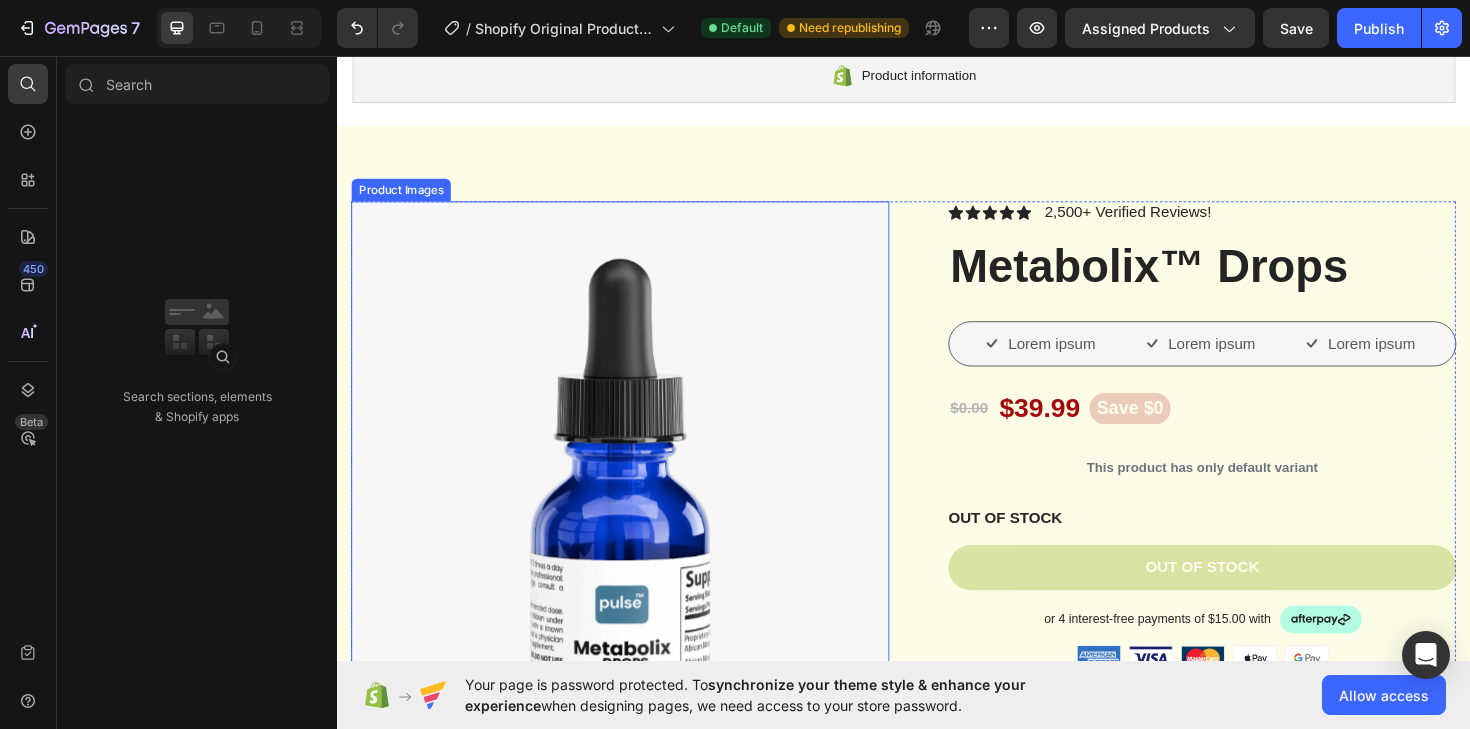 scroll, scrollTop: 0, scrollLeft: 0, axis: both 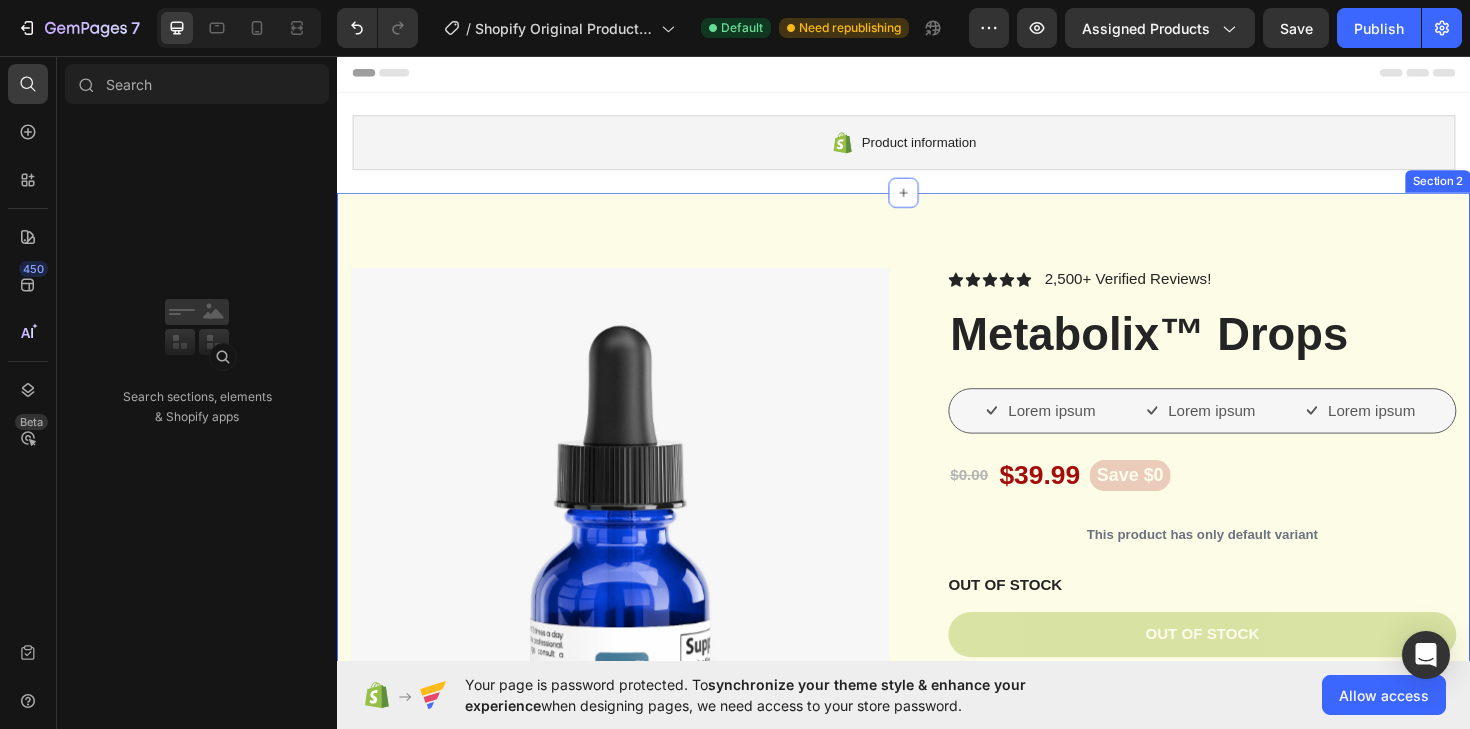 click on "Product Images
Vero eos
At accusamus
Et iusto odio
Consectetur
Adipiscin Accordion Icon Icon Icon Icon Icon Icon List 2,500+ Verified Reviews! Text Block Row Metabolix™ Drops Product Title
Lorem ipsum Item List
Lorem ipsum Item List
Lorem ipsum Item List Row $0.00 Product Price $39.99 Product Price Save $0 Product Badge Row This product has only default variant Product Variants & Swatches OUT OF STOCK Stock Counter Out of stock Add to Cart or 4 interest-free payments of $15.00 with Text Block Image Row Image Image Image Image Image Row Icon Icon Icon Icon Icon Icon List Lorem ipsum dolor sit amet, consectetur adipiscing elit Text Block “Lorem ipsum dolor sit amet, consectetur adipiscing elit, sed do eiusmod tempor incididunt ut" at bounding box center [937, 954] 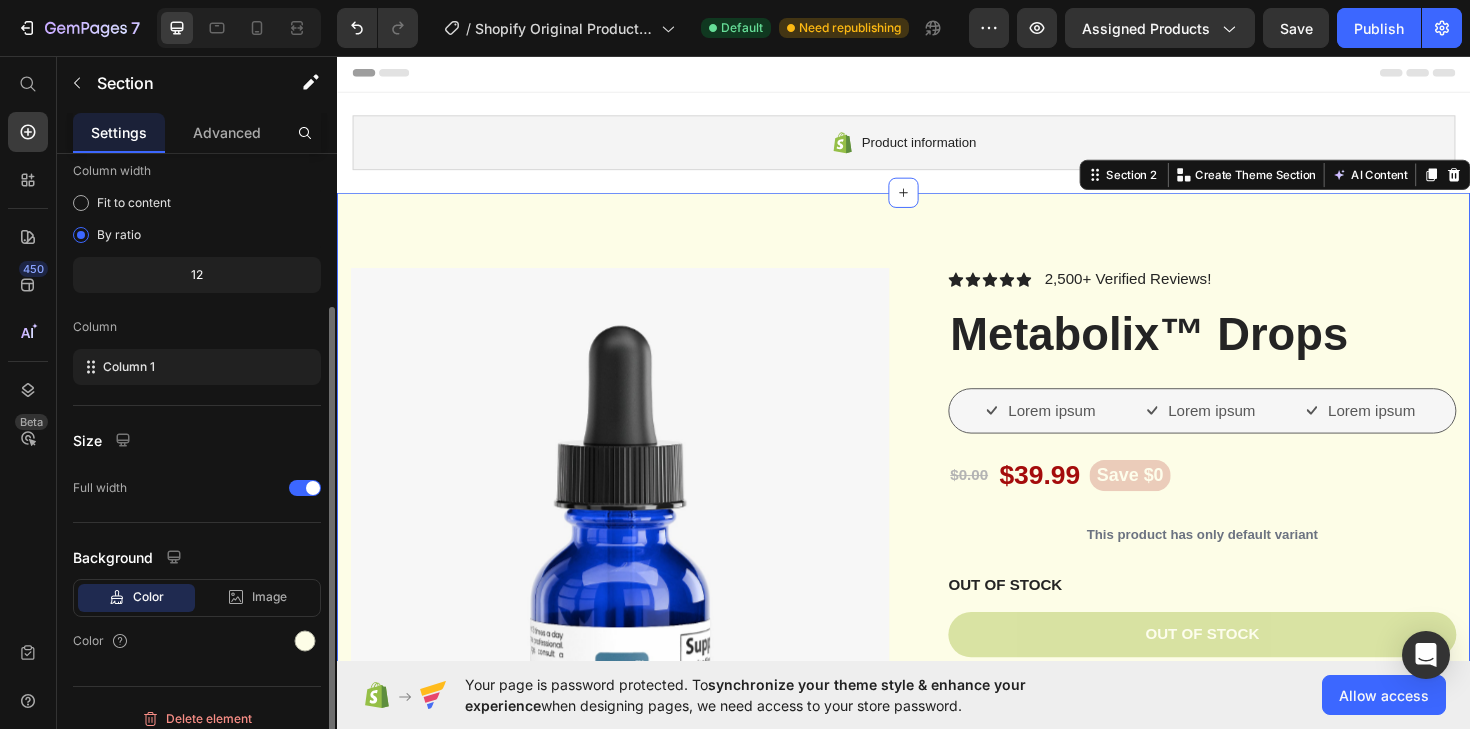 scroll, scrollTop: 176, scrollLeft: 0, axis: vertical 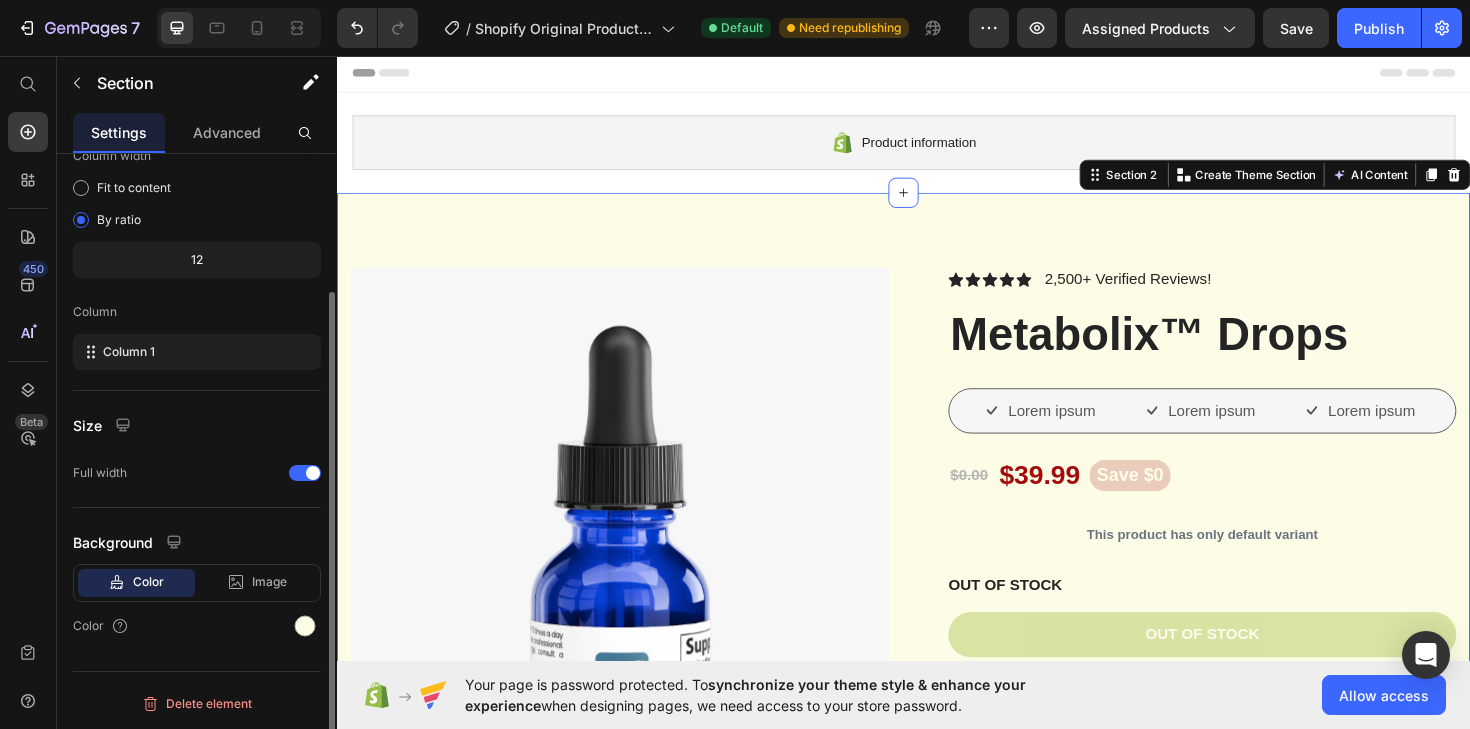 click on "Color" at bounding box center [148, 582] 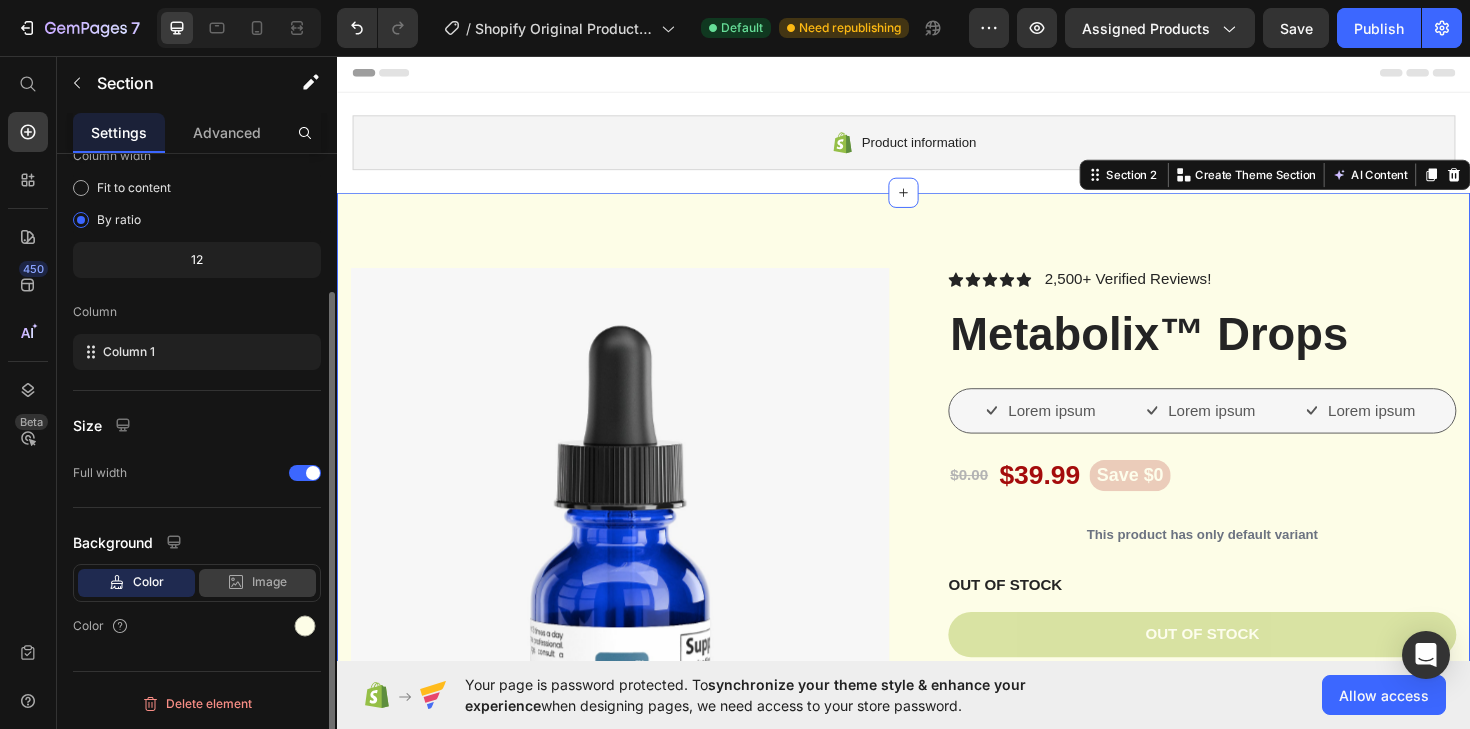 click on "Image" 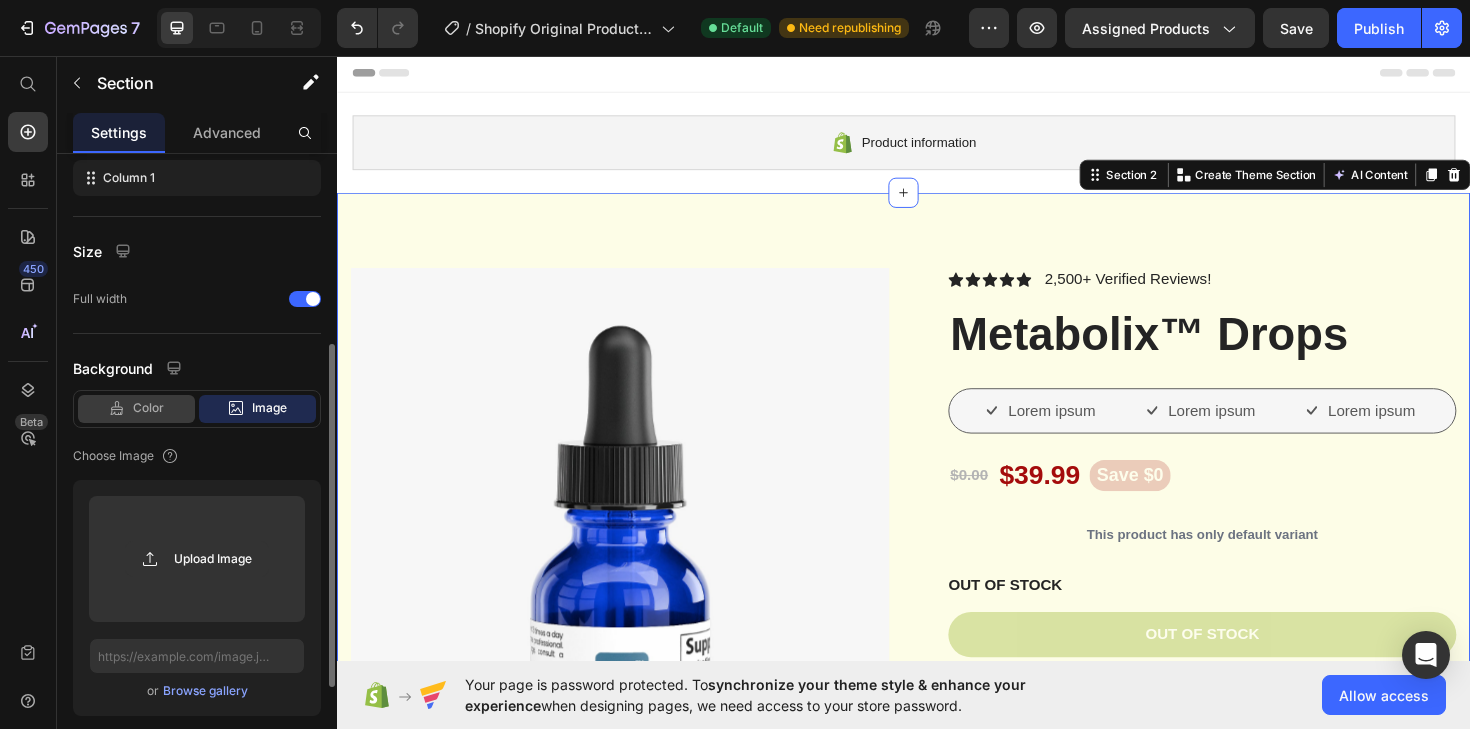 click on "Color" at bounding box center (148, 408) 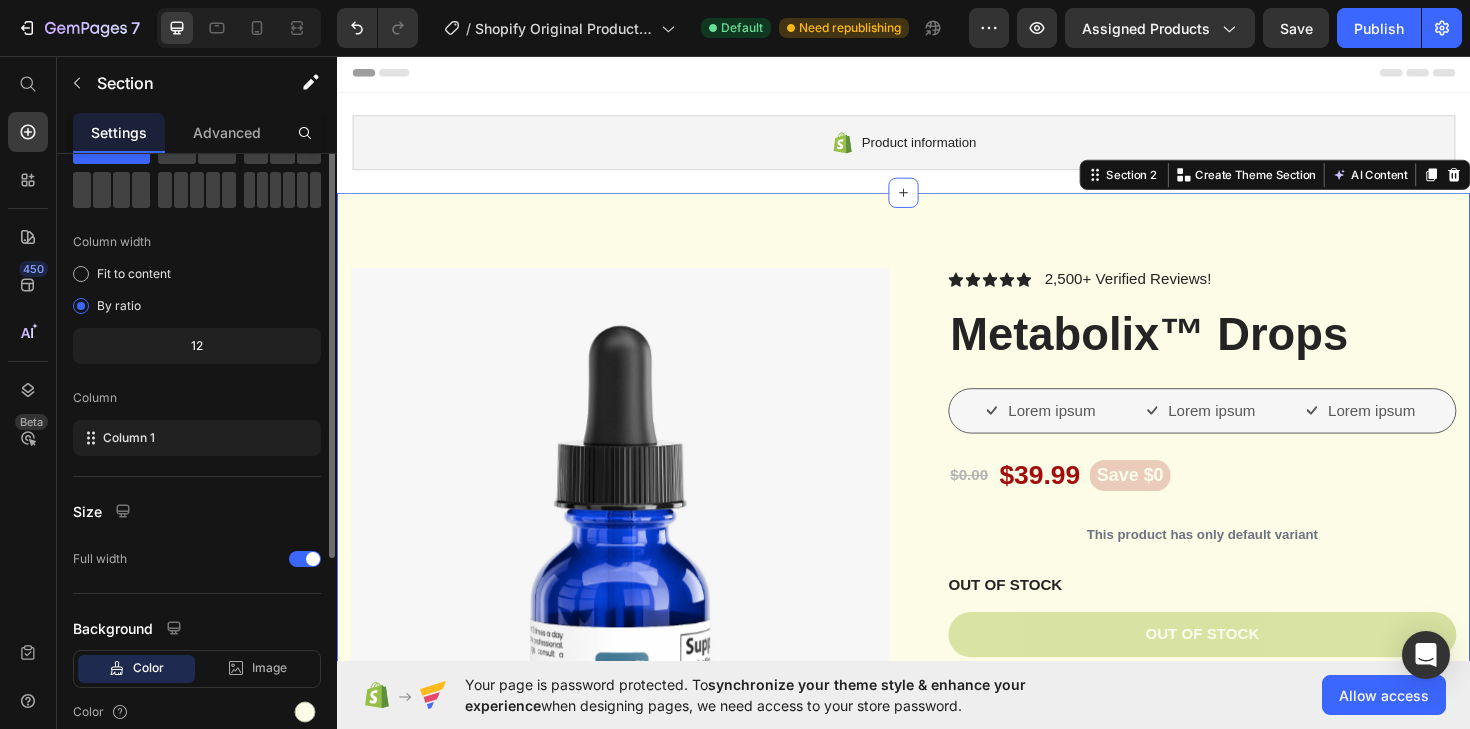 scroll, scrollTop: 0, scrollLeft: 0, axis: both 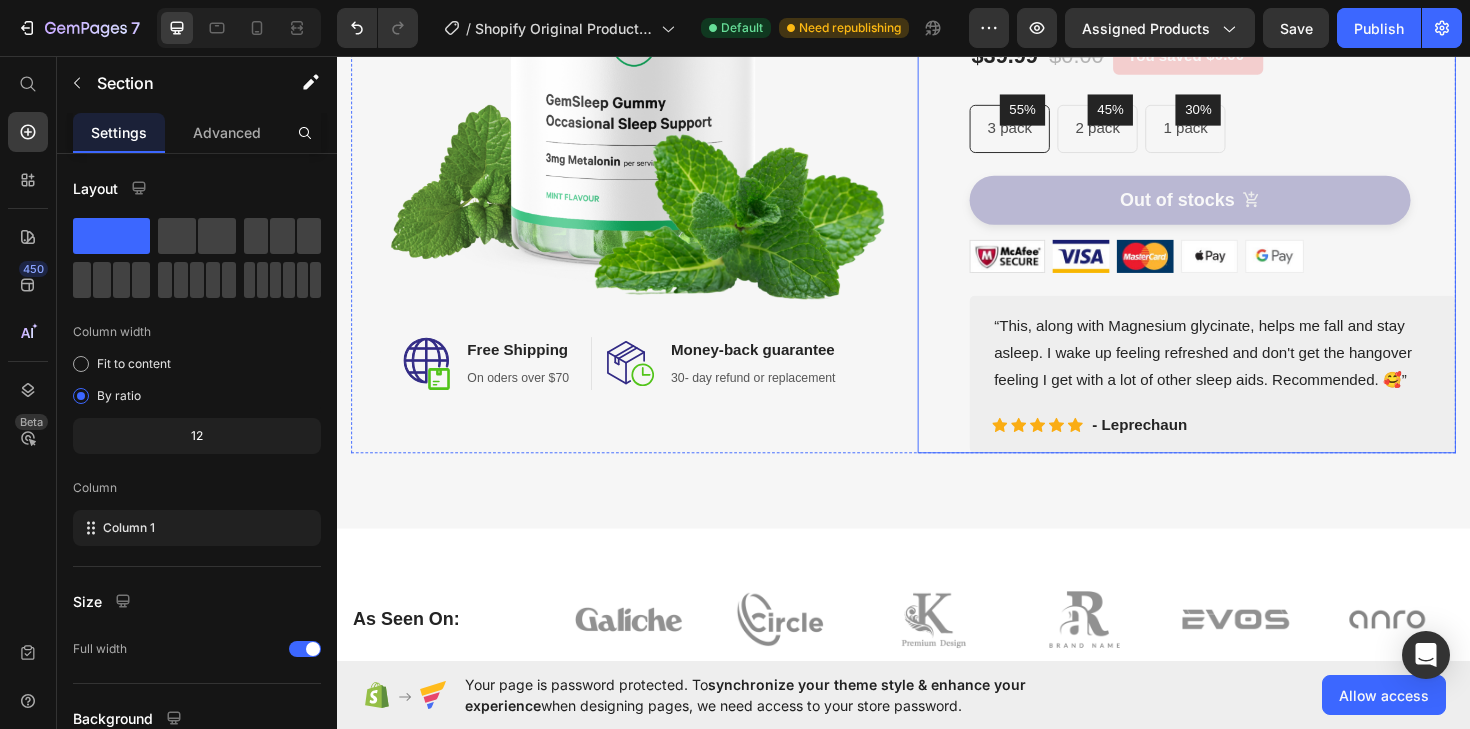 click on "(P) Images & Gallery Metabolix™ Drops (P) Title                Icon                Icon                Icon                Icon                Icon Icon List Hoz 6000+ Clients satisfaits Text block Row
Icon Product Benefit 1 Text block
Icon Product Benefit 2 Text block
Icon Product Benefit 3 Text block
Icon Product Benefit 4 Text block Icon List $39.99 (P) Price $0.00 (P) Price You saved $0.00 Product Tag Row 55% Text block Row 3 pack Text block Row 45% Text block Row 2 pack Text block Row 30% Text block Row 1 pack Text block Row Row
Icon Product Benefit 1 Text block
Icon Product Benefit 2 Text block
Icon Product Benefit 3 Text block
Icon Product Benefit 4 Text block Icon List Out of stocks (P) Cart Button Image Image Image Image Image Row Text block                Icon                Icon                Icon                Icon                Icon Icon List Hoz - Leprechaun Row" at bounding box center (1237, 101) 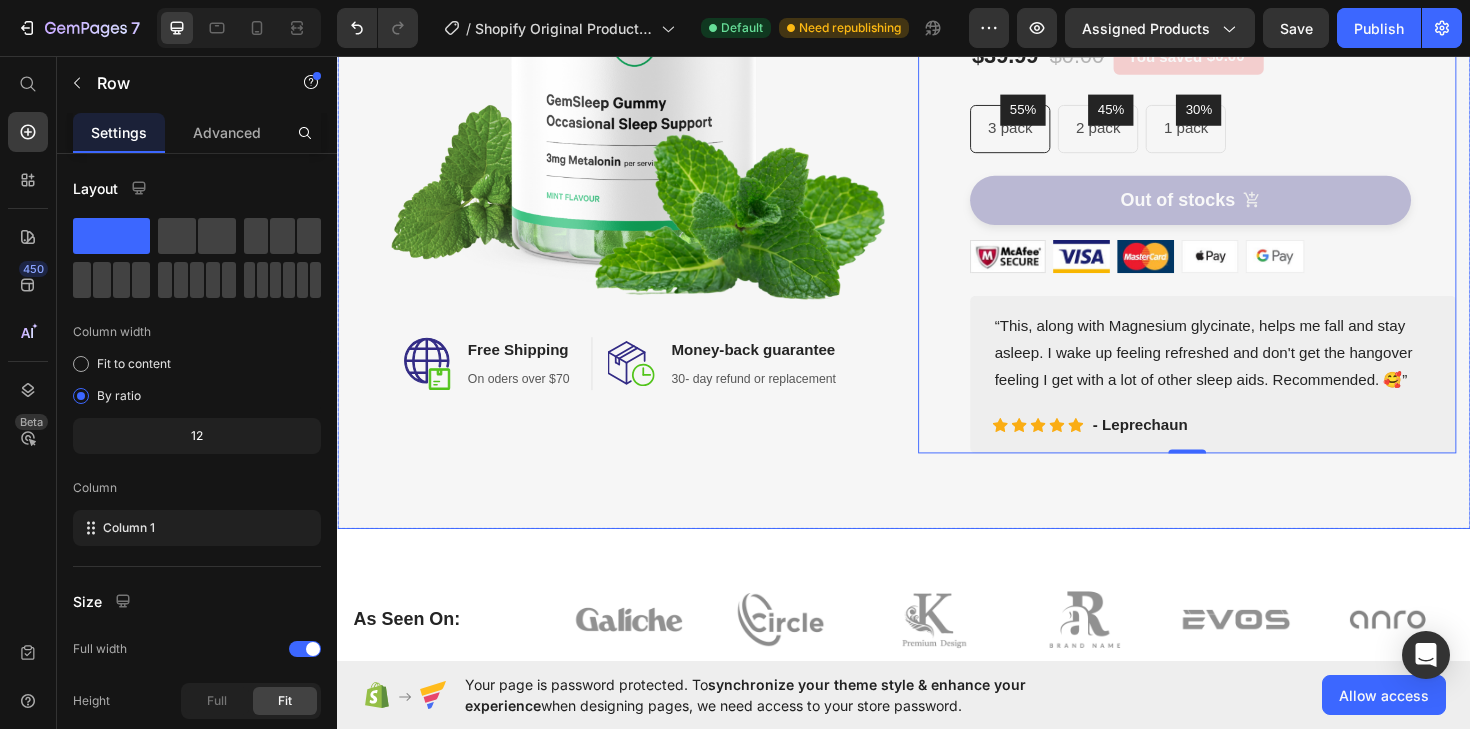 click on "Image Image Free Shipping Heading On oders over $70 Text block Row Image Money-back guarantee Heading 30- day refund or replacement Text block Row Row Row (P) Images & Gallery Metabolix™ Drops (P) Title                Icon                Icon                Icon                Icon                Icon Icon List Hoz 6000+ Clients satisfaits Text block Row
Icon Product Benefit 1 Text block
Icon Product Benefit 2 Text block
Icon Product Benefit 3 Text block
Icon Product Benefit 4 Text block Icon List $39.99 (P) Price $0.00 (P) Price You saved $0.00 Product Tag Row 55% Text block Row 3 pack Text block Row 45% Text block Row 2 pack Text block Row 30% Text block Row 1 pack Text block Row Row
Icon Product Benefit 1 Text block
Icon Product Benefit 2 Text block
Icon Product Benefit 3 Text block
Icon Product Benefit 4 Text block Icon List Out of stocks (P) Cart Button Image Image Image Row" at bounding box center (937, 101) 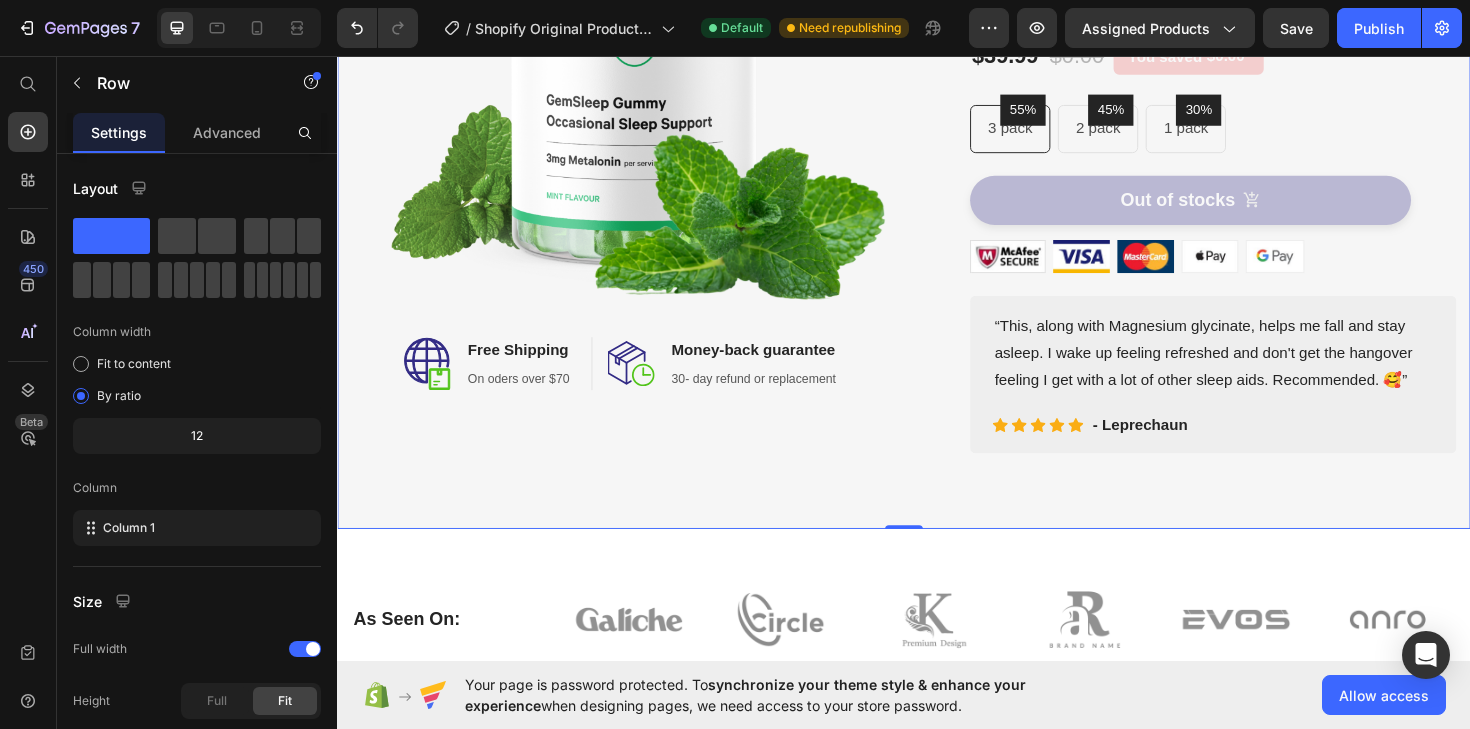 click on "Image Image Free Shipping Heading On oders over $70 Text block Row Image Money-back guarantee Heading 30- day refund or replacement Text block Row Row Row (P) Images & Gallery Metabolix™ Drops (P) Title                Icon                Icon                Icon                Icon                Icon Icon List Hoz 6000+ Clients satisfaits Text block Row
Icon Product Benefit 1 Text block
Icon Product Benefit 2 Text block
Icon Product Benefit 3 Text block
Icon Product Benefit 4 Text block Icon List $39.99 (P) Price $0.00 (P) Price You saved $0.00 Product Tag Row 55% Text block Row 3 pack Text block Row 45% Text block Row 2 pack Text block Row 30% Text block Row 1 pack Text block Row Row
Icon Product Benefit 1 Text block
Icon Product Benefit 2 Text block
Icon Product Benefit 3 Text block
Icon Product Benefit 4 Text block Icon List Out of stocks (P) Cart Button Image Image Image Row" at bounding box center [937, 101] 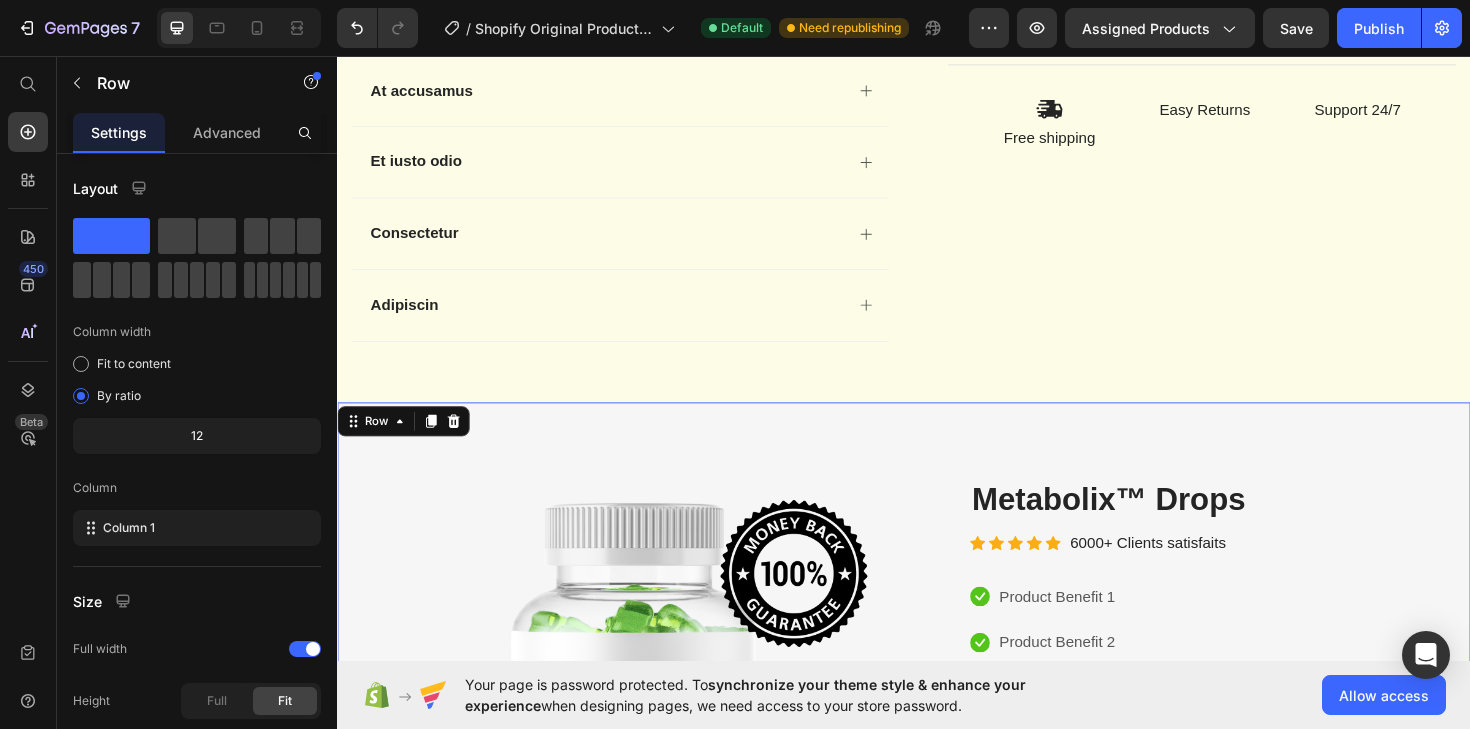 scroll, scrollTop: 1296, scrollLeft: 0, axis: vertical 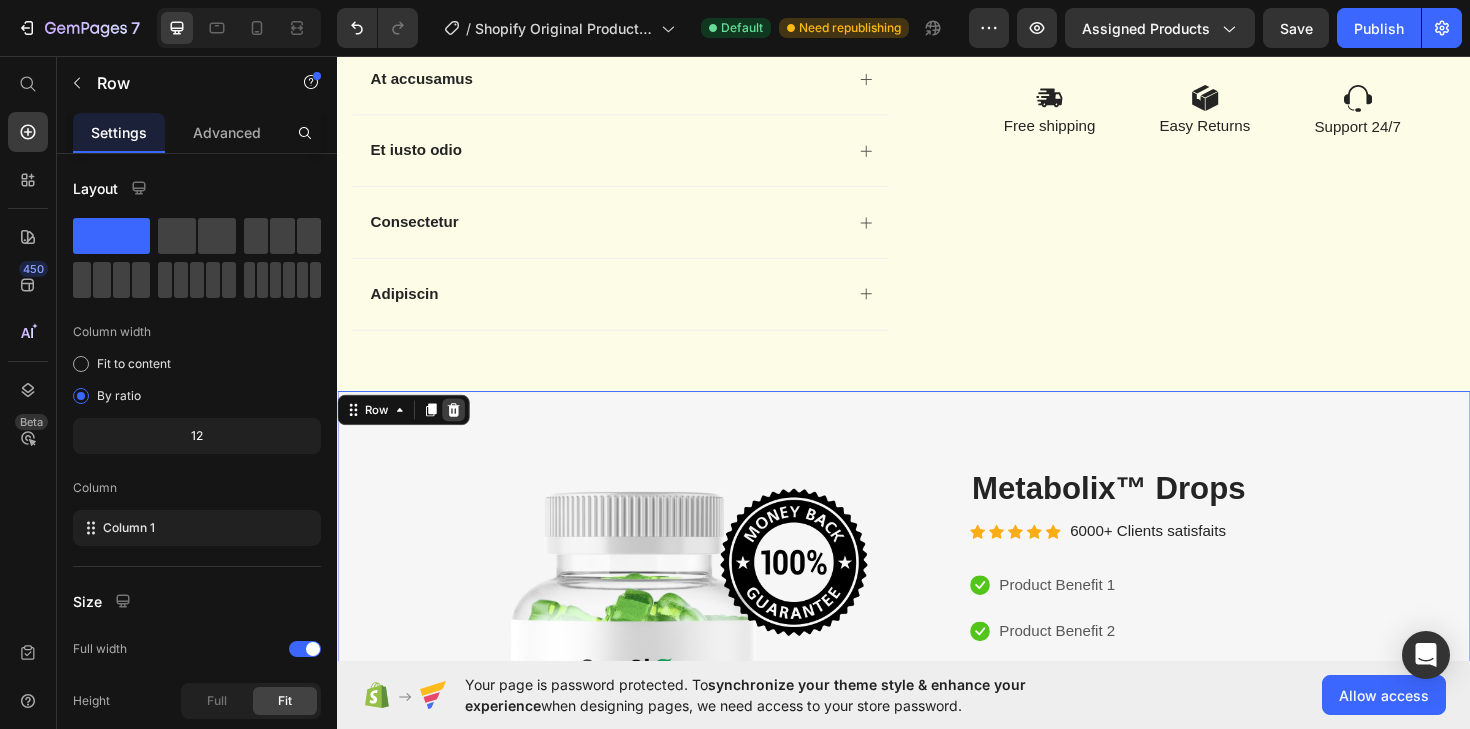 click 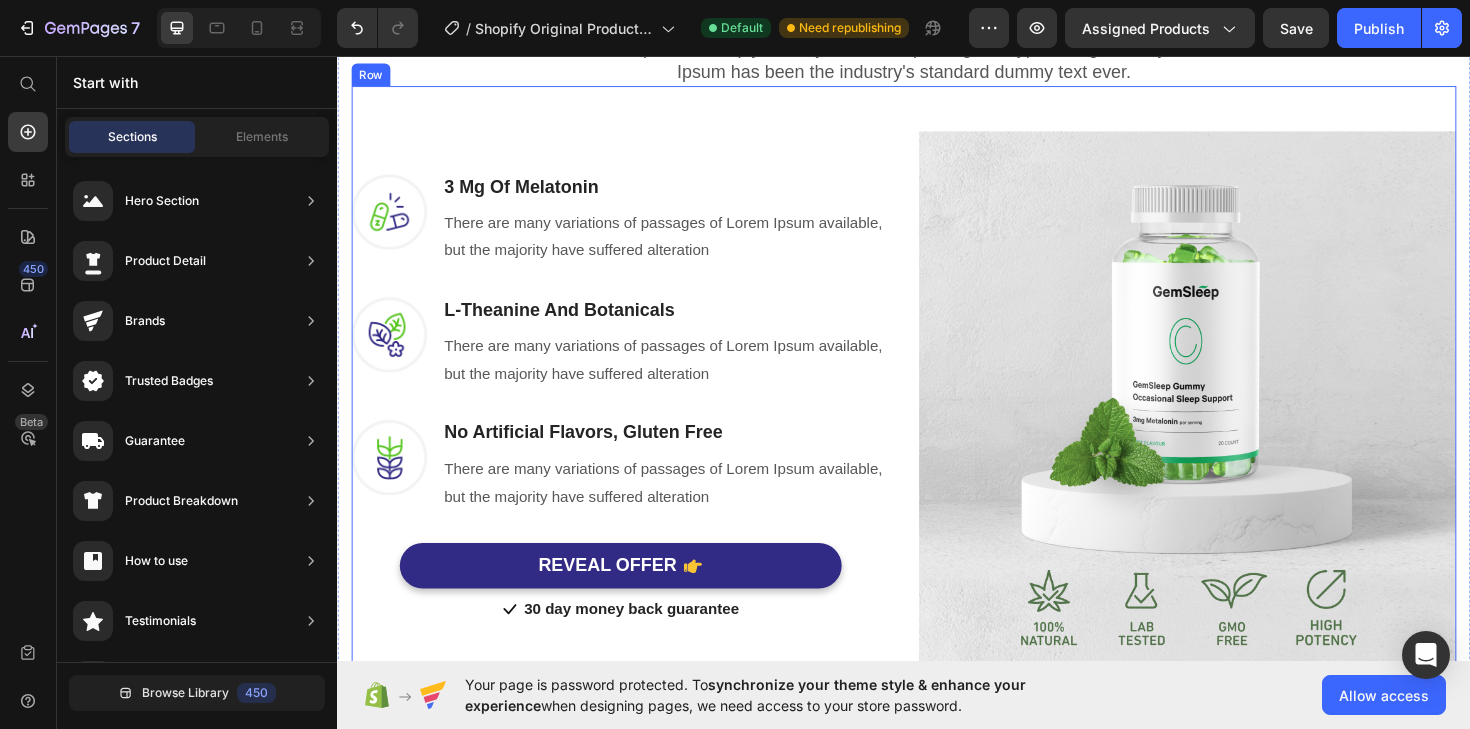 scroll, scrollTop: 2014, scrollLeft: 0, axis: vertical 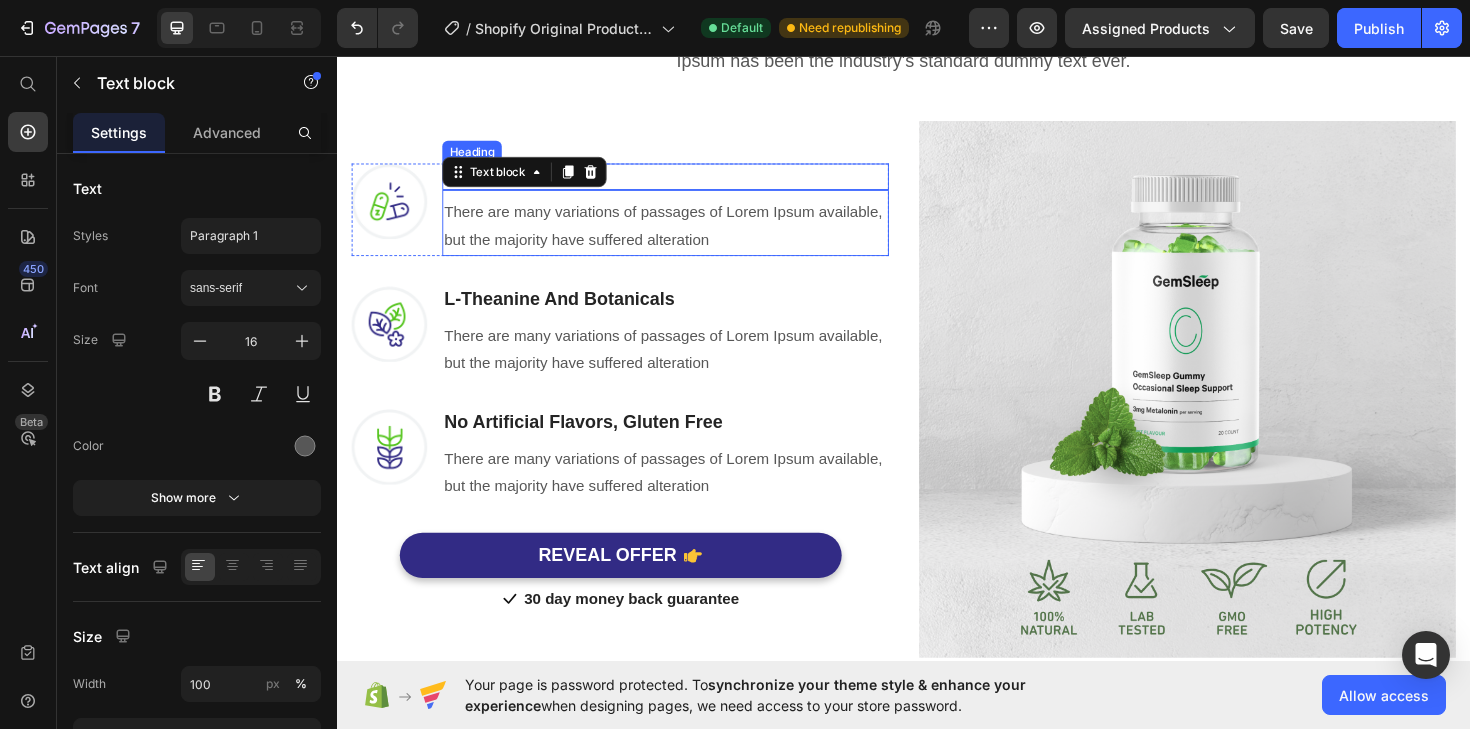 click on "3 Mg Of [MEDICAL_DATA] Heading There are many variations of passages of Lorem Ipsum available, but the majority have suffered alteration Text block   0" at bounding box center [684, 219] 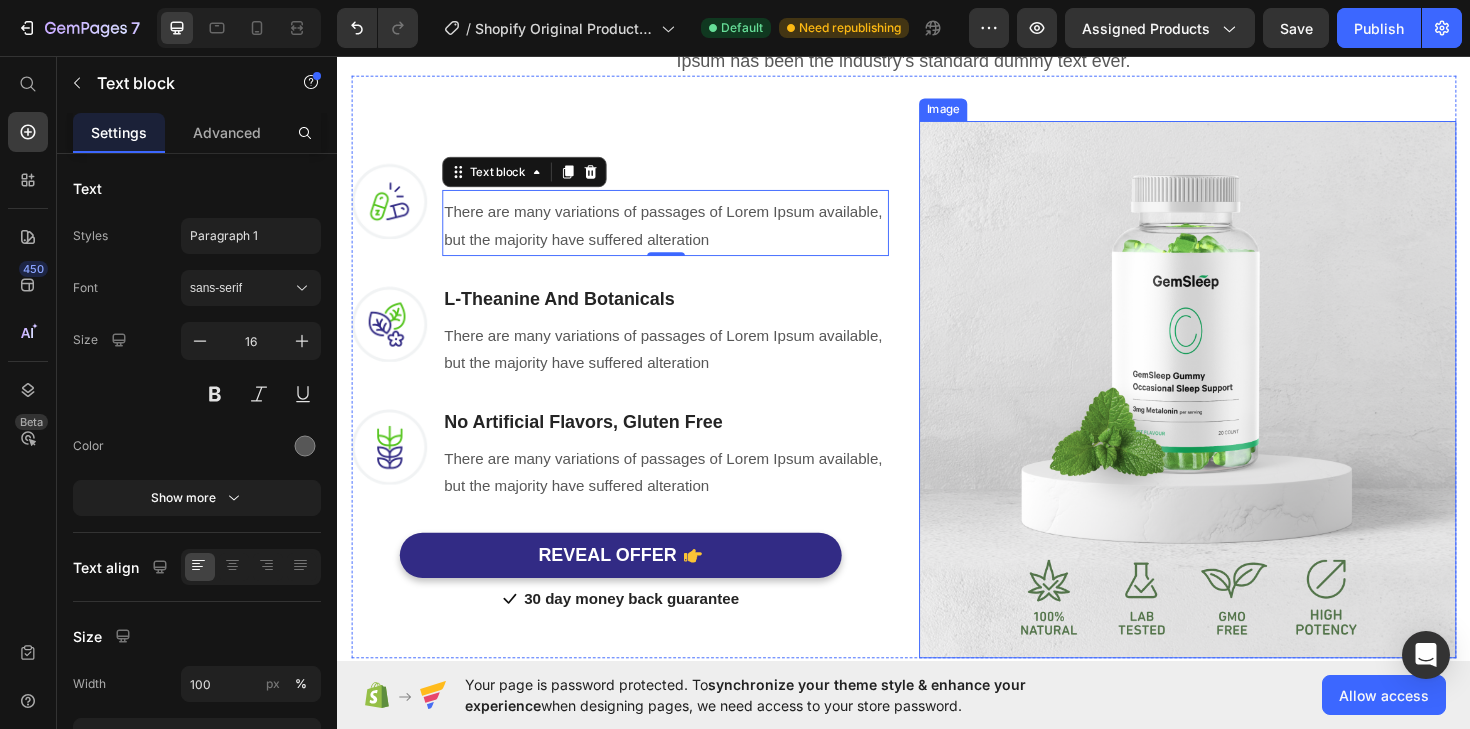 click at bounding box center (1237, 409) 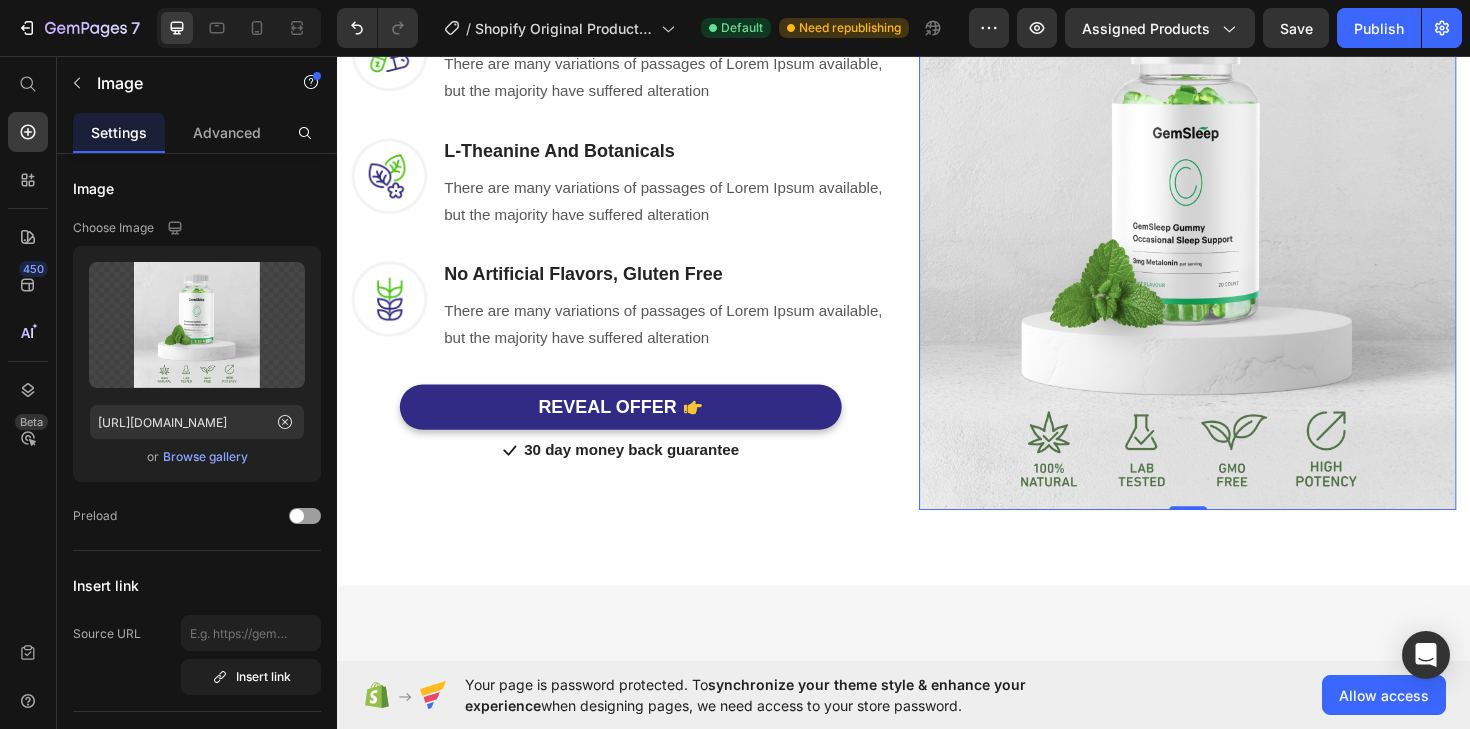 scroll, scrollTop: 1890, scrollLeft: 0, axis: vertical 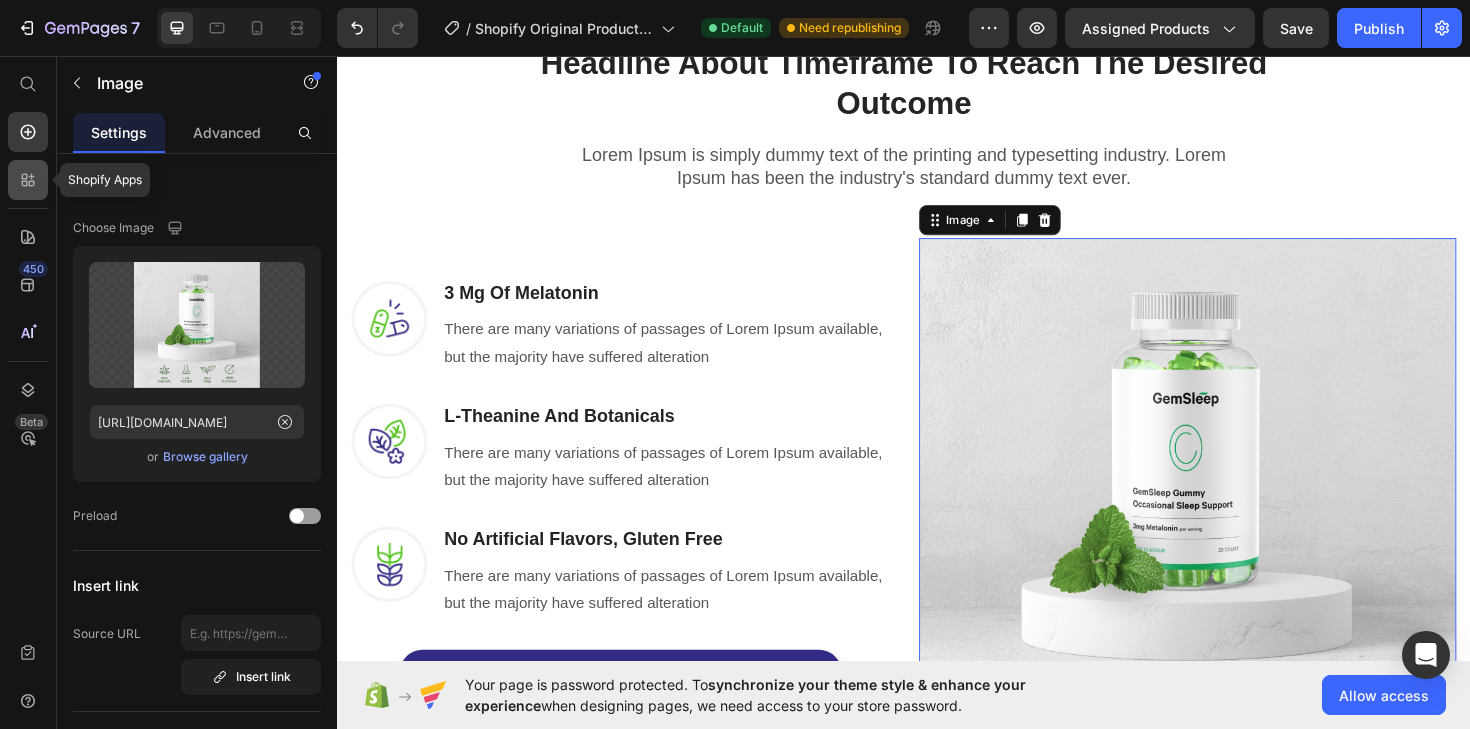click 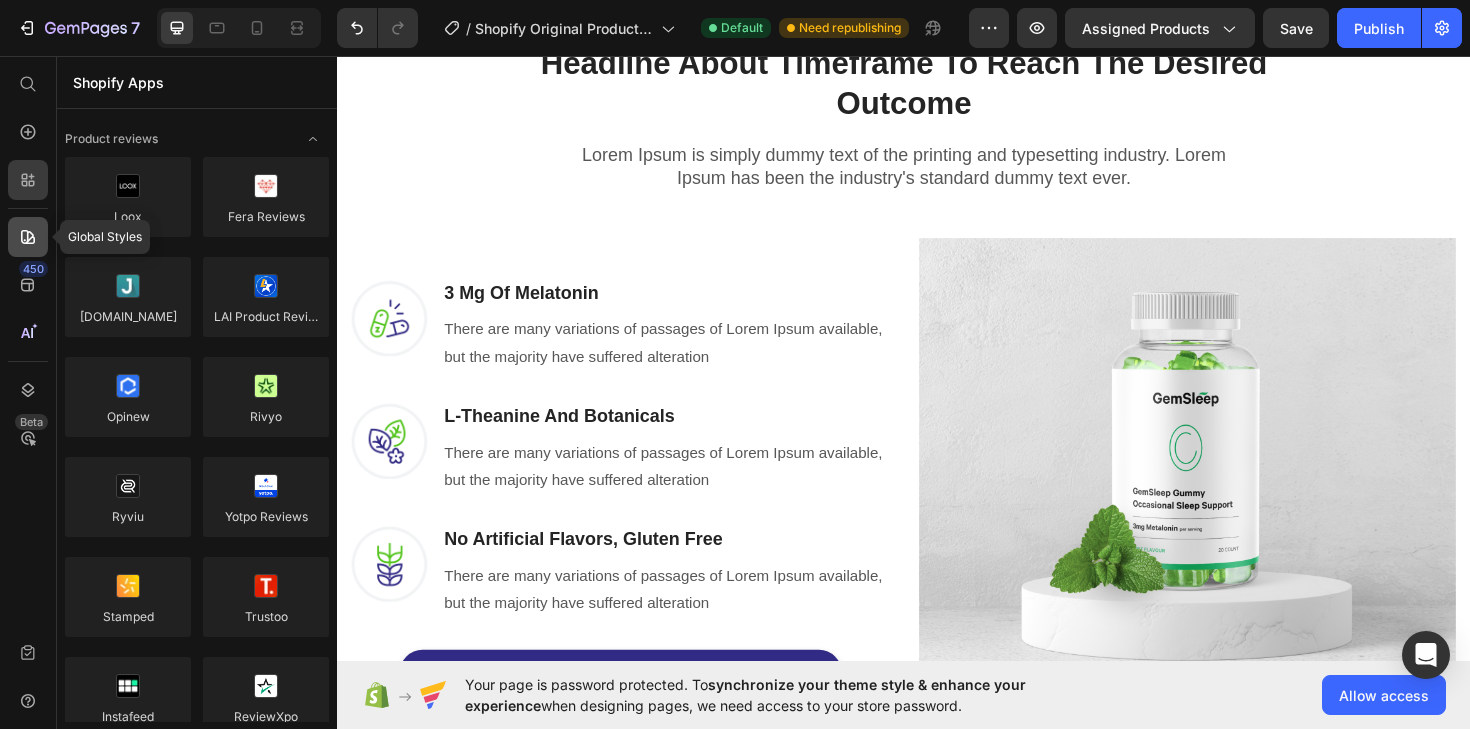 click 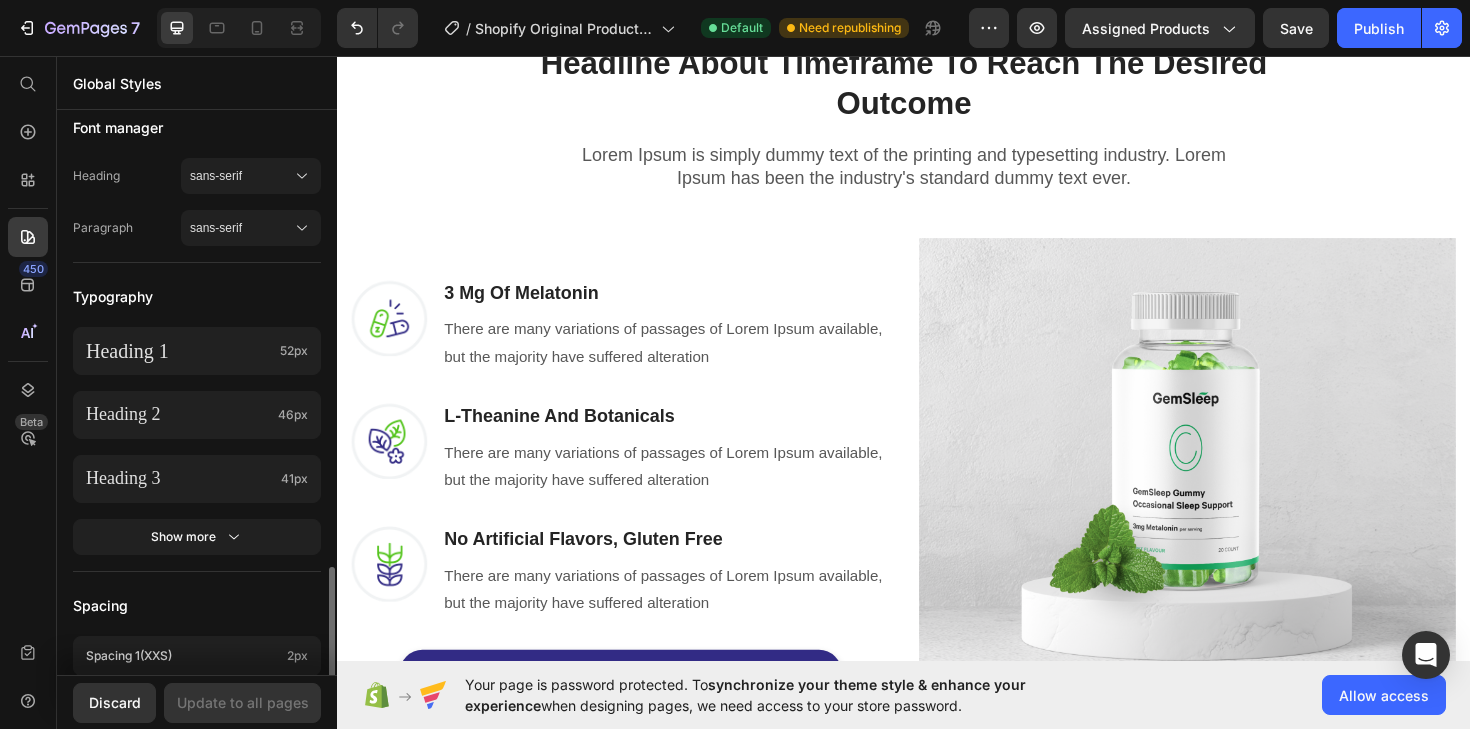 scroll, scrollTop: 0, scrollLeft: 0, axis: both 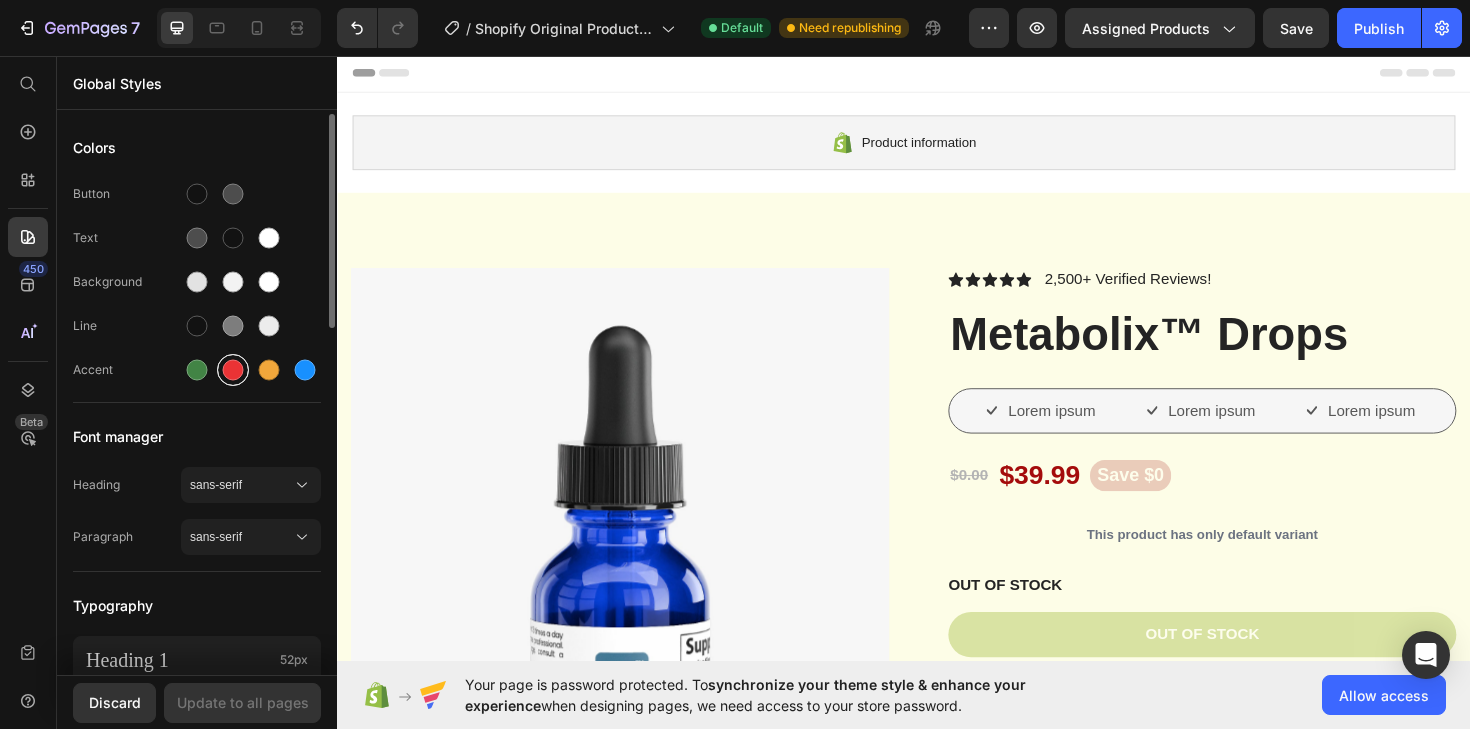click at bounding box center (233, 370) 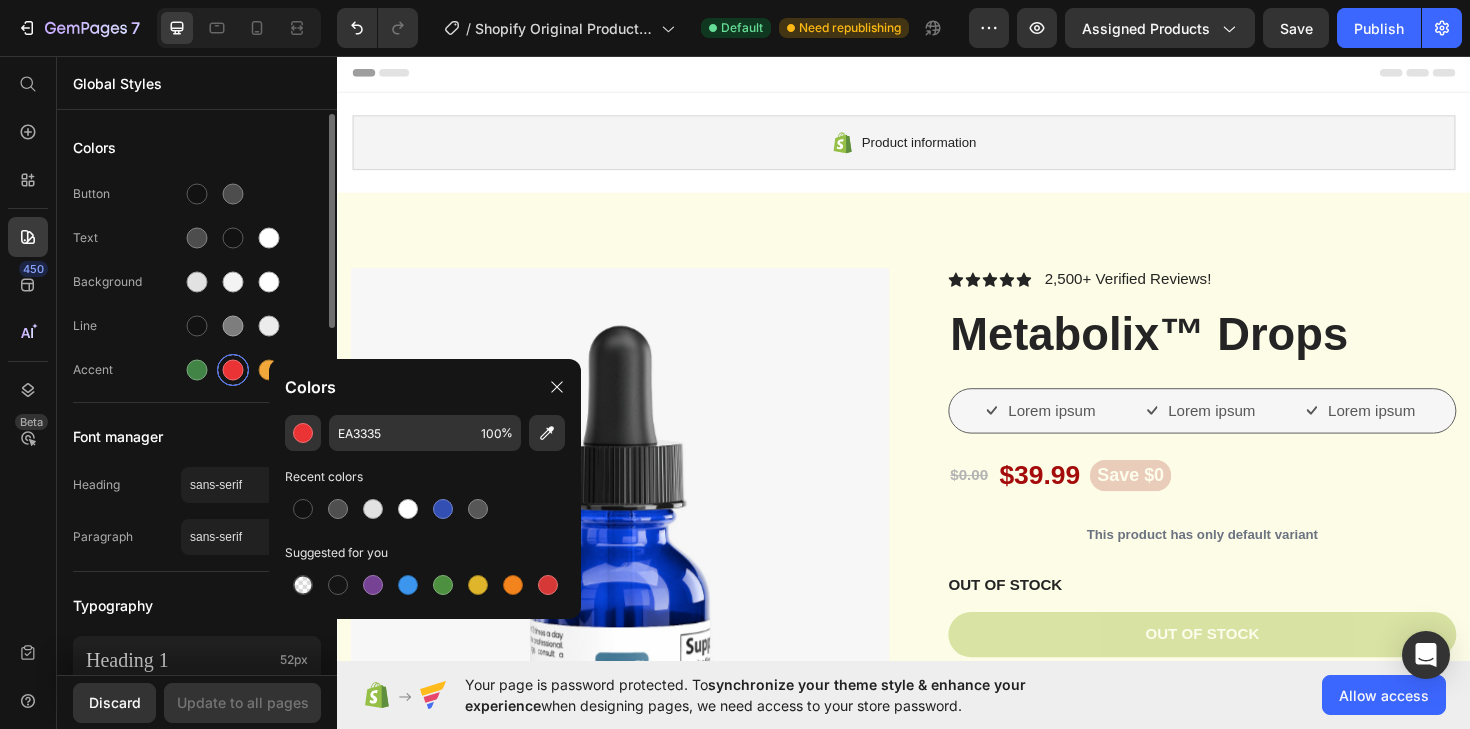 click at bounding box center [233, 370] 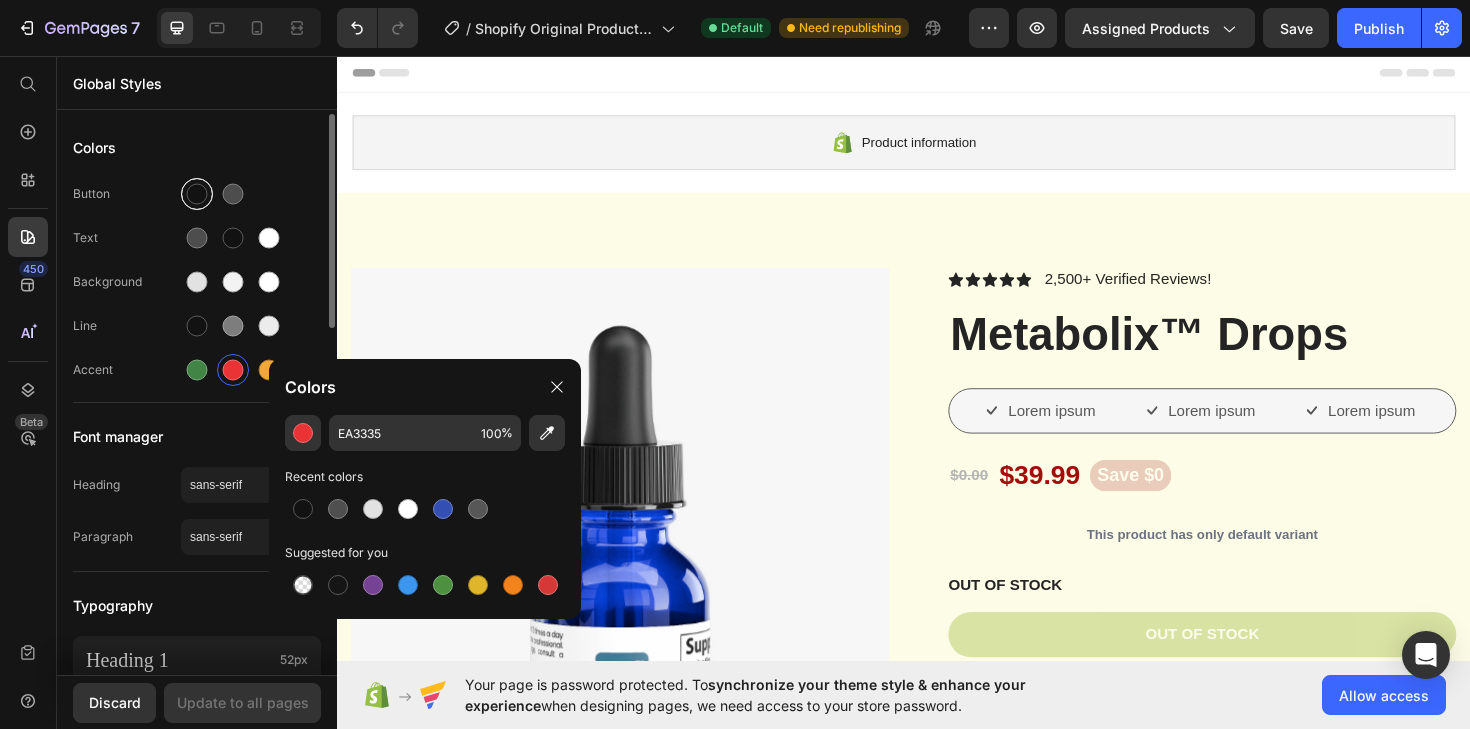click at bounding box center (197, 194) 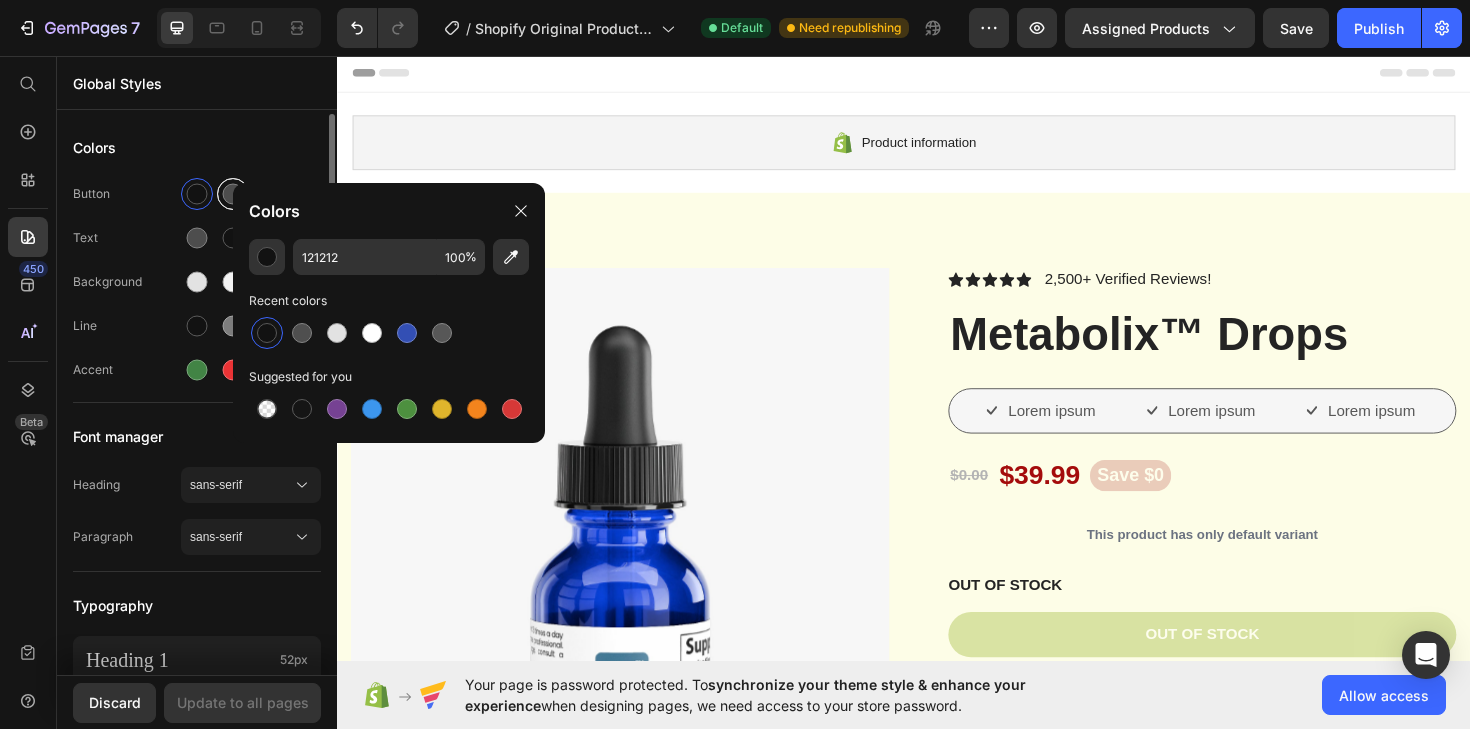 click at bounding box center (233, 194) 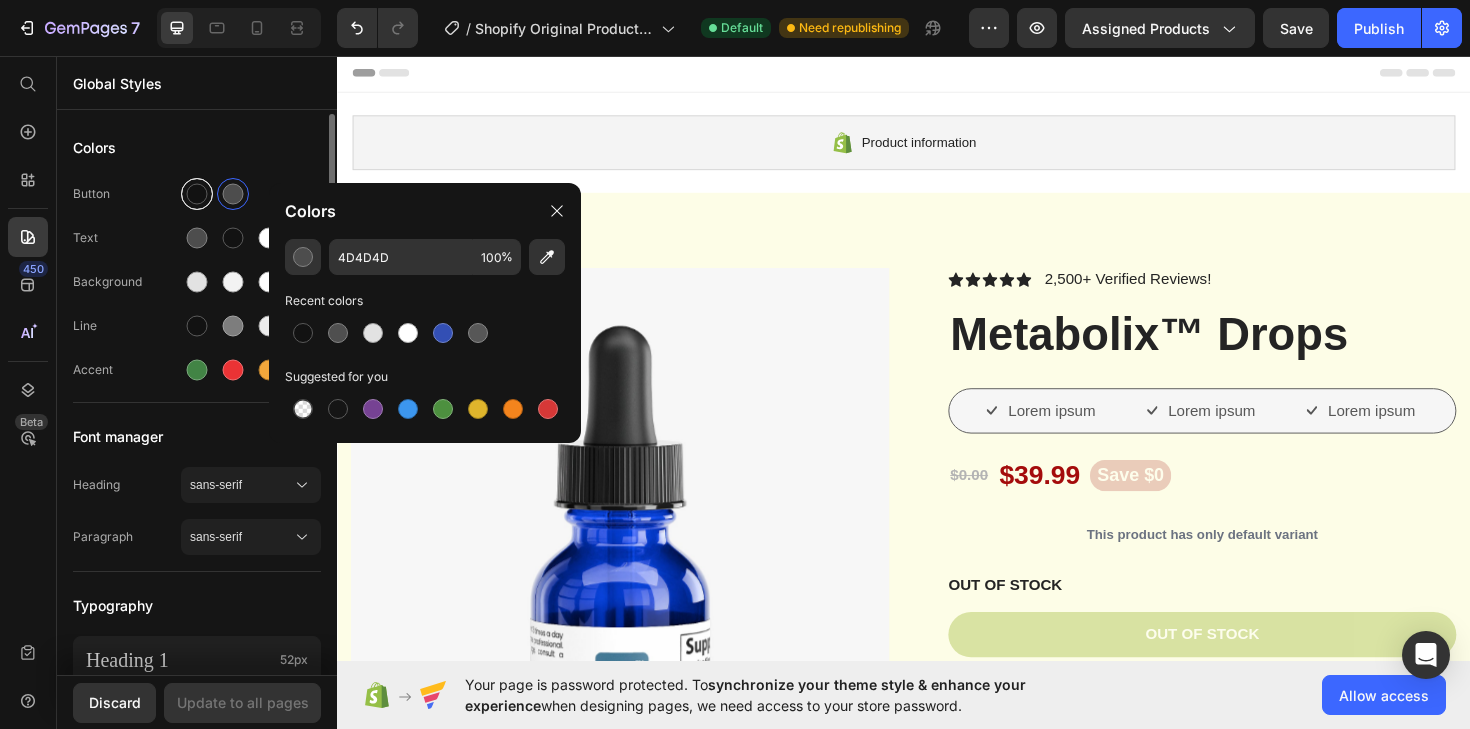 click at bounding box center [197, 194] 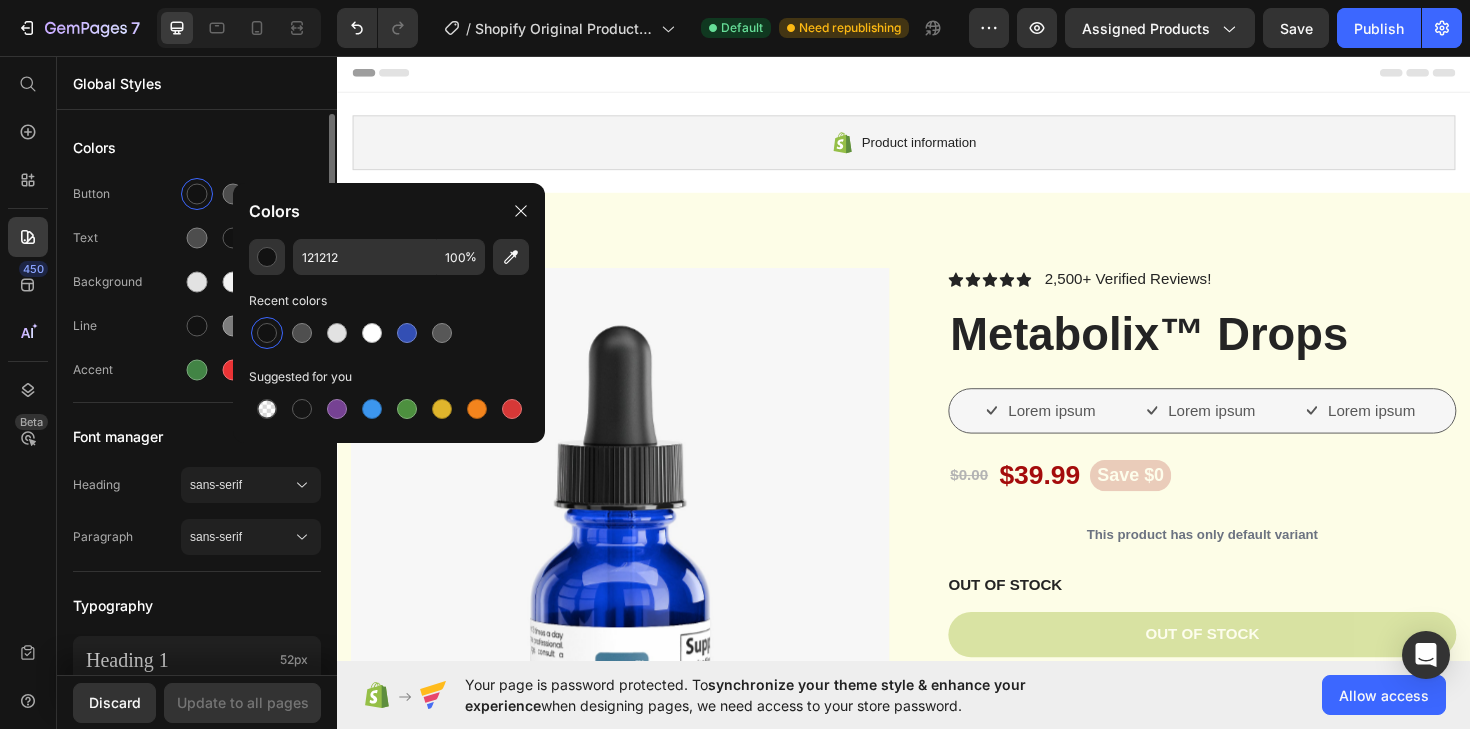 click on "Colors" at bounding box center [197, 148] 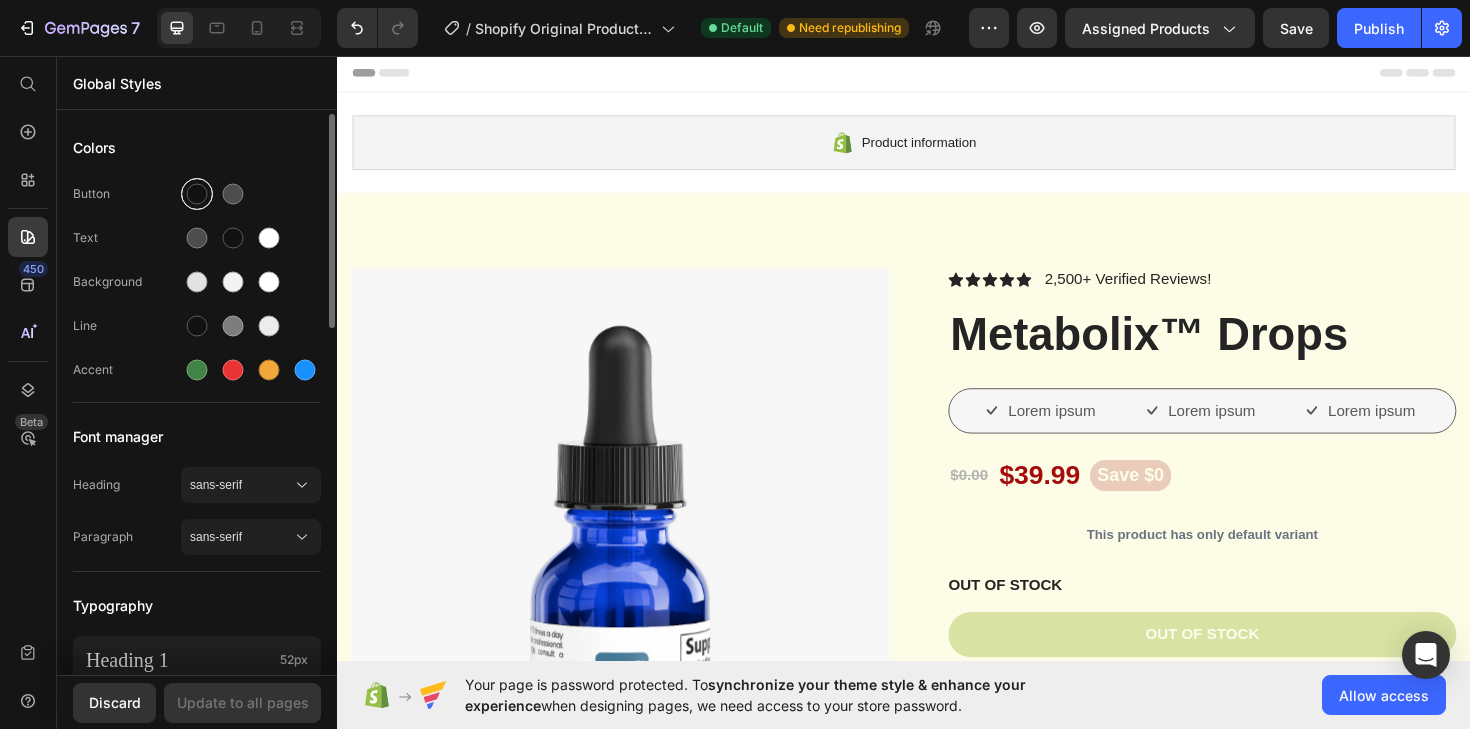 click at bounding box center [197, 194] 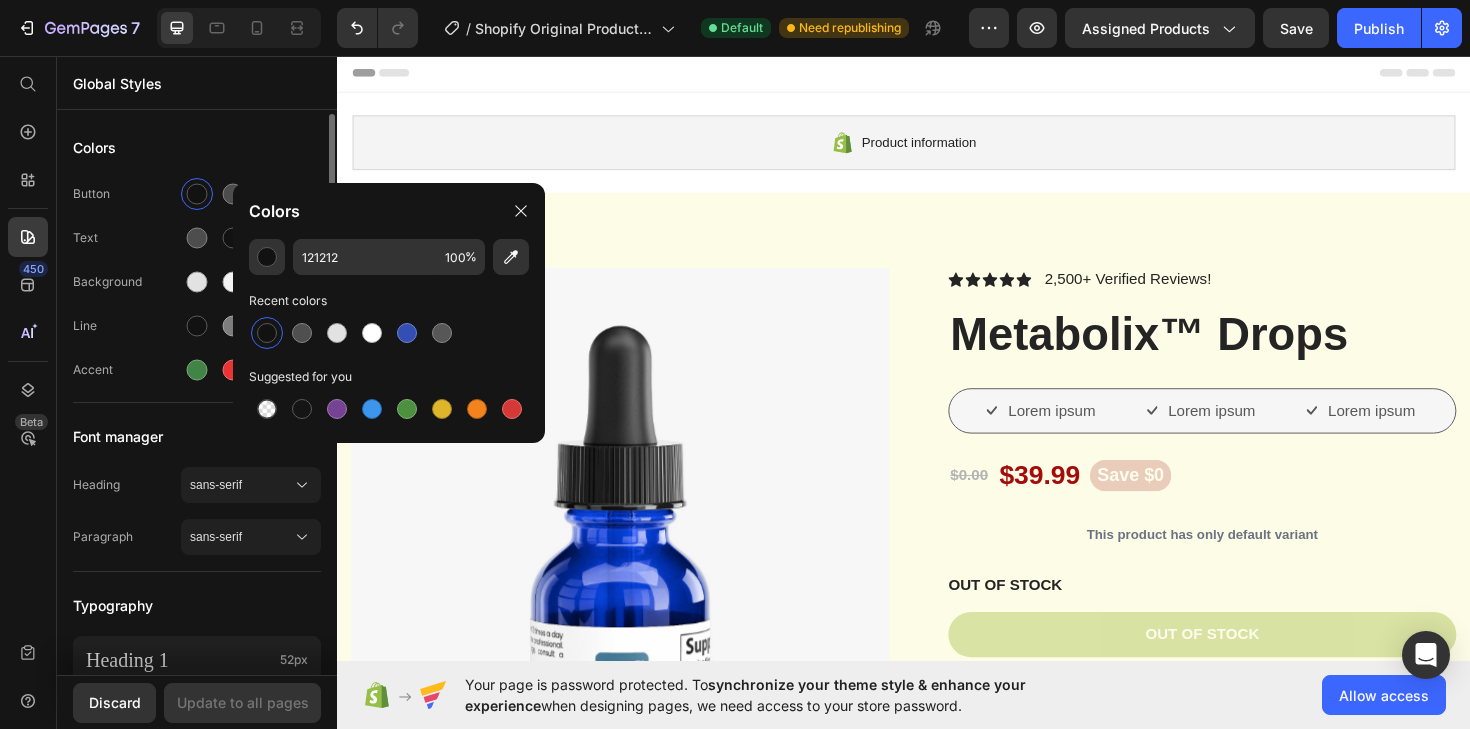 click on "Colors" at bounding box center [197, 148] 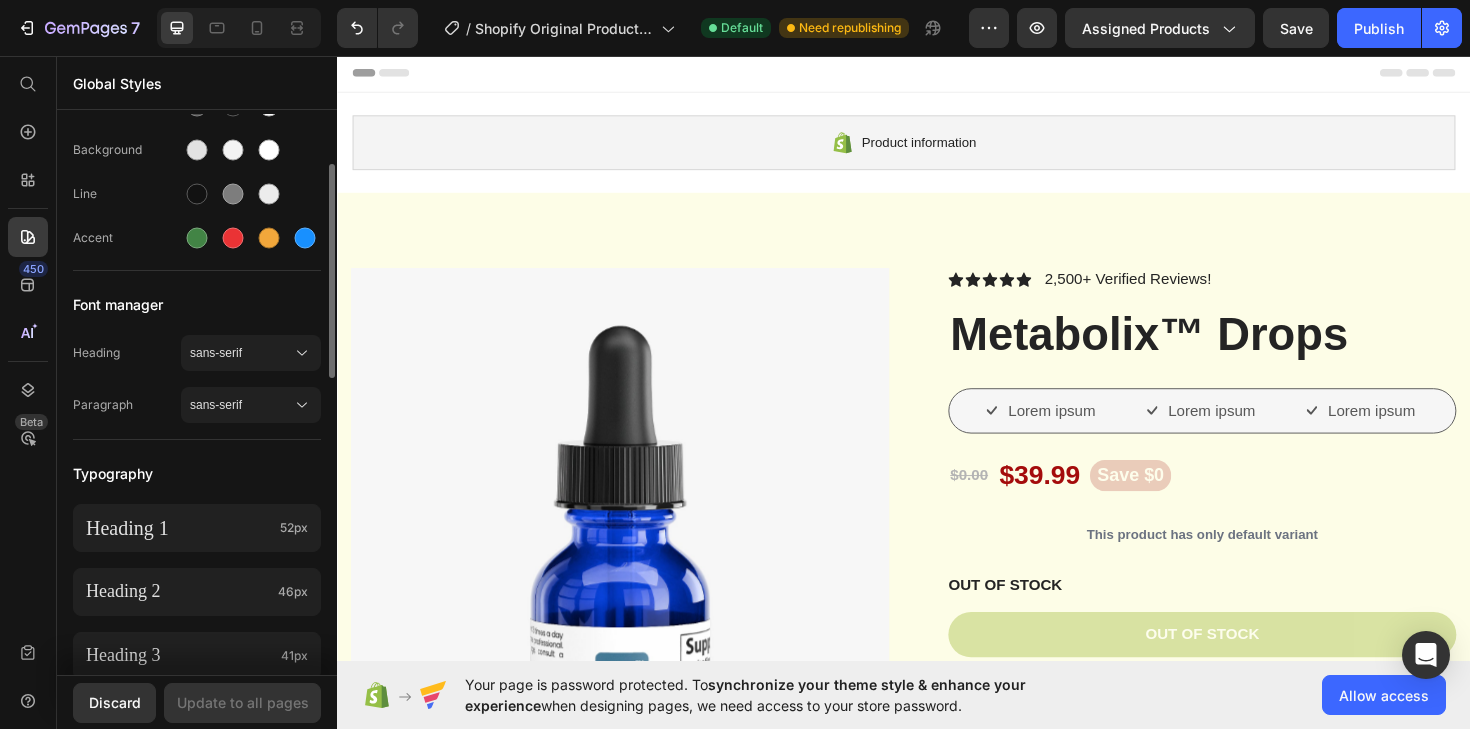 scroll, scrollTop: 0, scrollLeft: 0, axis: both 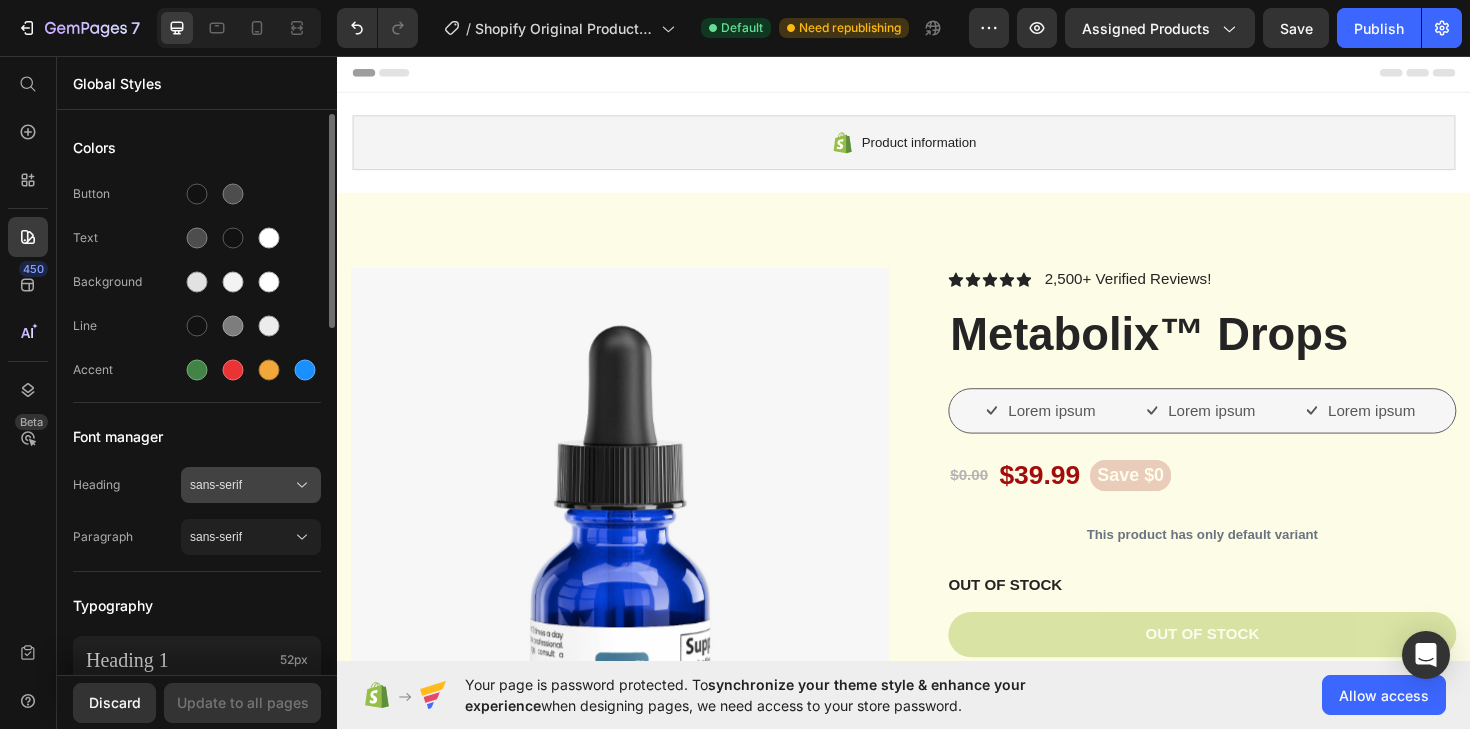click on "sans-serif" at bounding box center (241, 485) 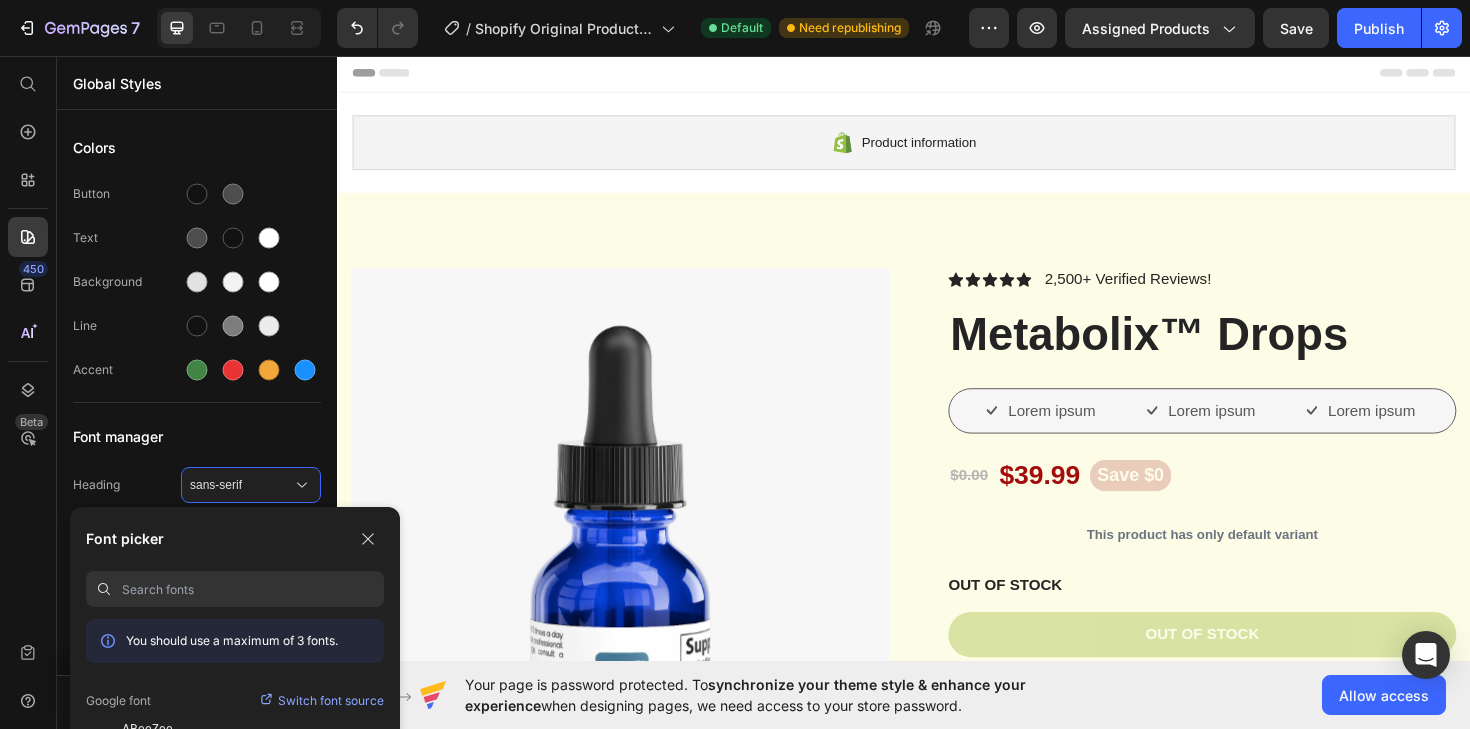 paste on "Poppins" 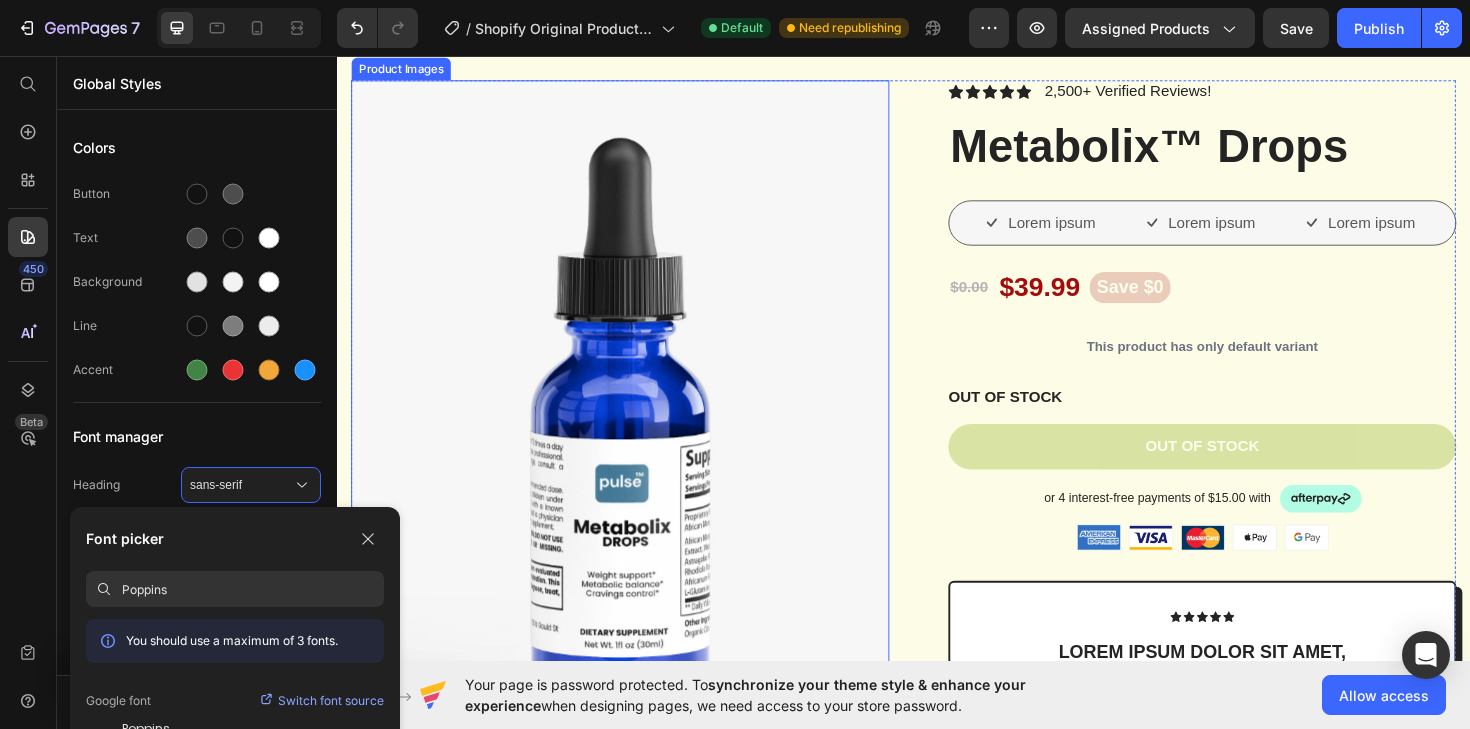 scroll, scrollTop: 220, scrollLeft: 0, axis: vertical 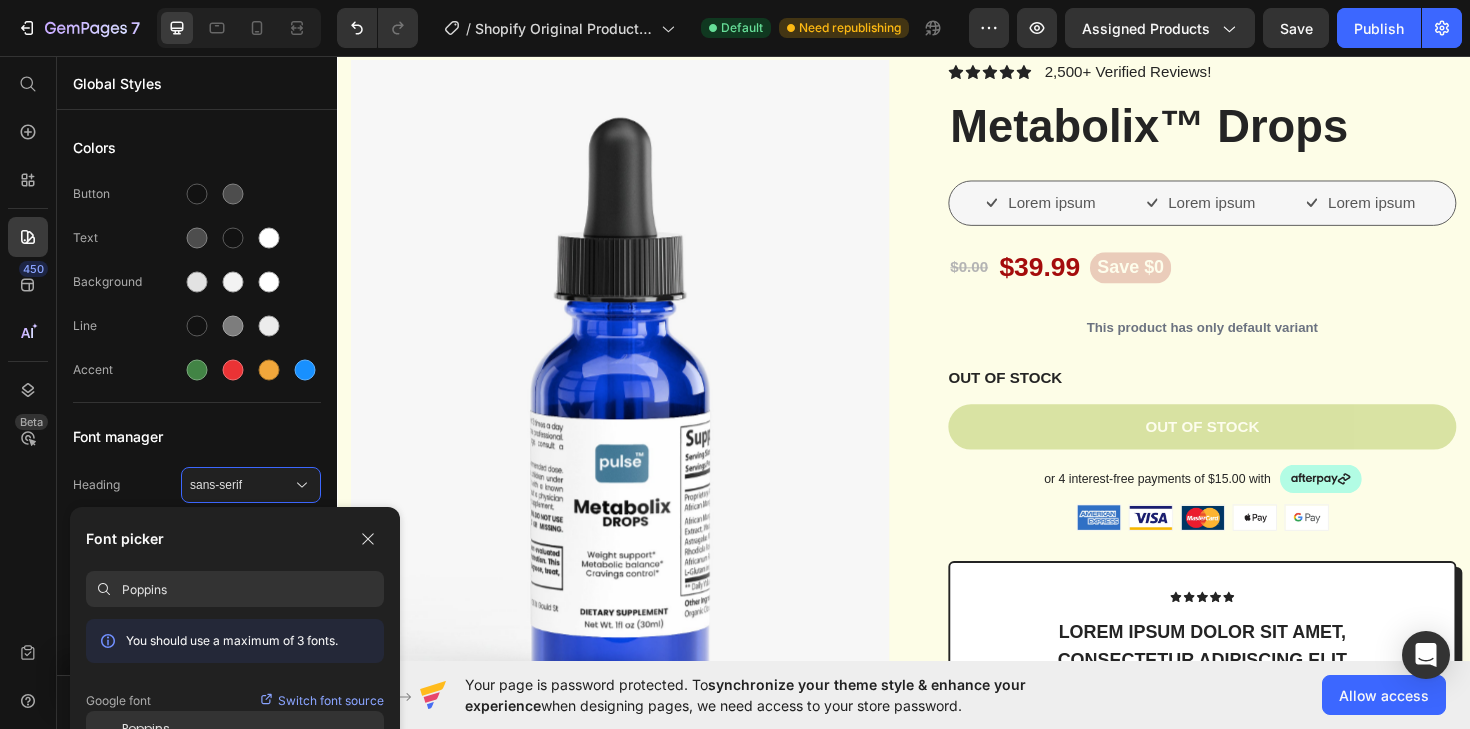 type on "Poppins" 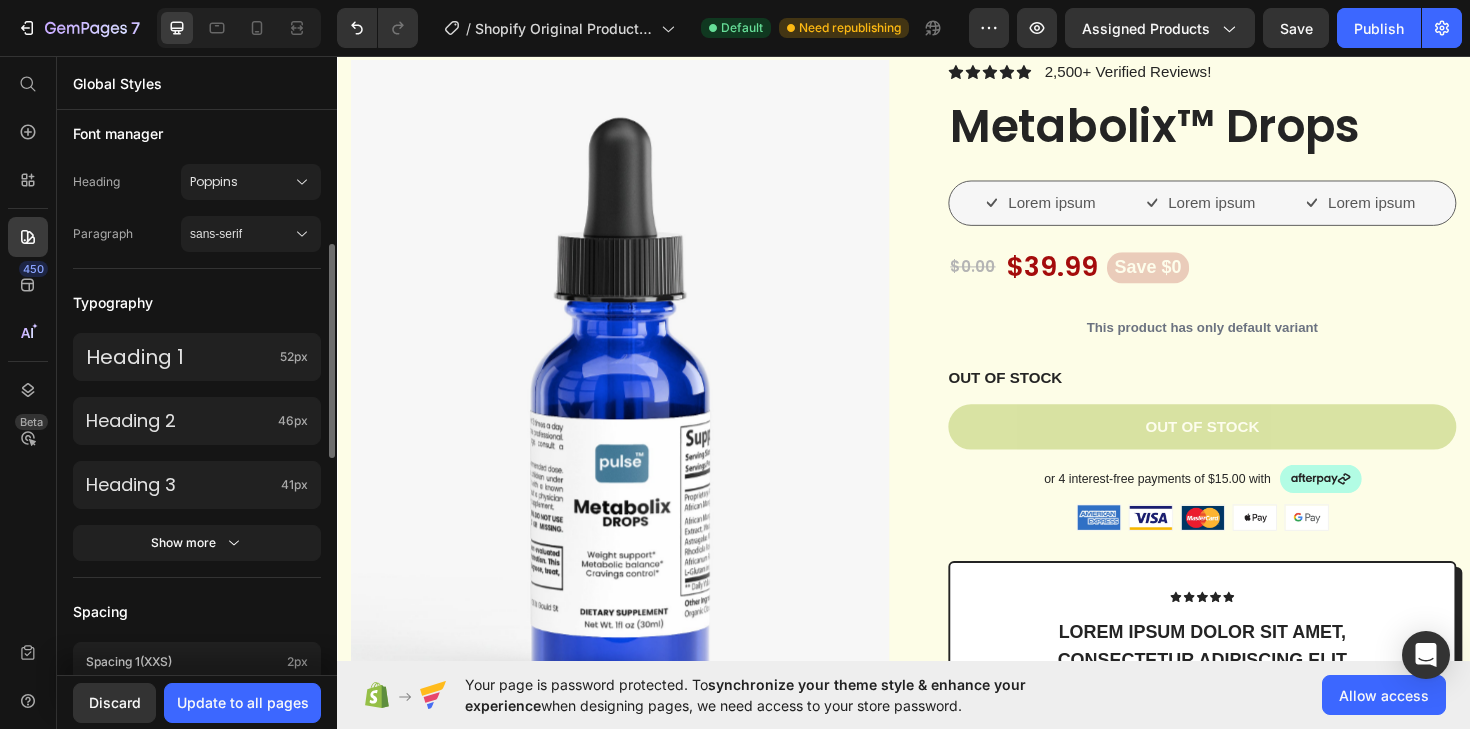 scroll, scrollTop: 298, scrollLeft: 0, axis: vertical 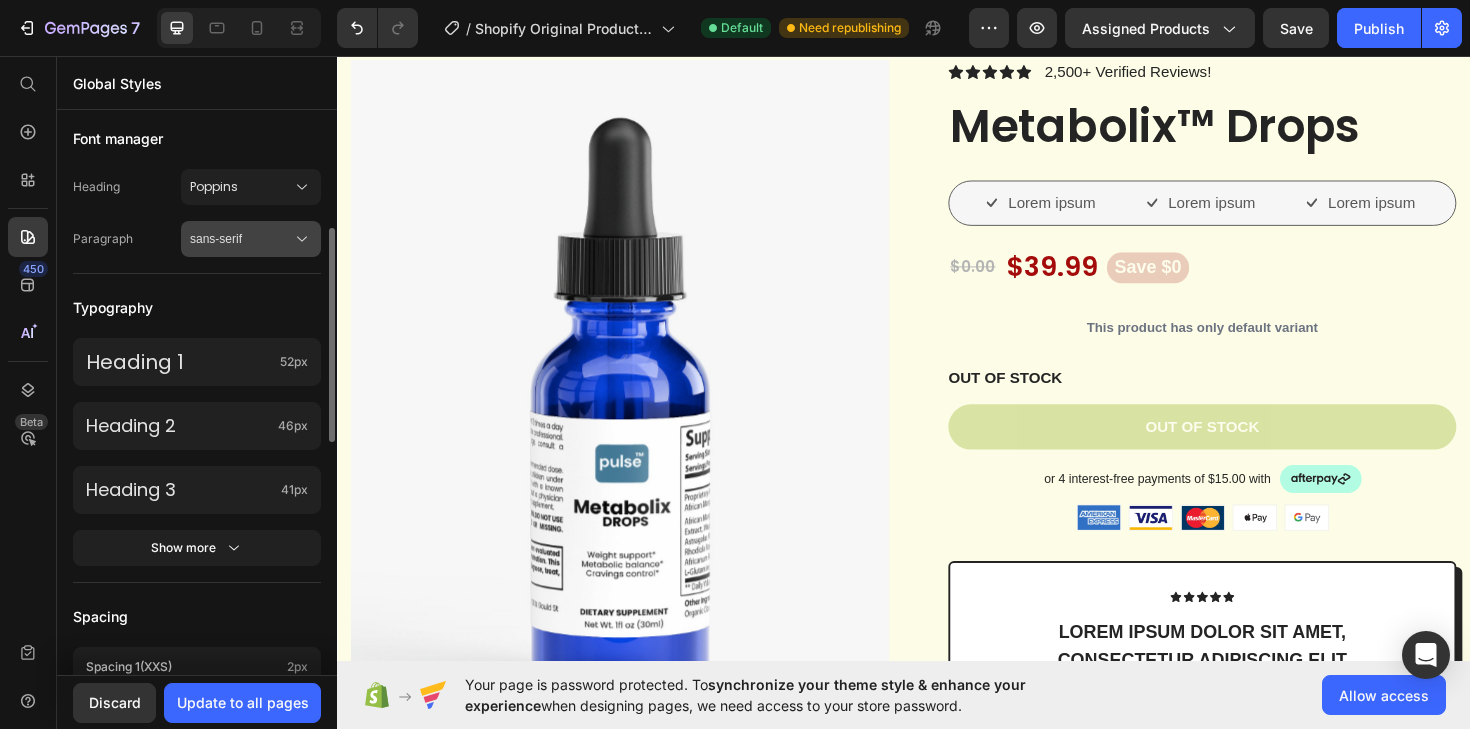 click on "sans-serif" at bounding box center (241, 239) 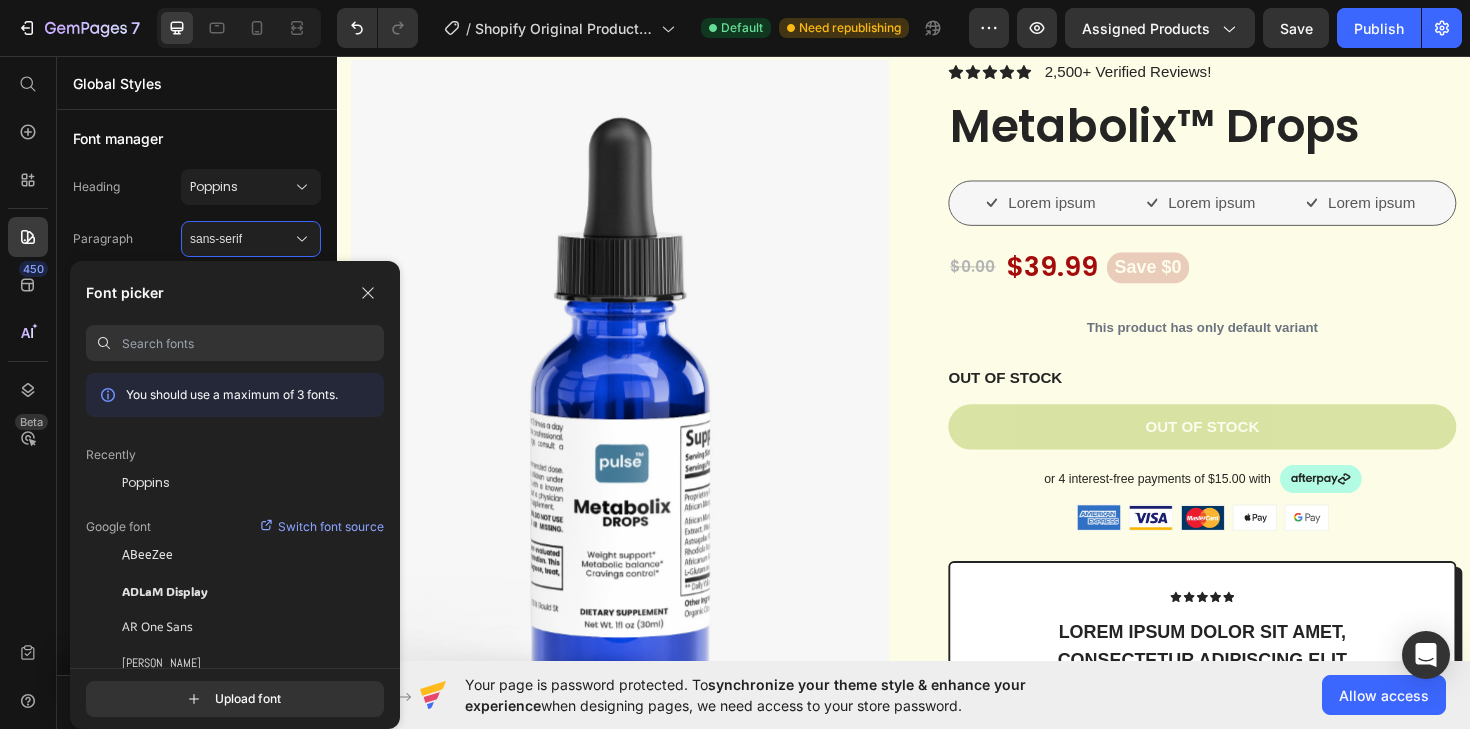 paste on "Source Sans Pro" 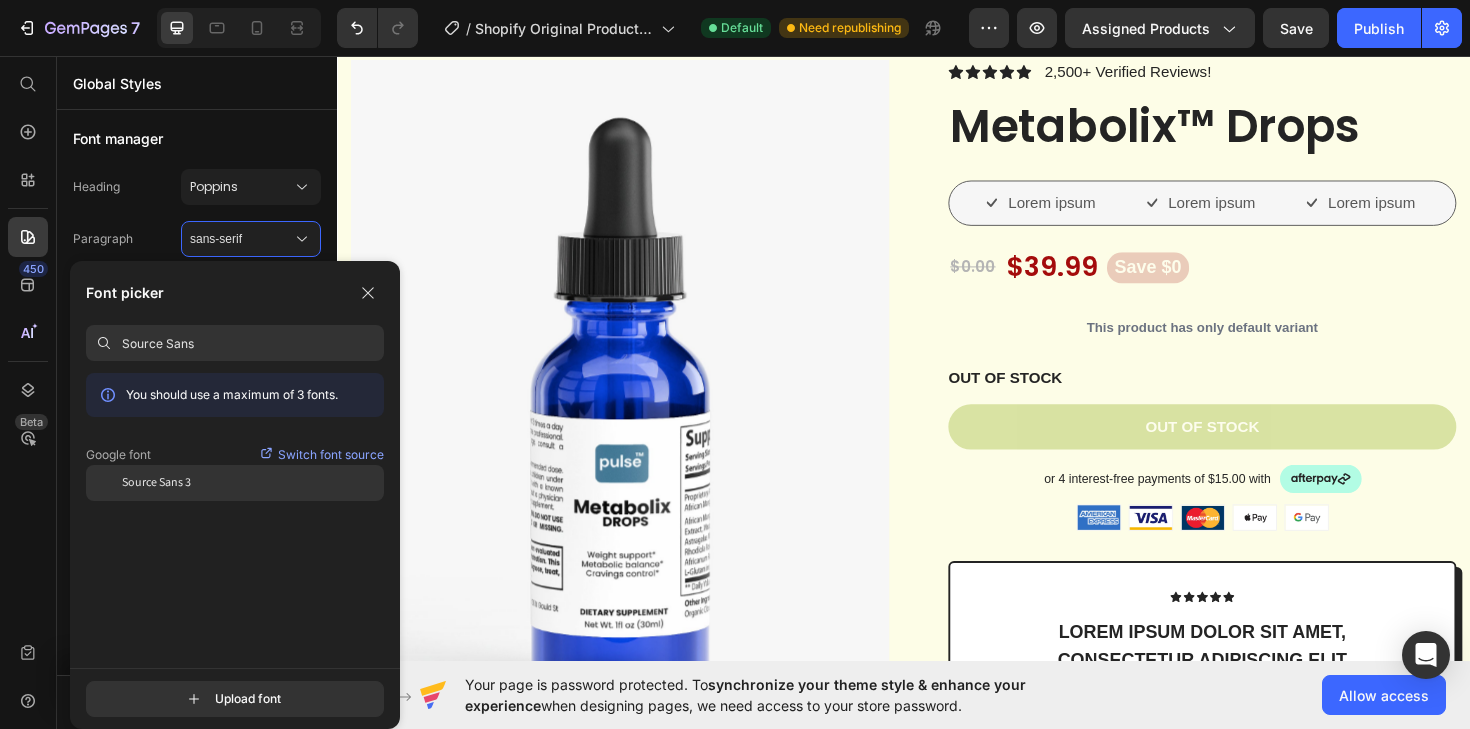 type on "Source Sans" 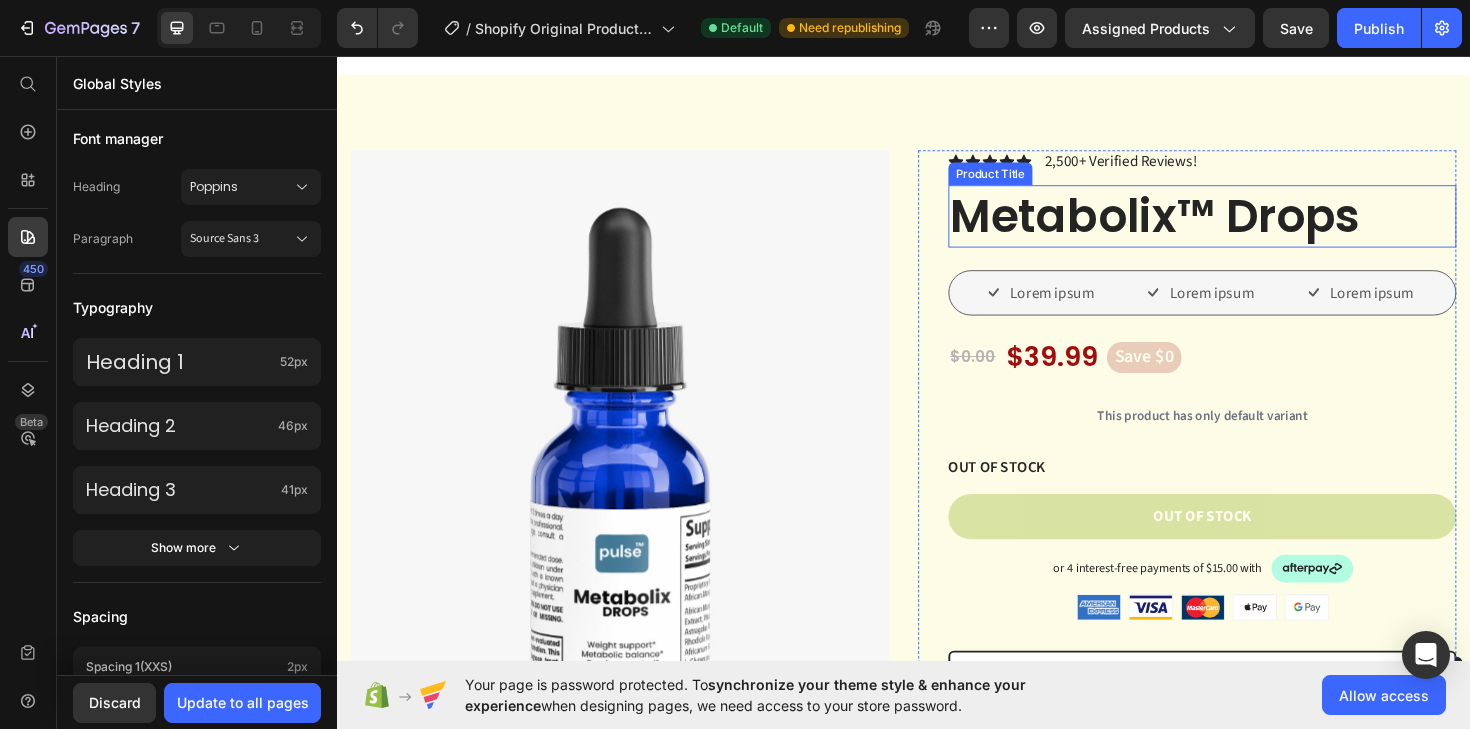 scroll, scrollTop: 134, scrollLeft: 0, axis: vertical 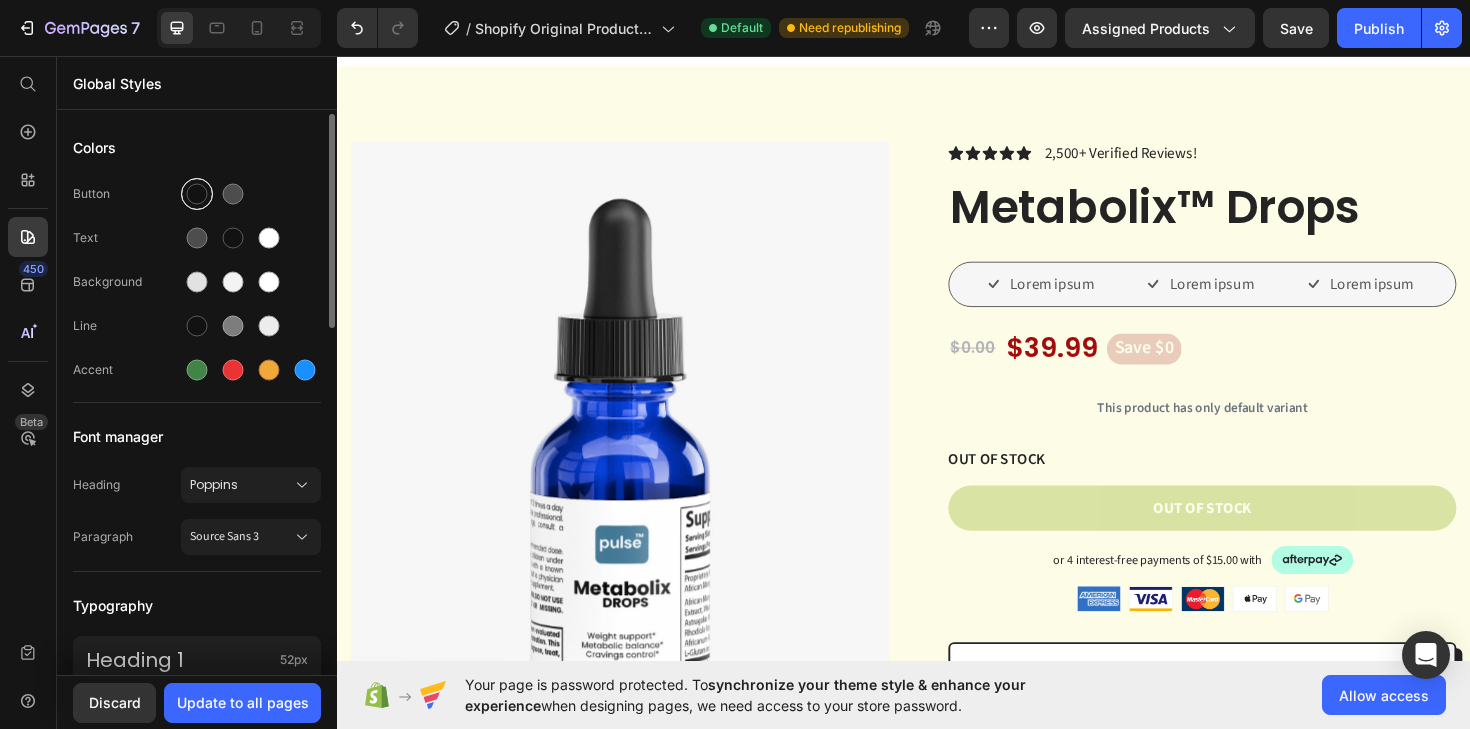 click at bounding box center [197, 194] 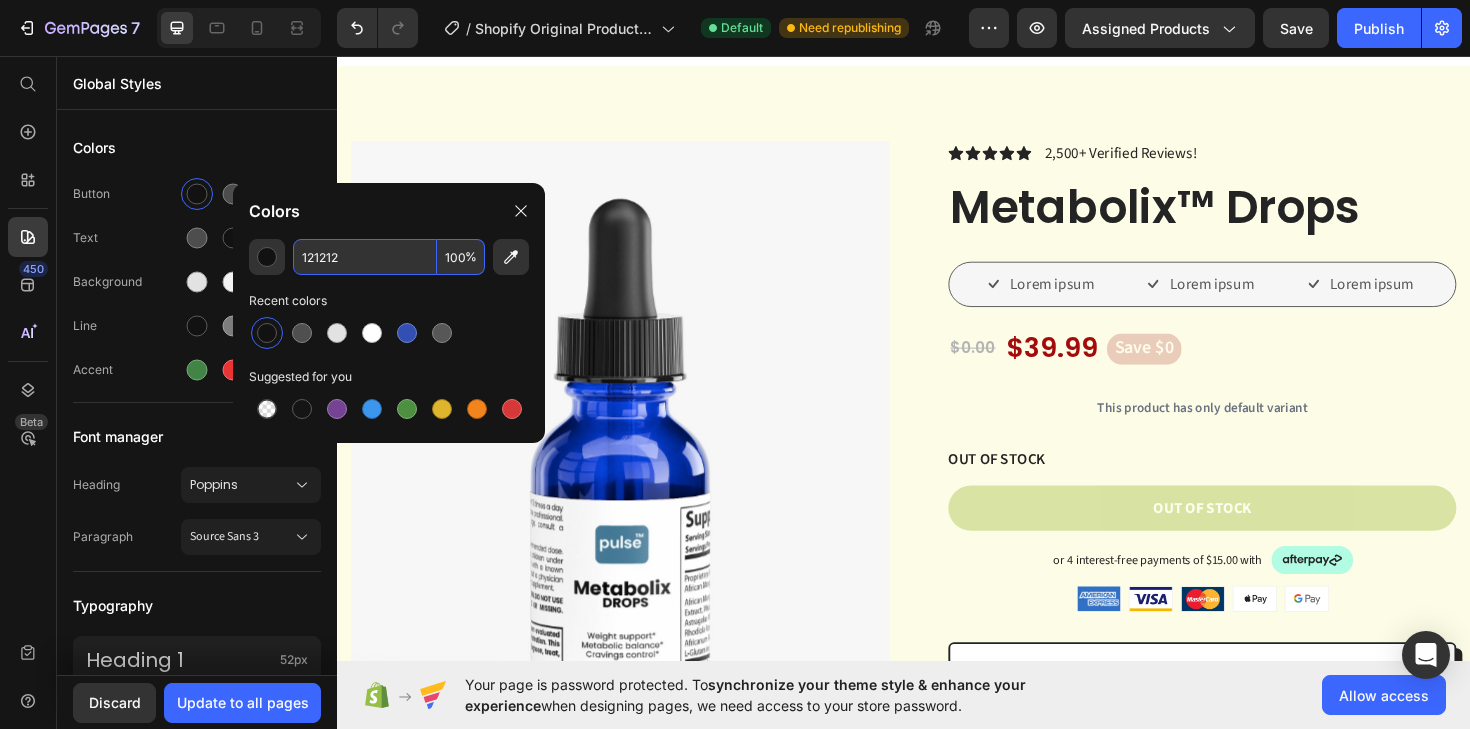 click on "121212" at bounding box center [365, 257] 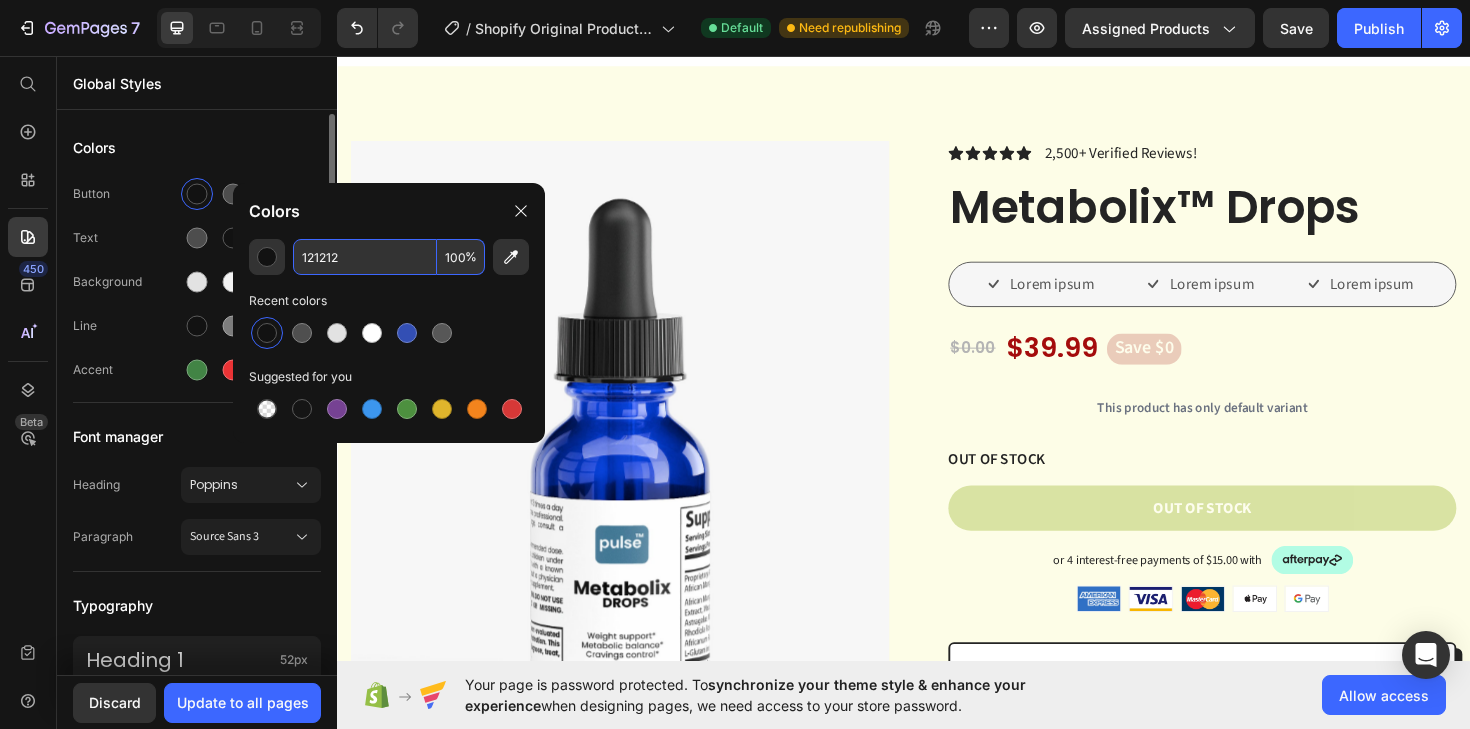click on "Colors" at bounding box center [197, 148] 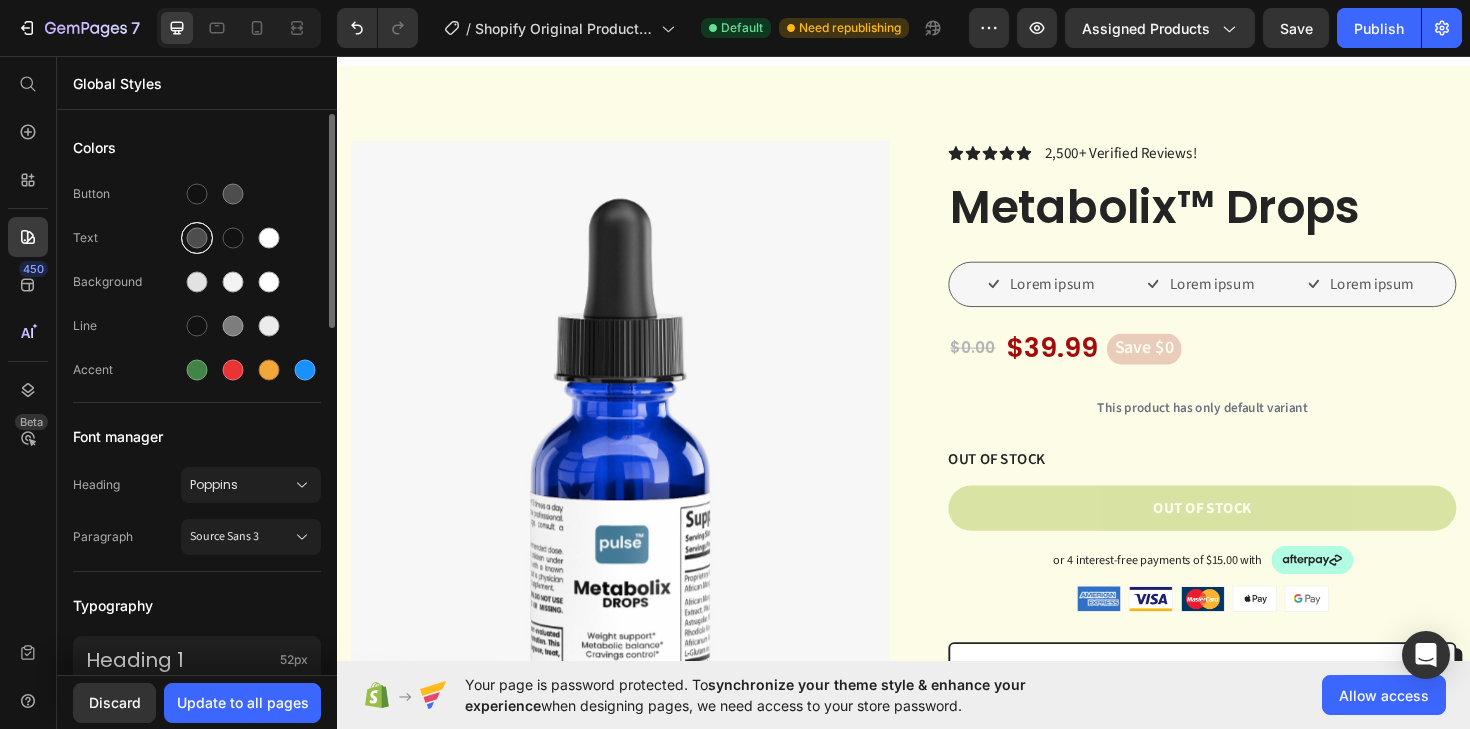click at bounding box center [197, 238] 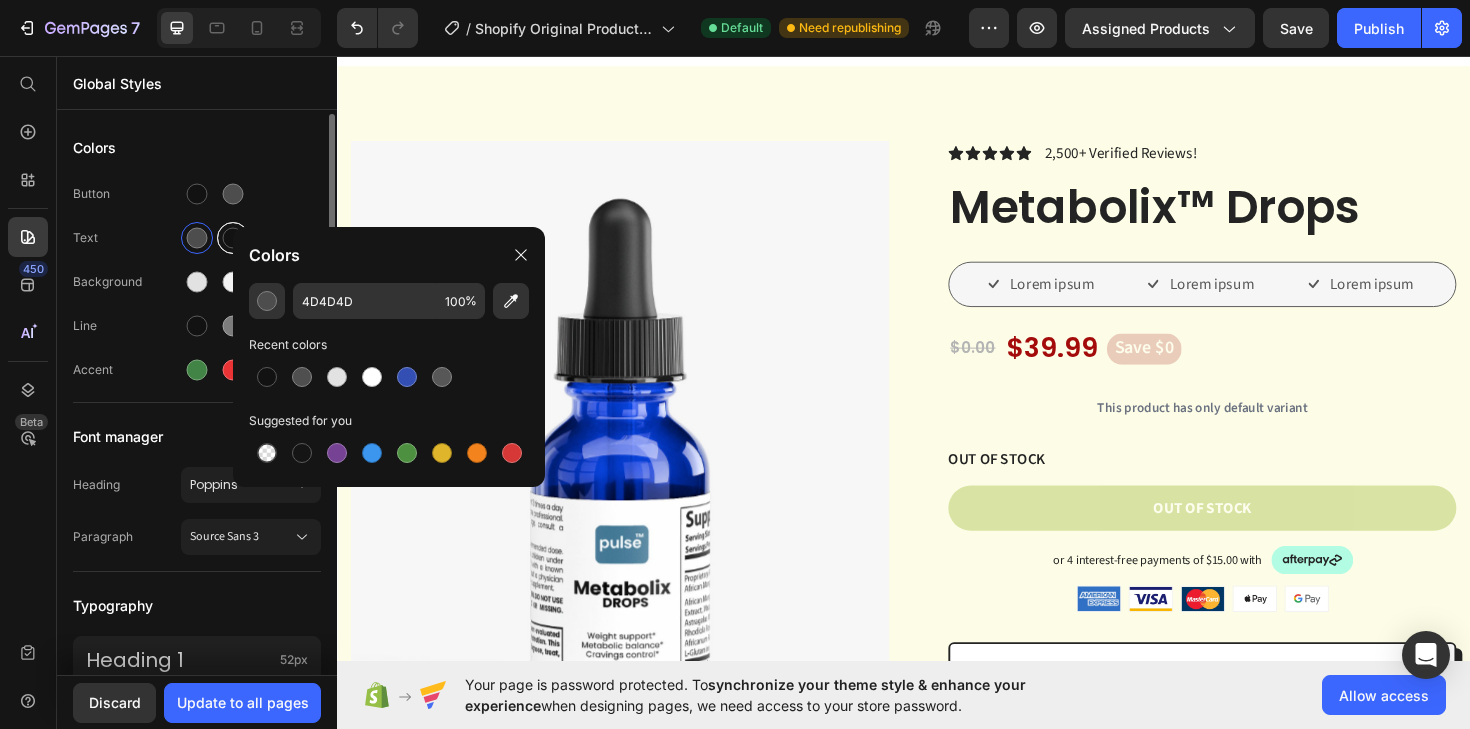 click at bounding box center [233, 238] 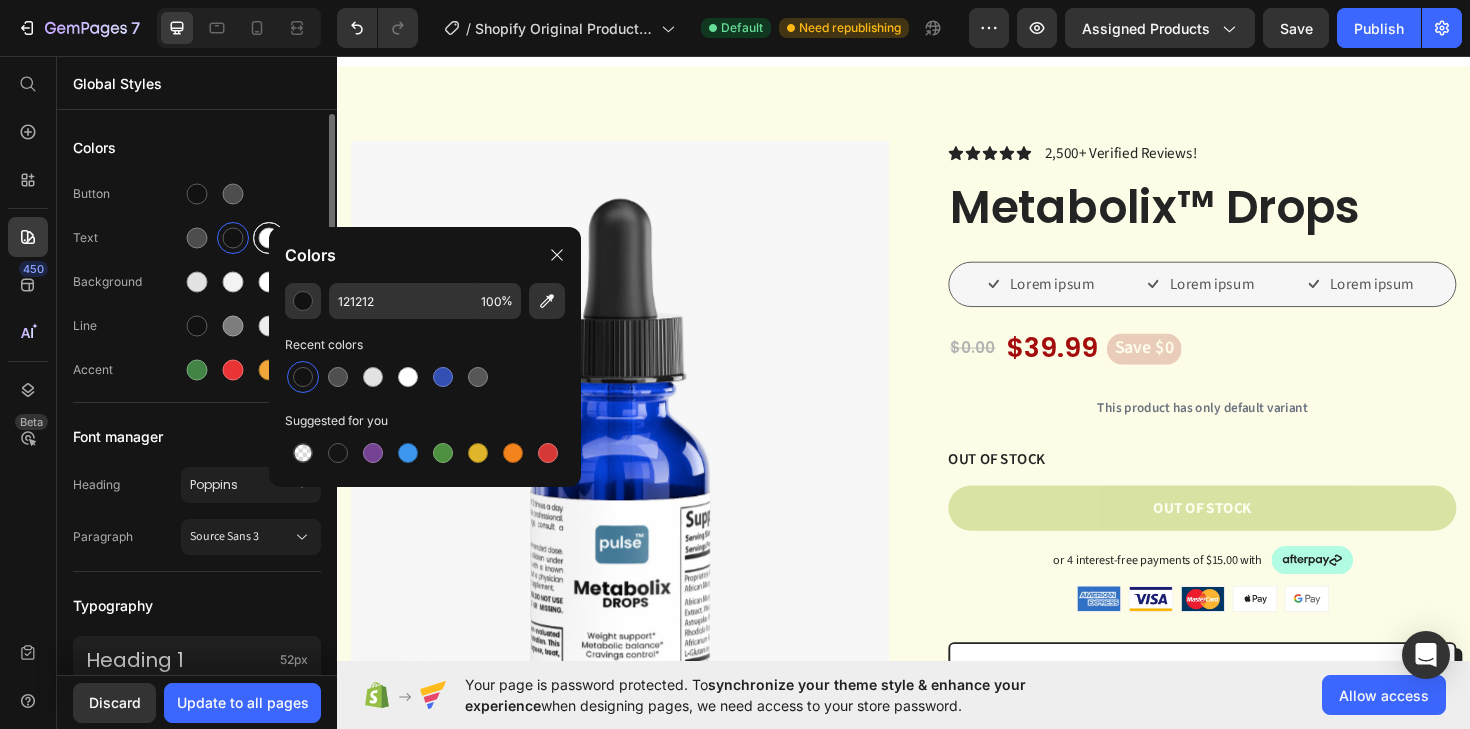 click at bounding box center [269, 238] 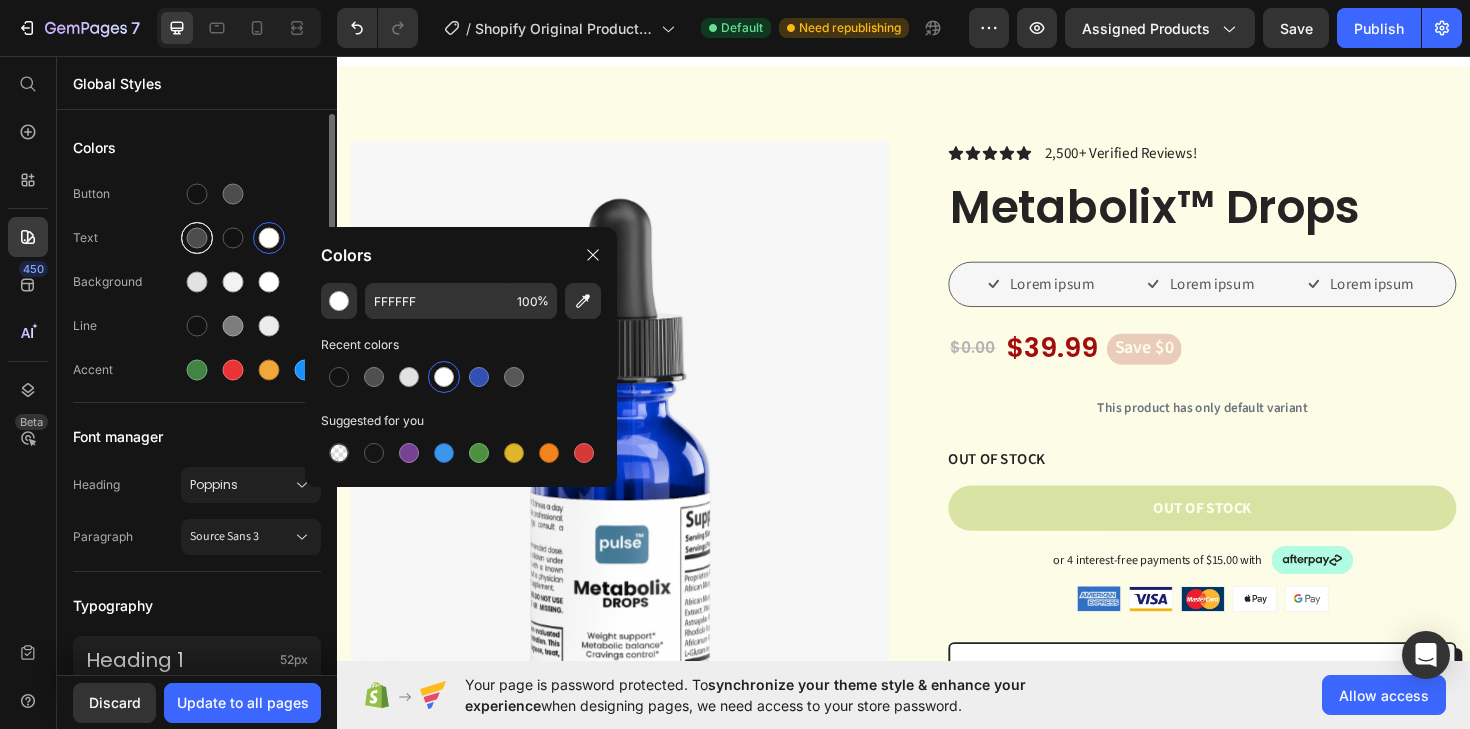 click at bounding box center (197, 238) 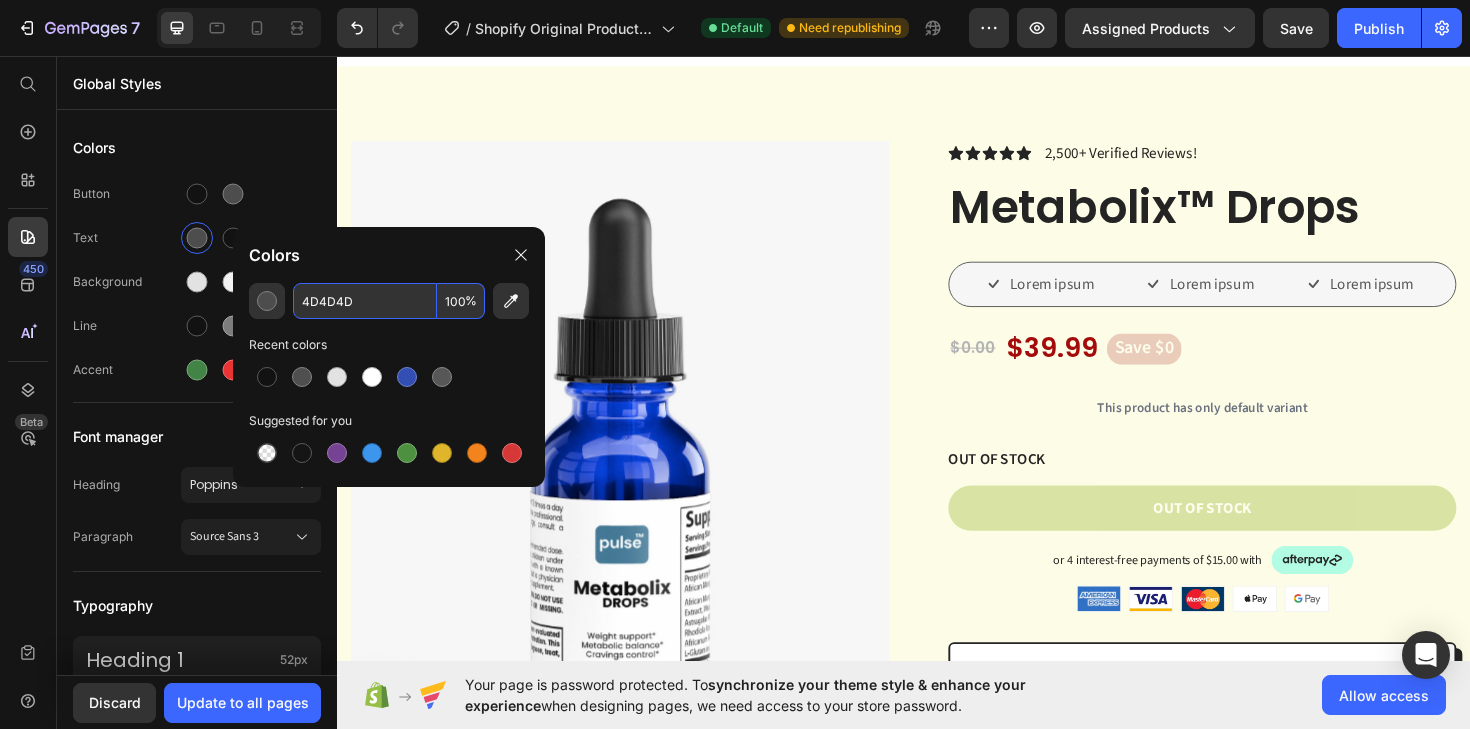 click on "4D4D4D" at bounding box center [365, 301] 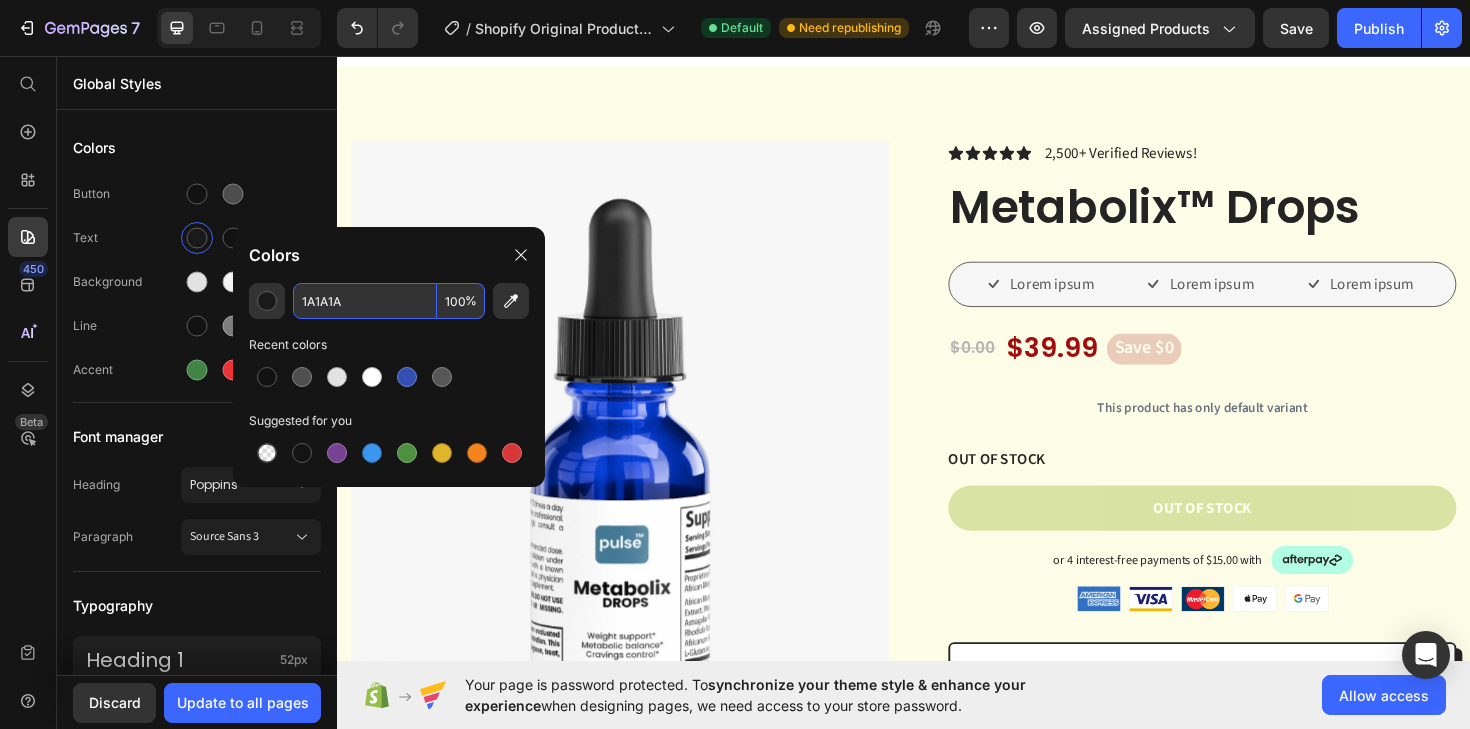 type on "1A1A1A" 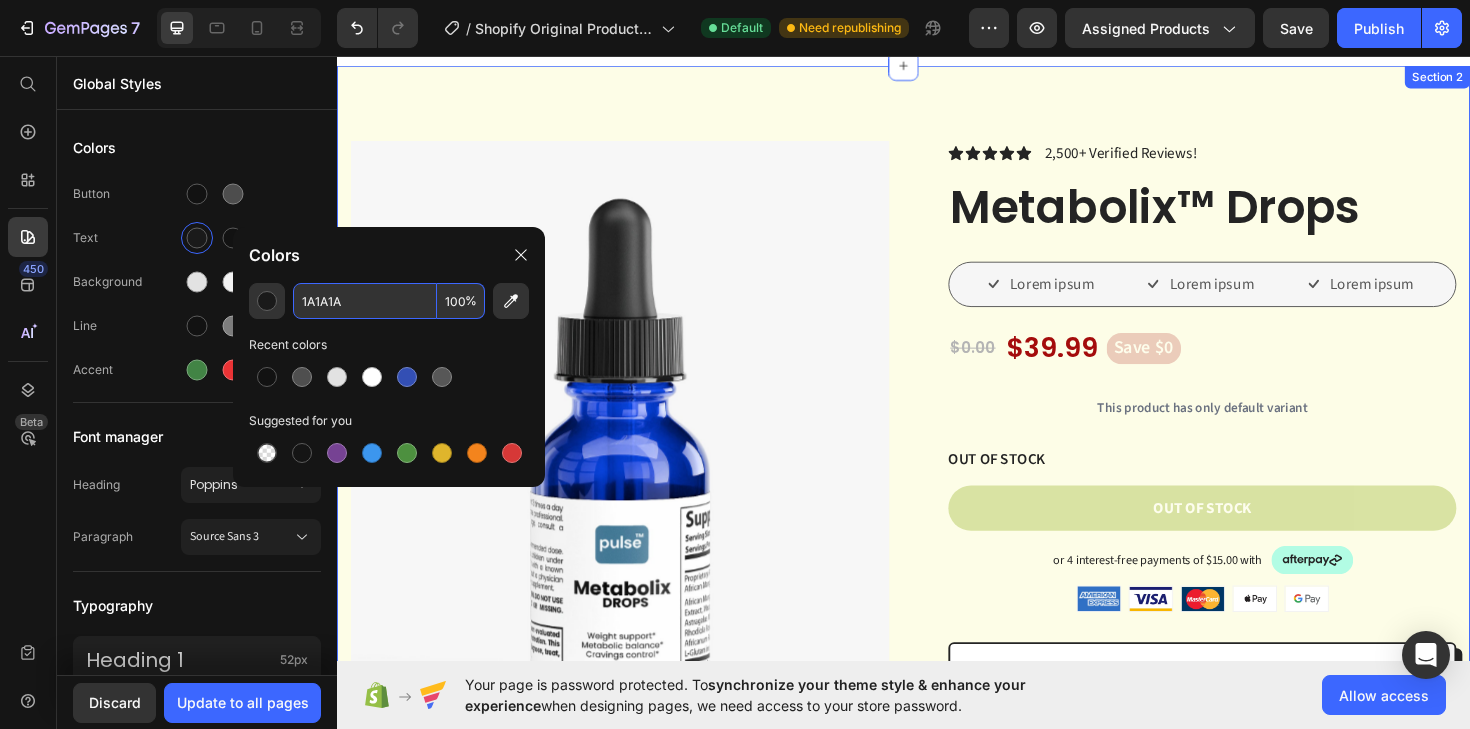 click on "Product Images
Vero eos
At accusamus
Et iusto odio
Consectetur
Adipiscin Accordion Icon Icon Icon Icon Icon Icon List 2,500+ Verified Reviews! Text Block Row Metabolix™ Drops Product Title
Lorem ipsum Item List
Lorem ipsum Item List
Lorem ipsum Item List Row $0.00 Product Price $39.99 Product Price Save $0 Product Badge Row This product has only default variant Product Variants & Swatches OUT OF STOCK Stock Counter Out of stock Add to Cart or 4 interest-free payments of $15.00 with Text Block Image Row Image Image Image Image Image Row Icon Icon Icon Icon Icon Icon List Lorem ipsum dolor sit amet, consectetur adipiscing elit Text Block “Lorem ipsum dolor sit amet, consectetur adipiscing elit, sed do eiusmod tempor incididunt ut" at bounding box center (937, 820) 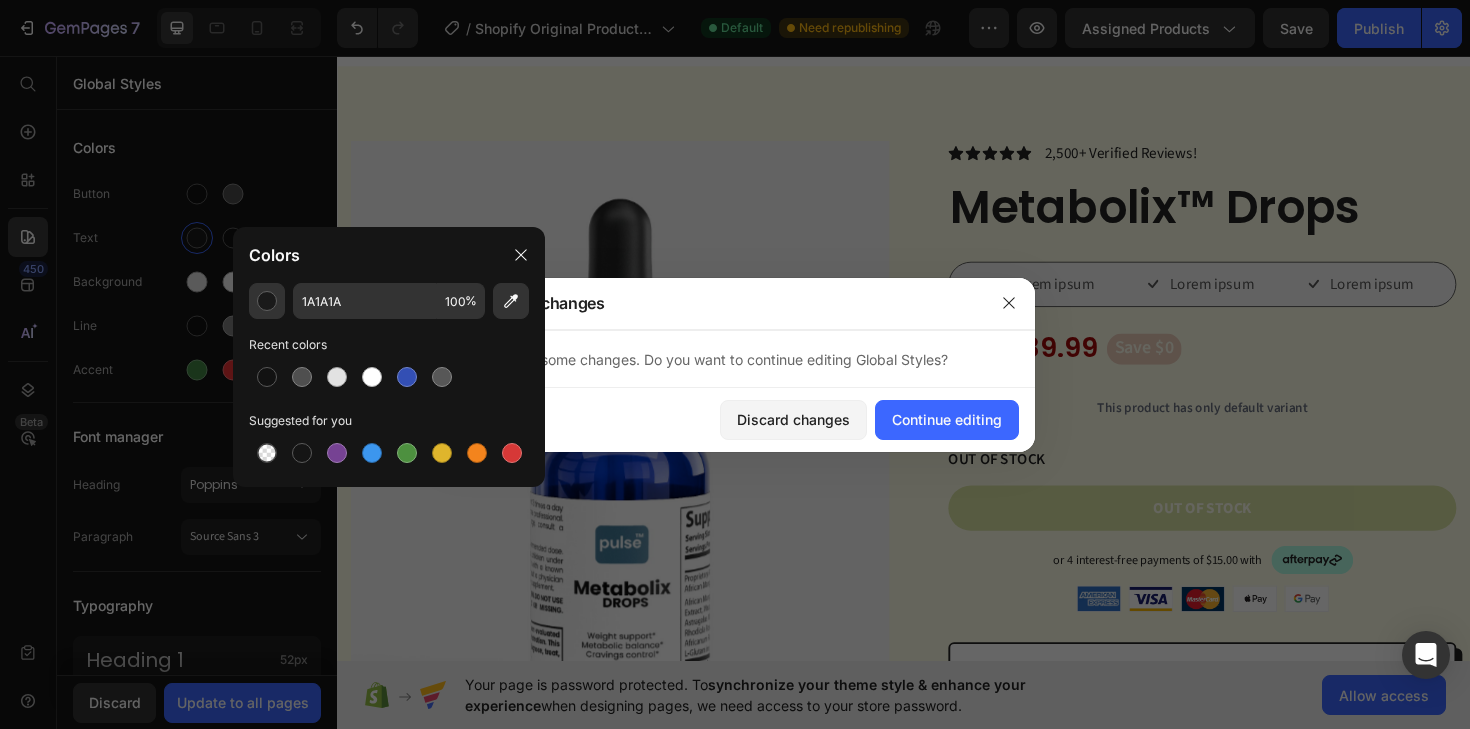 click on "You’ve made some changes. Do you want to continue editing Global Styles?" 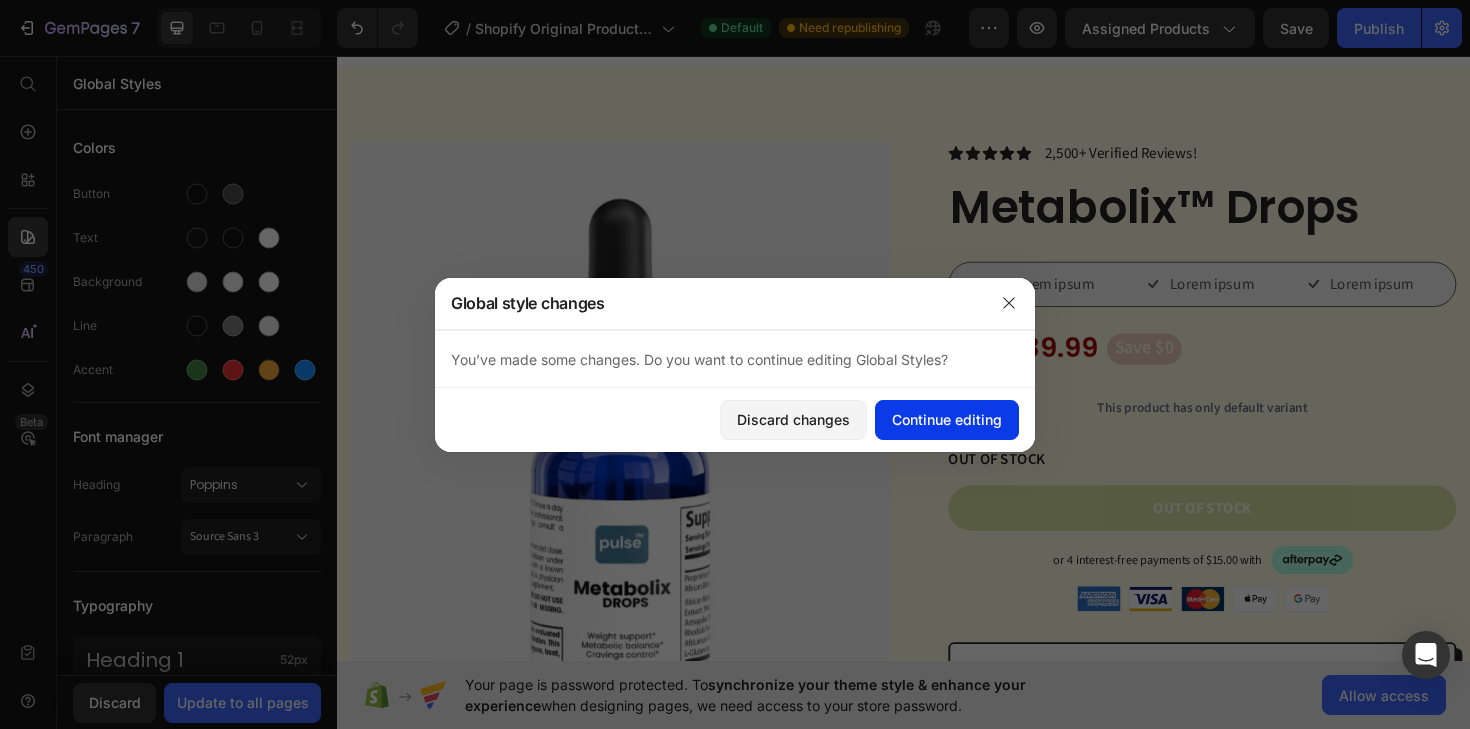 click on "Continue editing" at bounding box center (947, 419) 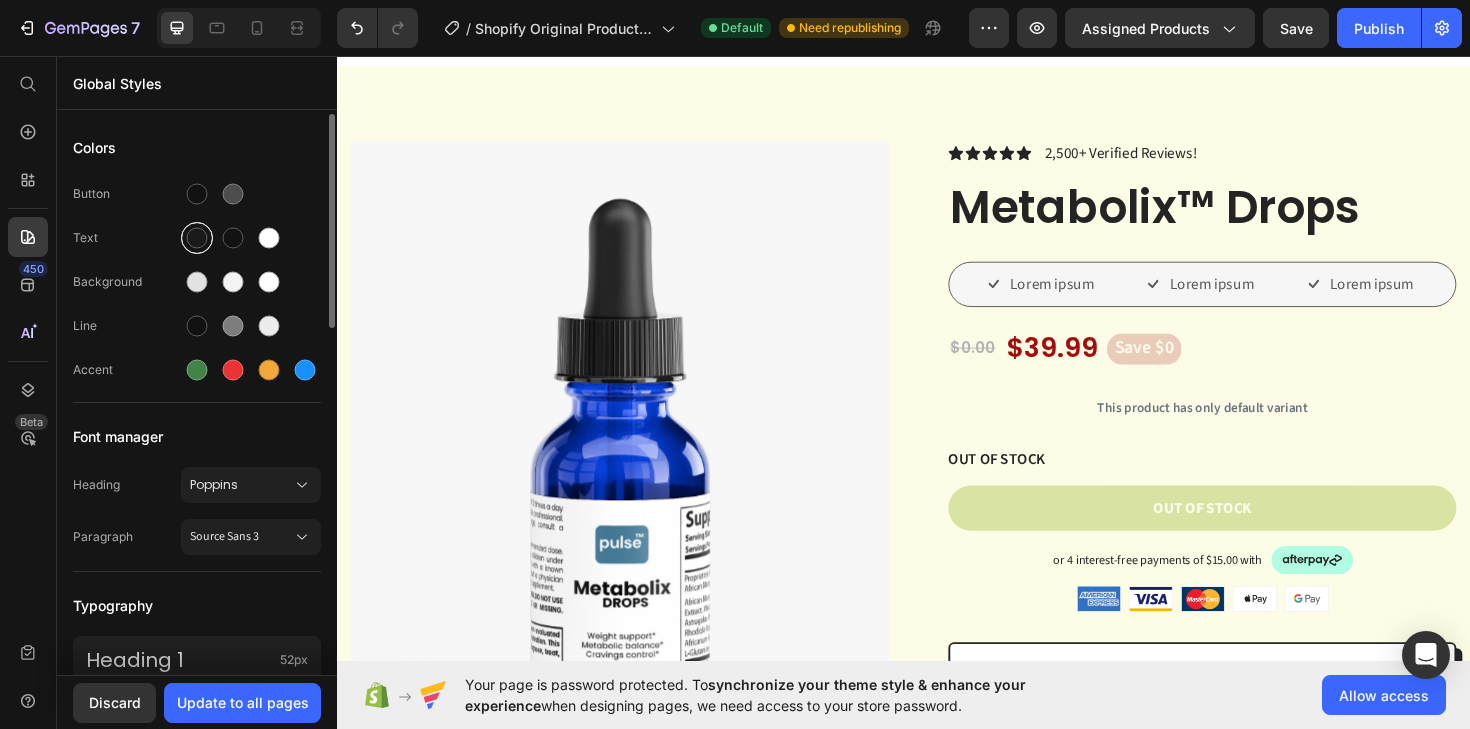 click at bounding box center [197, 238] 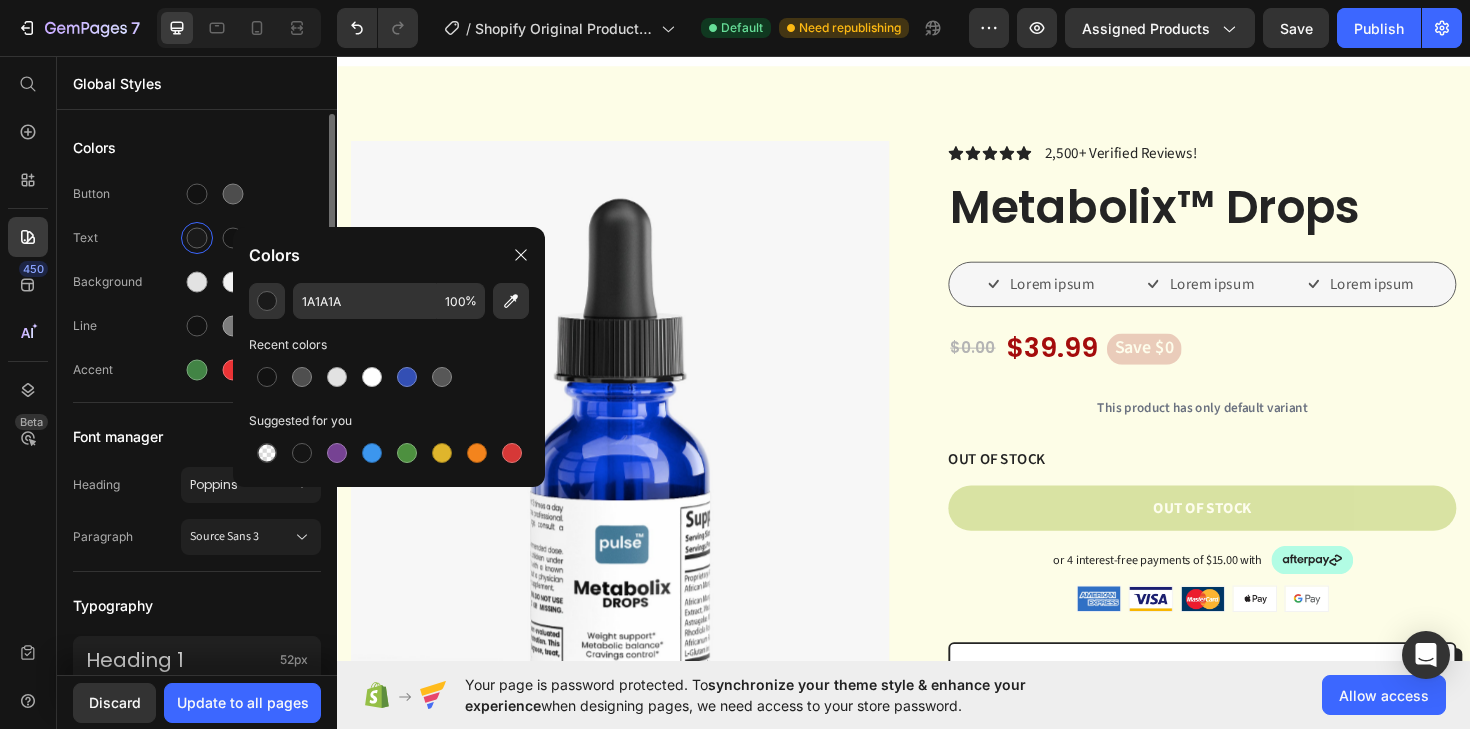 click on "Button" at bounding box center [197, 194] 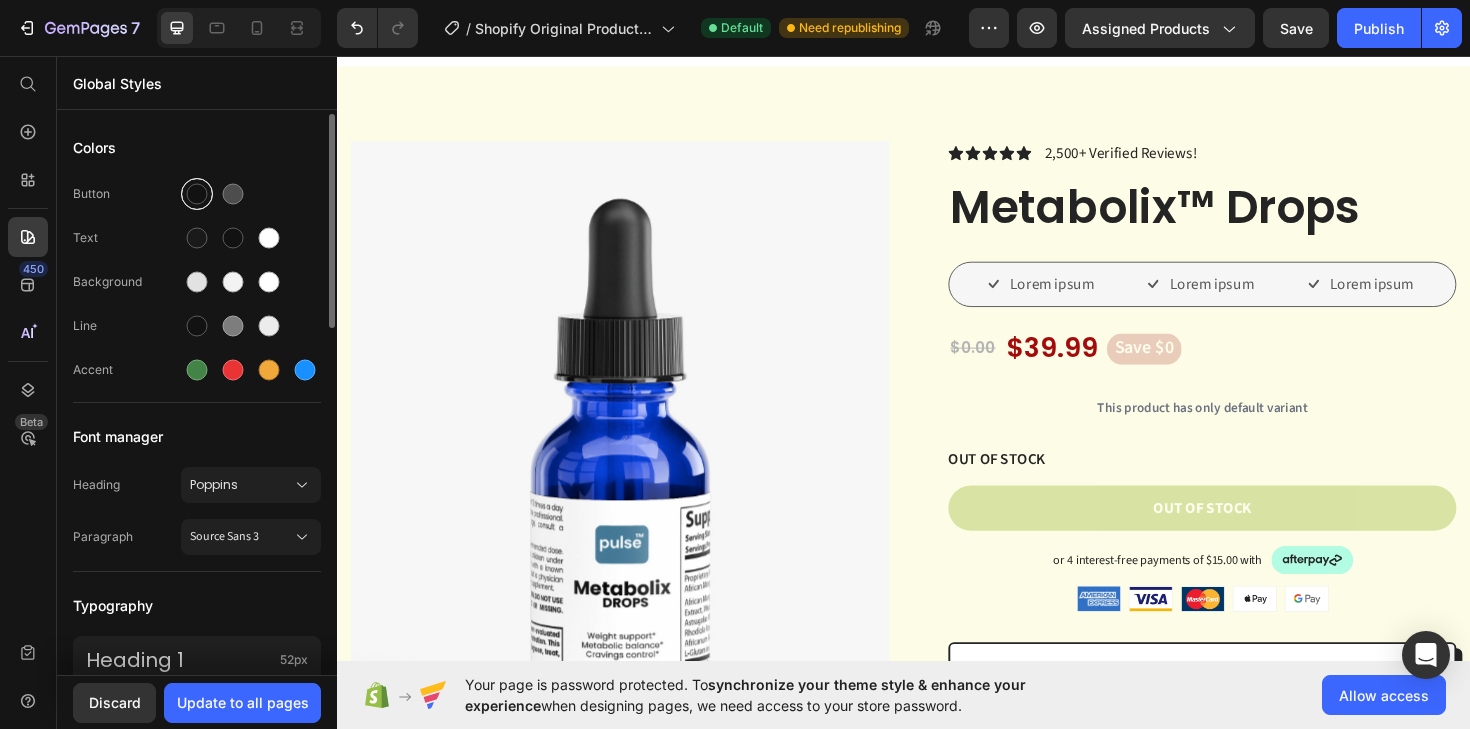 click at bounding box center [197, 194] 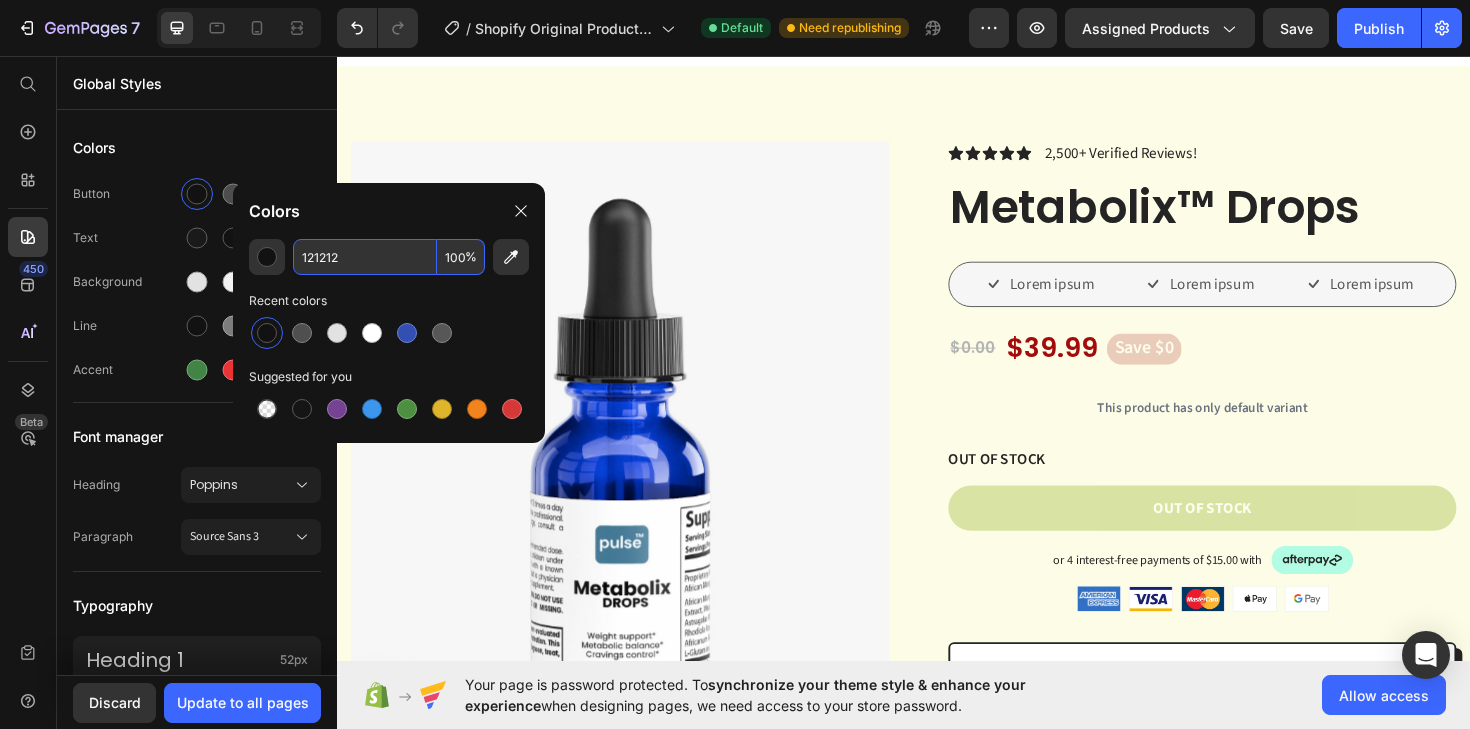 click on "121212" at bounding box center (365, 257) 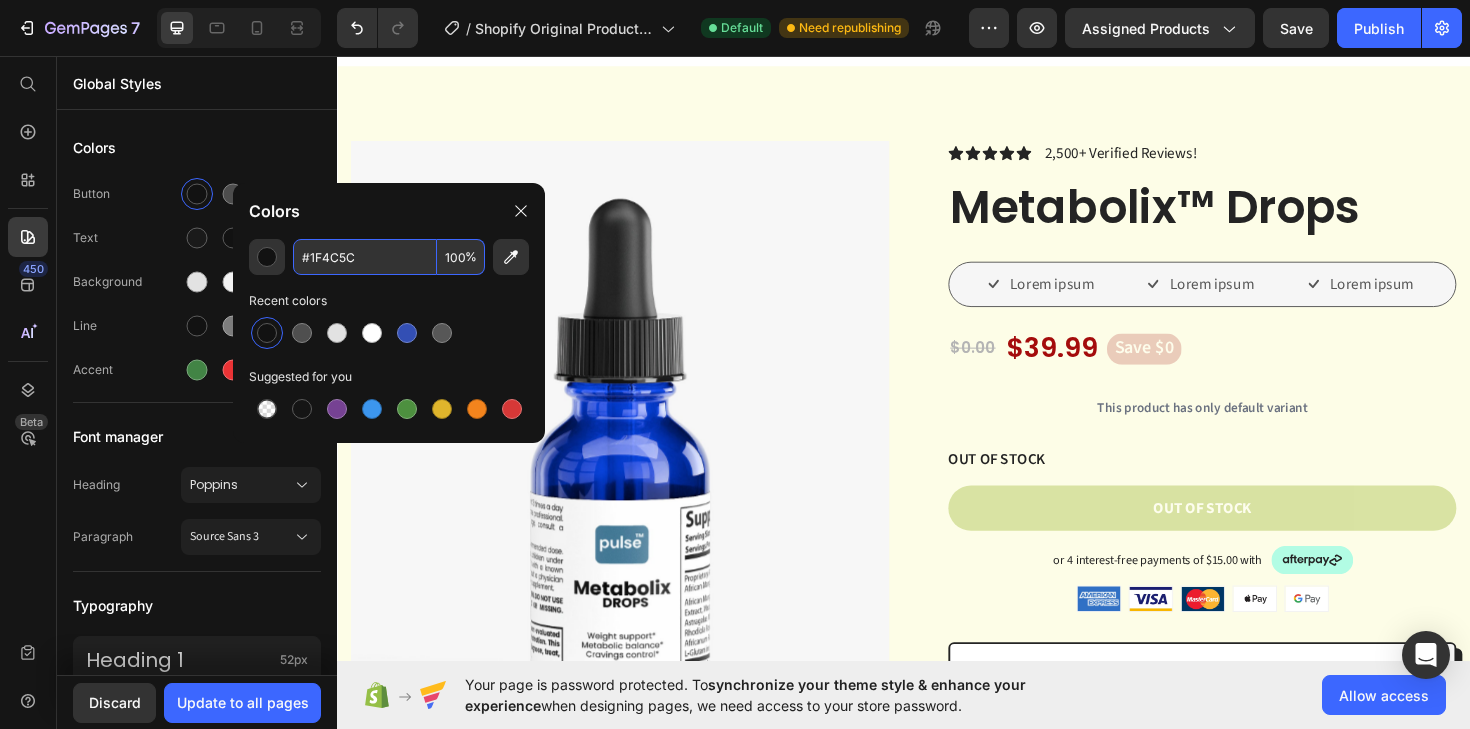 type on "1F4C5C" 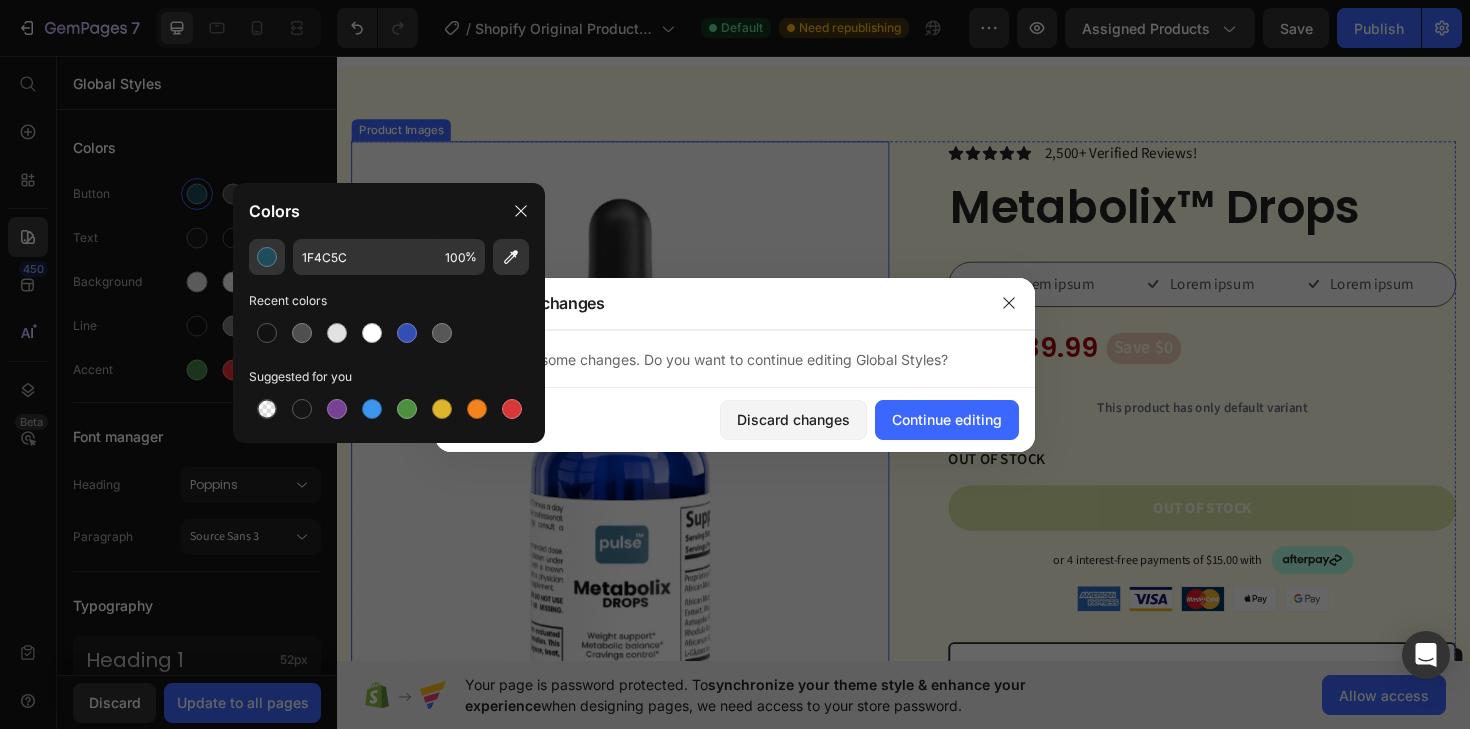 click at bounding box center [637, 528] 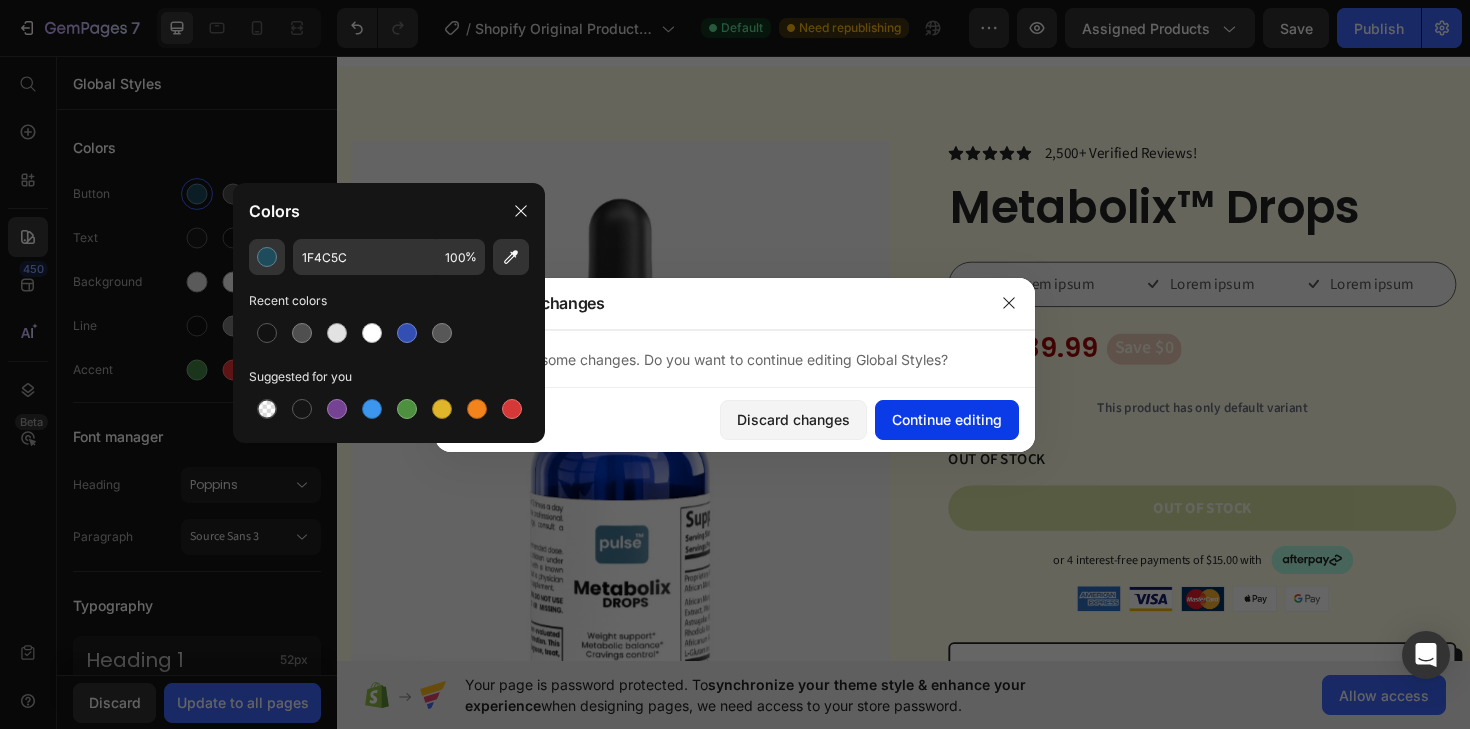 click on "Continue editing" at bounding box center (947, 419) 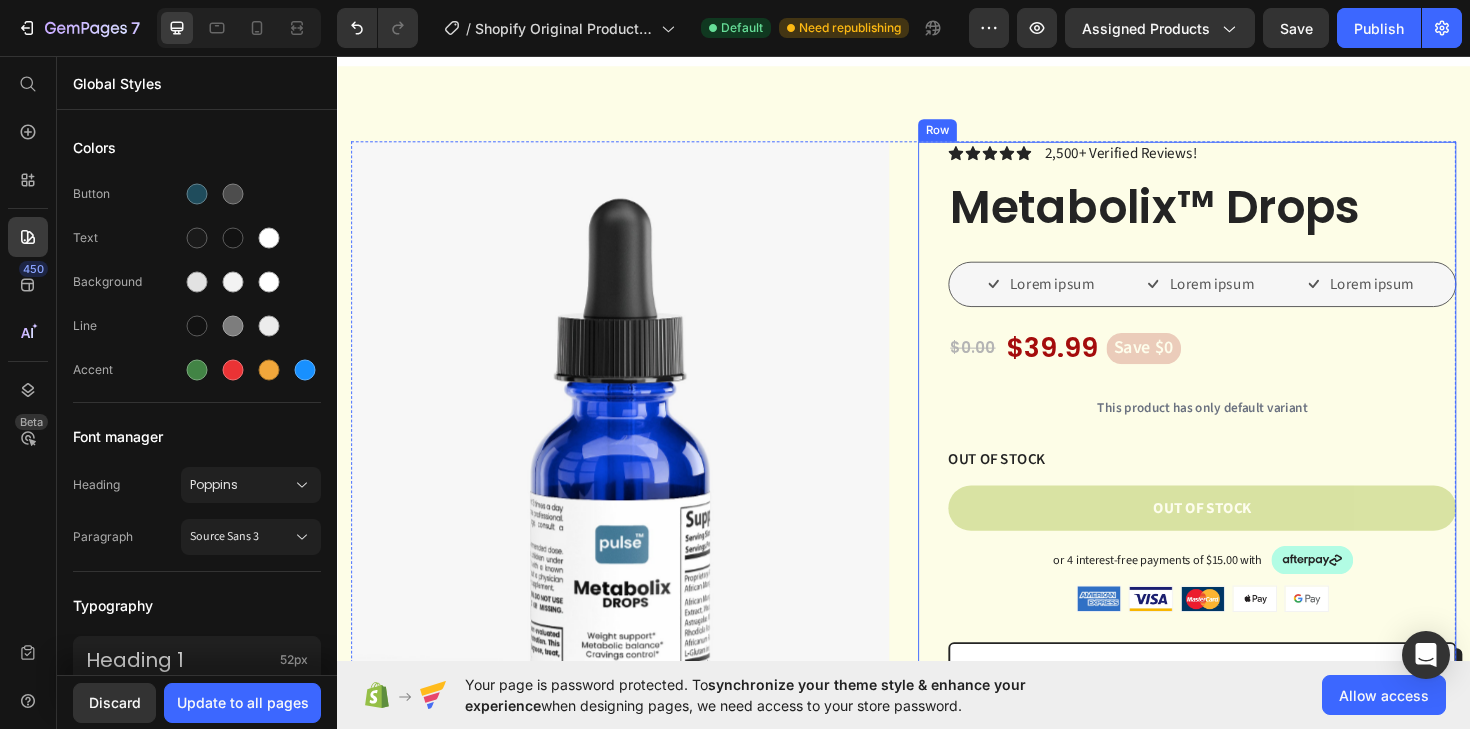 scroll, scrollTop: 197, scrollLeft: 0, axis: vertical 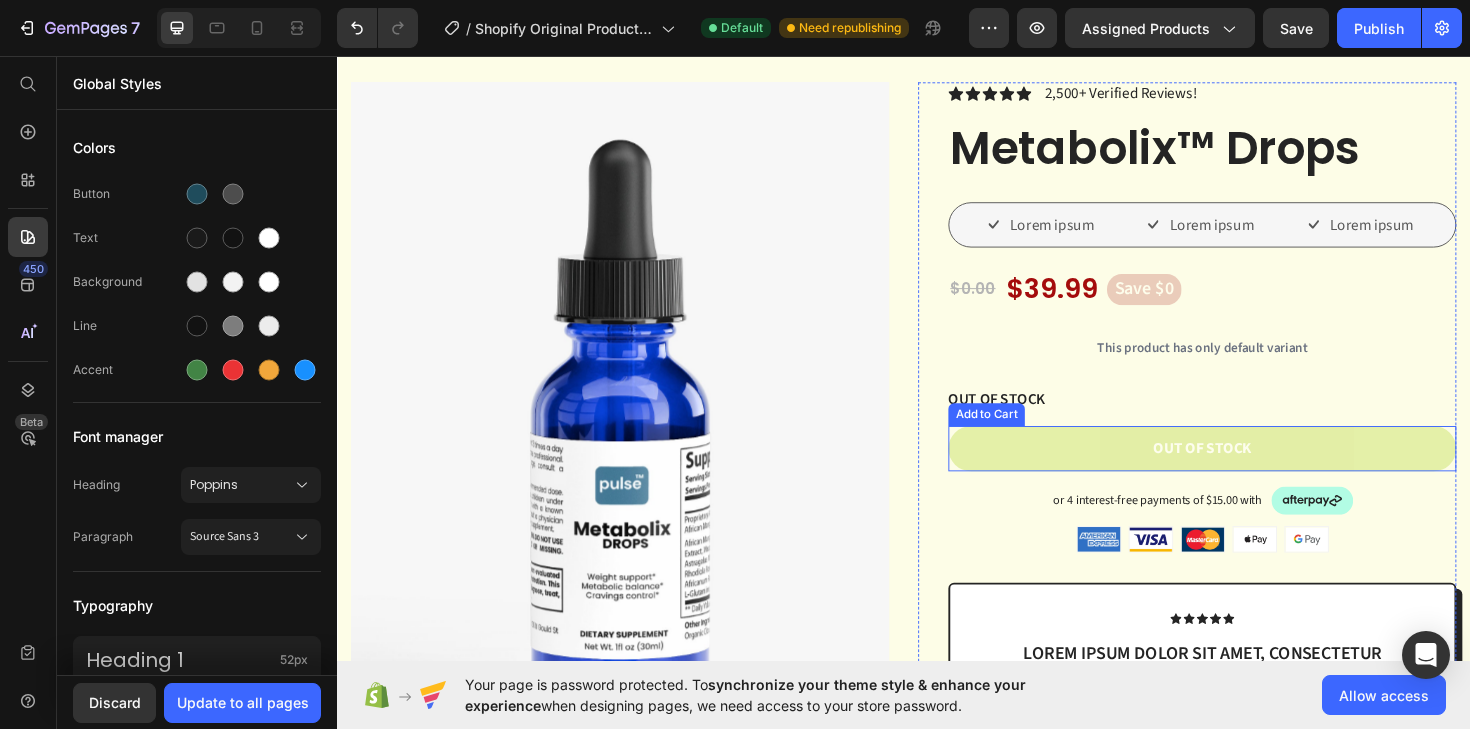 click on "Out of stock" at bounding box center (1253, 472) 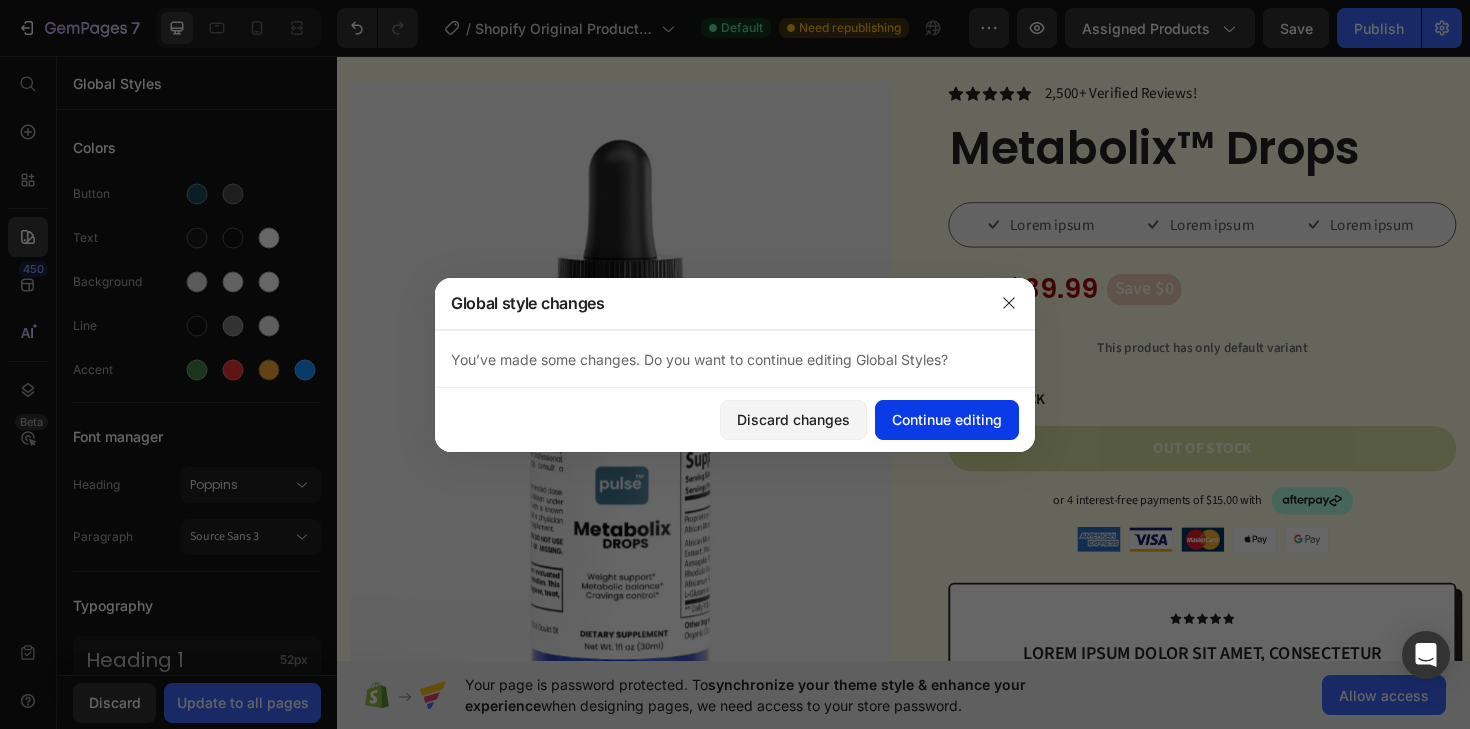 click on "Continue editing" at bounding box center [947, 419] 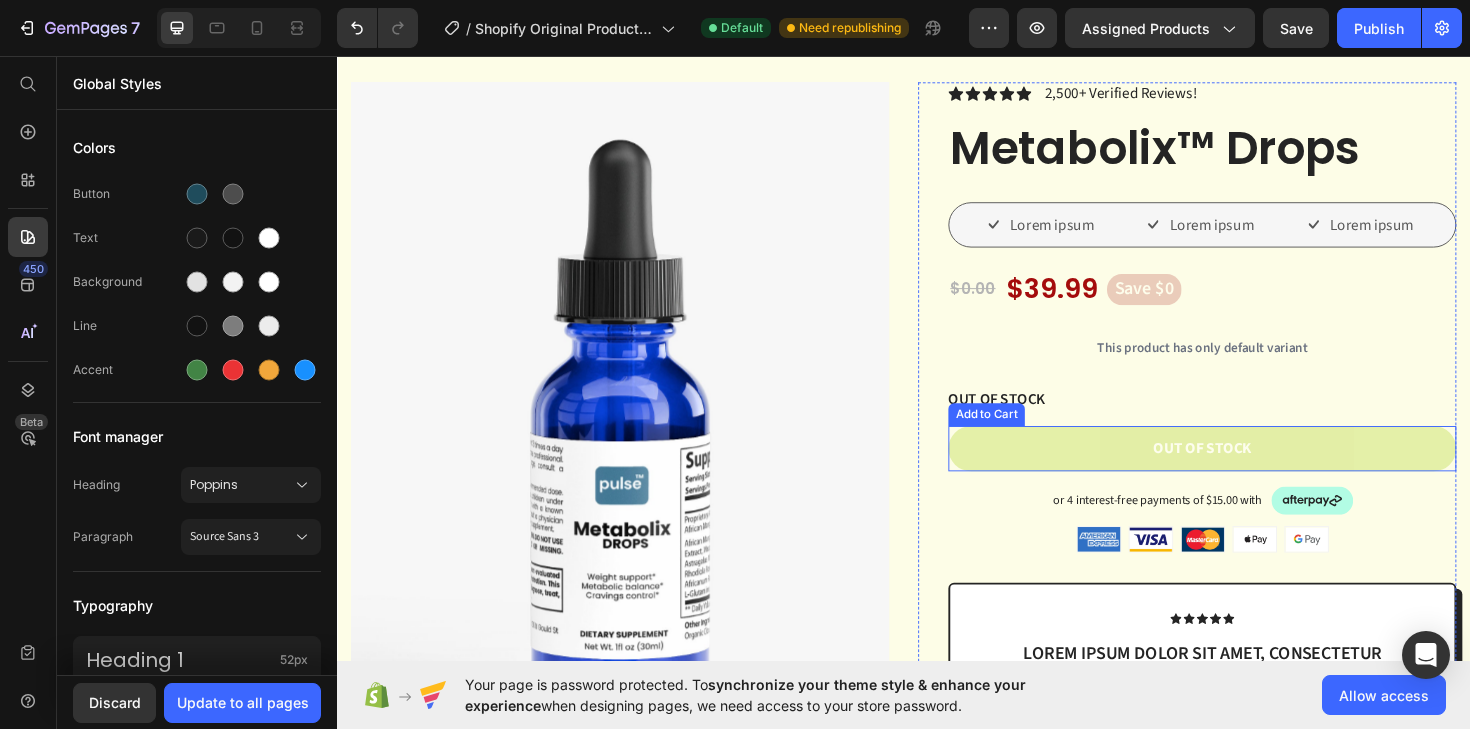 click on "Out of stock" at bounding box center (1253, 472) 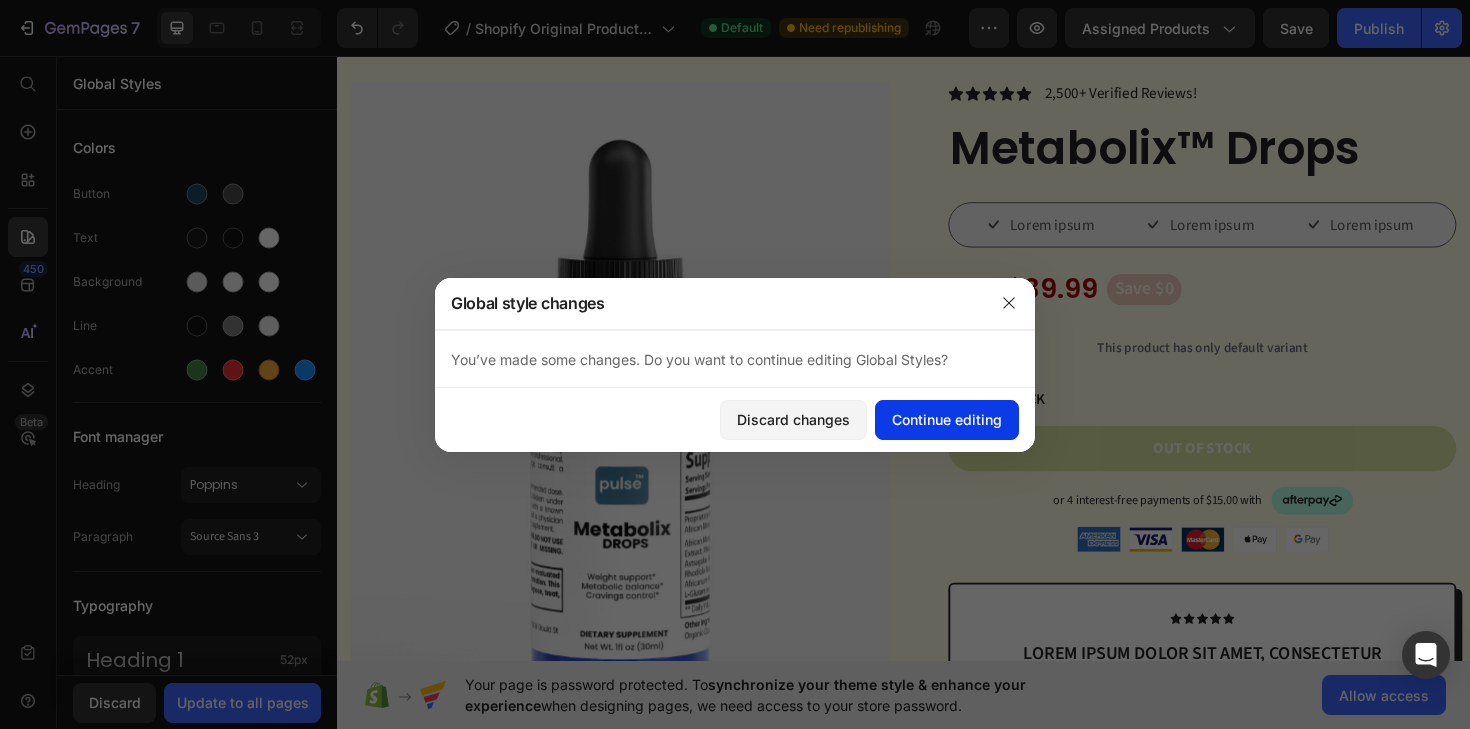 click on "Continue editing" at bounding box center [947, 419] 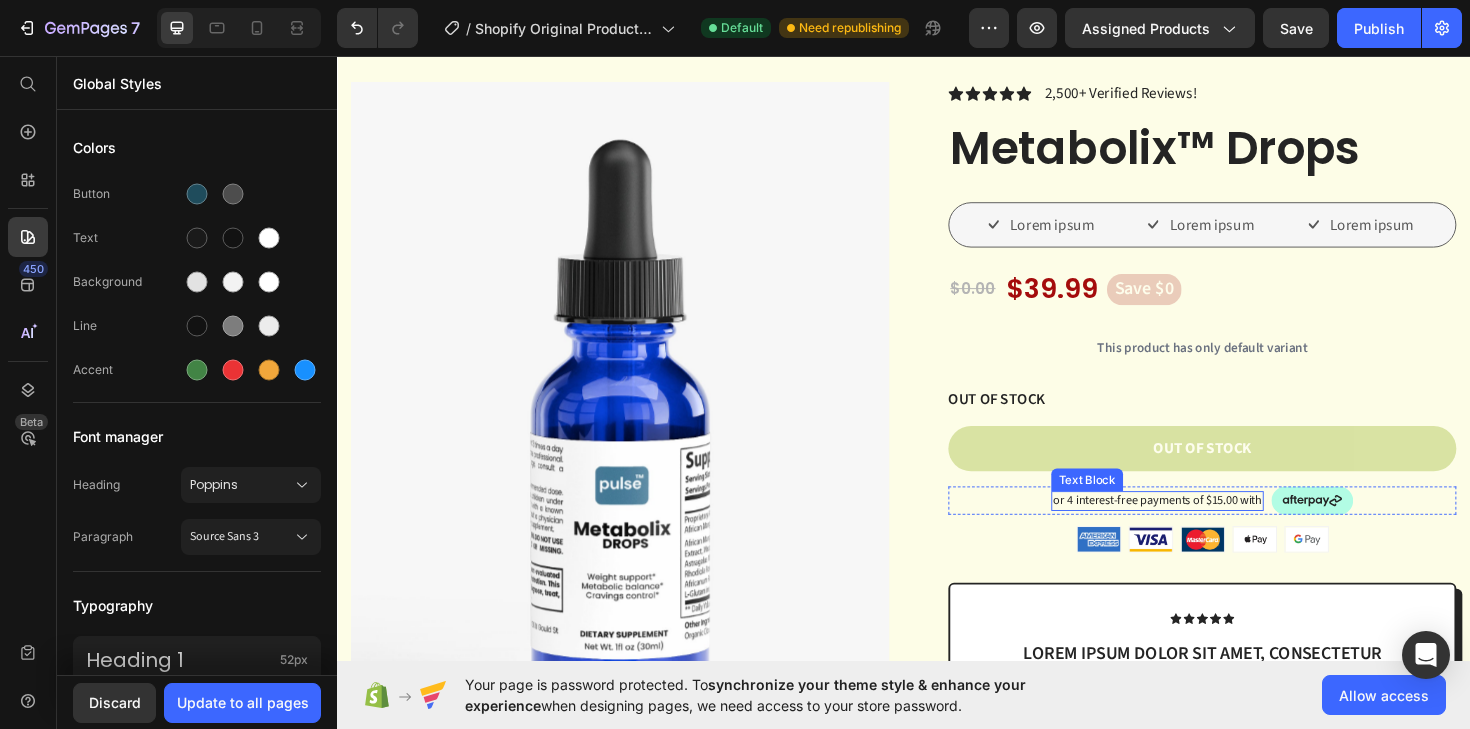 click on "Image Image Image Image Image Row" at bounding box center (1253, 568) 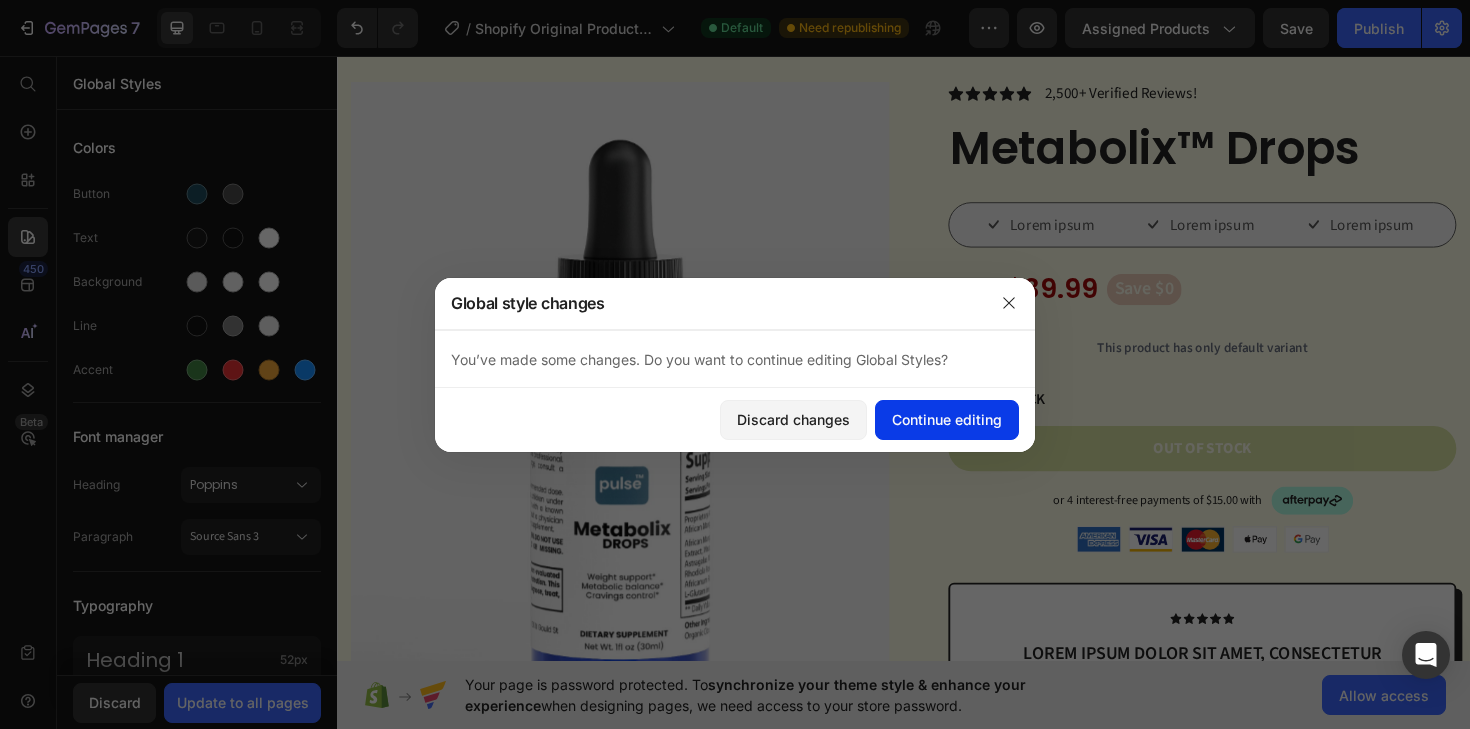 click on "Continue editing" at bounding box center (947, 419) 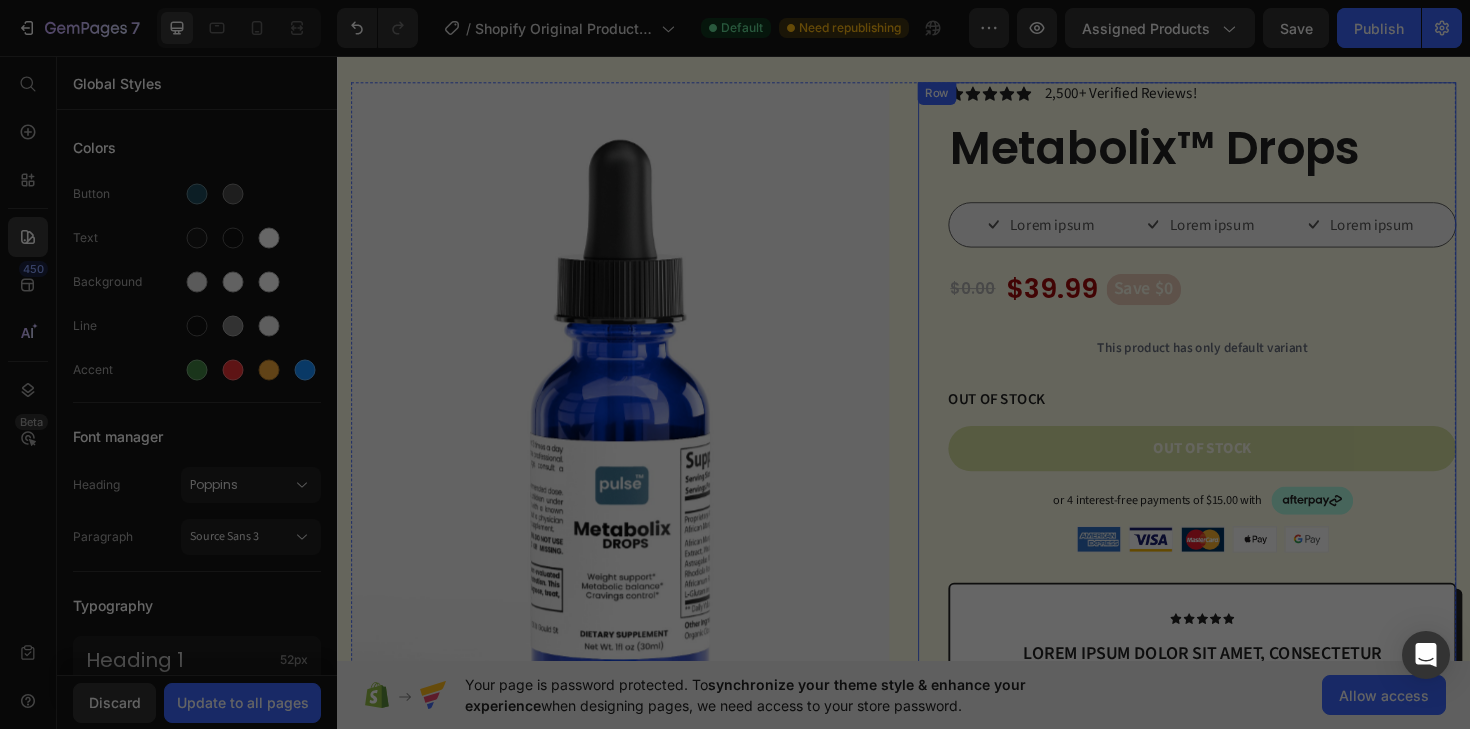 click on "Icon Icon Icon Icon Icon Icon List 2,500+ Verified Reviews! Text Block Row Metabolix™ Drops Product Title
Lorem ipsum Item List
Lorem ipsum Item List
Lorem ipsum Item List Row $0.00 Product Price $39.99 Product Price Save $0 Product Badge Row This product has only default variant Product Variants & Swatches OUT OF STOCK Stock Counter Out of stock Add to Cart or 4 interest-free payments of $15.00 with Text Block Image Row Image Image Image Image Image Row Icon Icon Icon Icon Icon Icon List Lorem ipsum dolor sit amet, consectetur adipiscing elit Text Block “Lorem ipsum dolor sit amet, consectetur adipiscing elit, sed do eiusmod tempor incididunt ut  Text Block [PERSON_NAME] Text Block
Verified Buyer Item List Row Row Eiusmod Text Block Lorem ipsum Dolor sit amet Consectetur  Adipiscing elit Item List Incididunt ut Text Block Lorem ipsum Dolor sit amet Consectetur  Adipiscing elit Item List Row Image Free shipping  Text Block Image Easy Returns Image" at bounding box center [1237, 663] 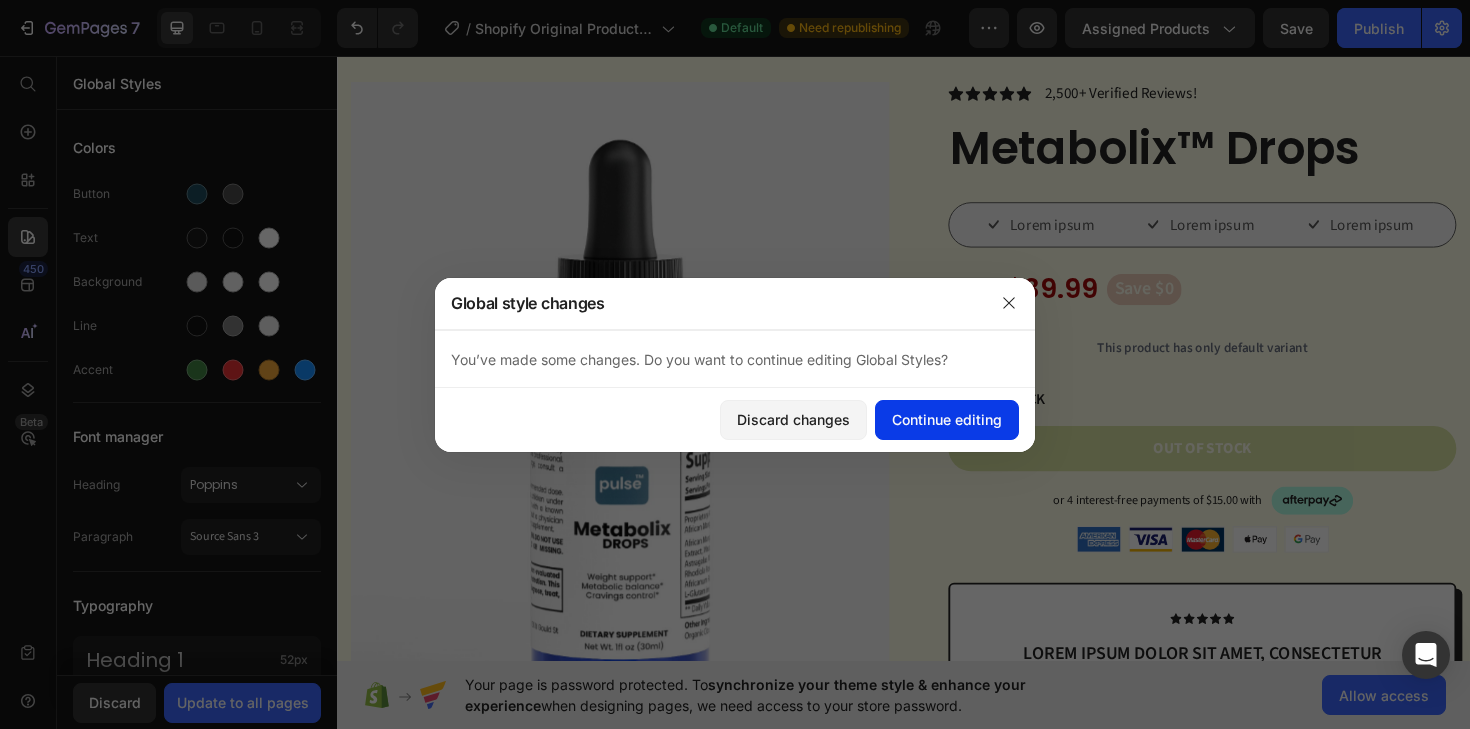 click on "Continue editing" 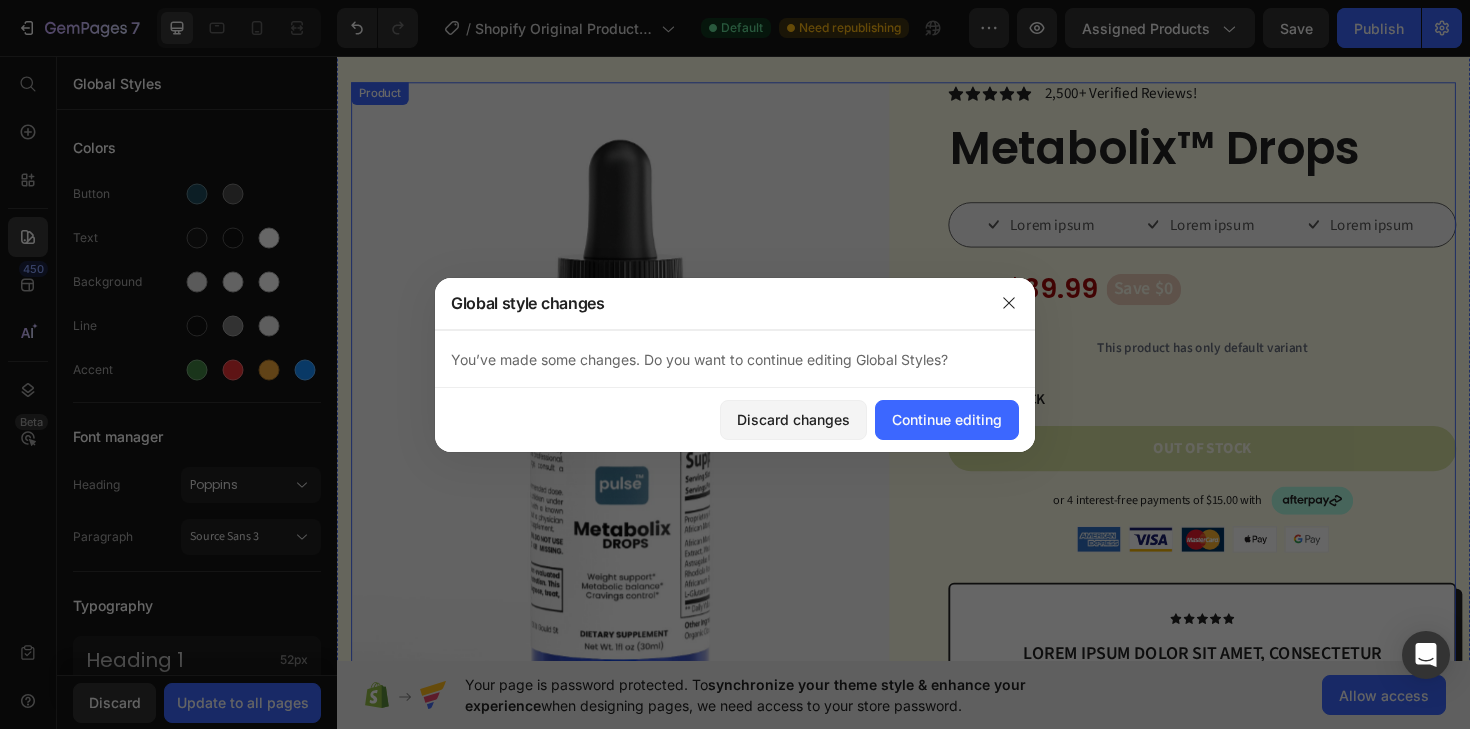 click on "Product Images
Vero eos
At accusamus
Et iusto odio
Consectetur
Adipiscin Accordion Icon Icon Icon Icon Icon Icon List 2,500+ Verified Reviews! Text Block Row Metabolix™ Drops Product Title
Lorem ipsum Item List
Lorem ipsum Item List
Lorem ipsum Item List Row $0.00 Product Price $39.99 Product Price Save $0 Product Badge Row This product has only default variant Product Variants & Swatches OUT OF STOCK Stock Counter Out of stock Add to Cart or 4 interest-free payments of $15.00 with Text Block Image Row Image Image Image Image Image Row Icon Icon Icon Icon Icon Icon List Lorem ipsum dolor sit amet, consectetur adipiscing elit Text Block “Lorem ipsum dolor sit amet, consectetur adipiscing elit, sed do eiusmod tempor incididunt ut" at bounding box center (937, 765) 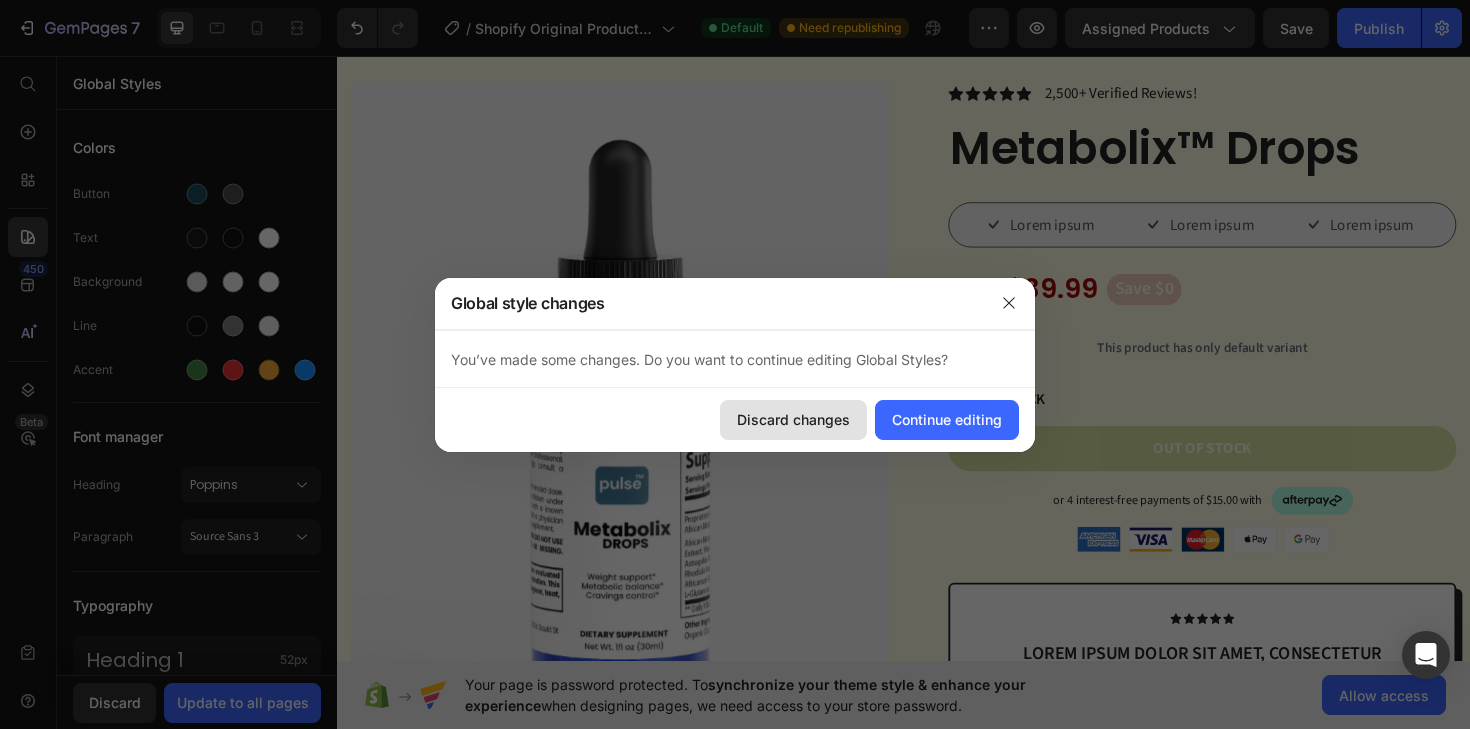 click on "Discard changes" at bounding box center (793, 419) 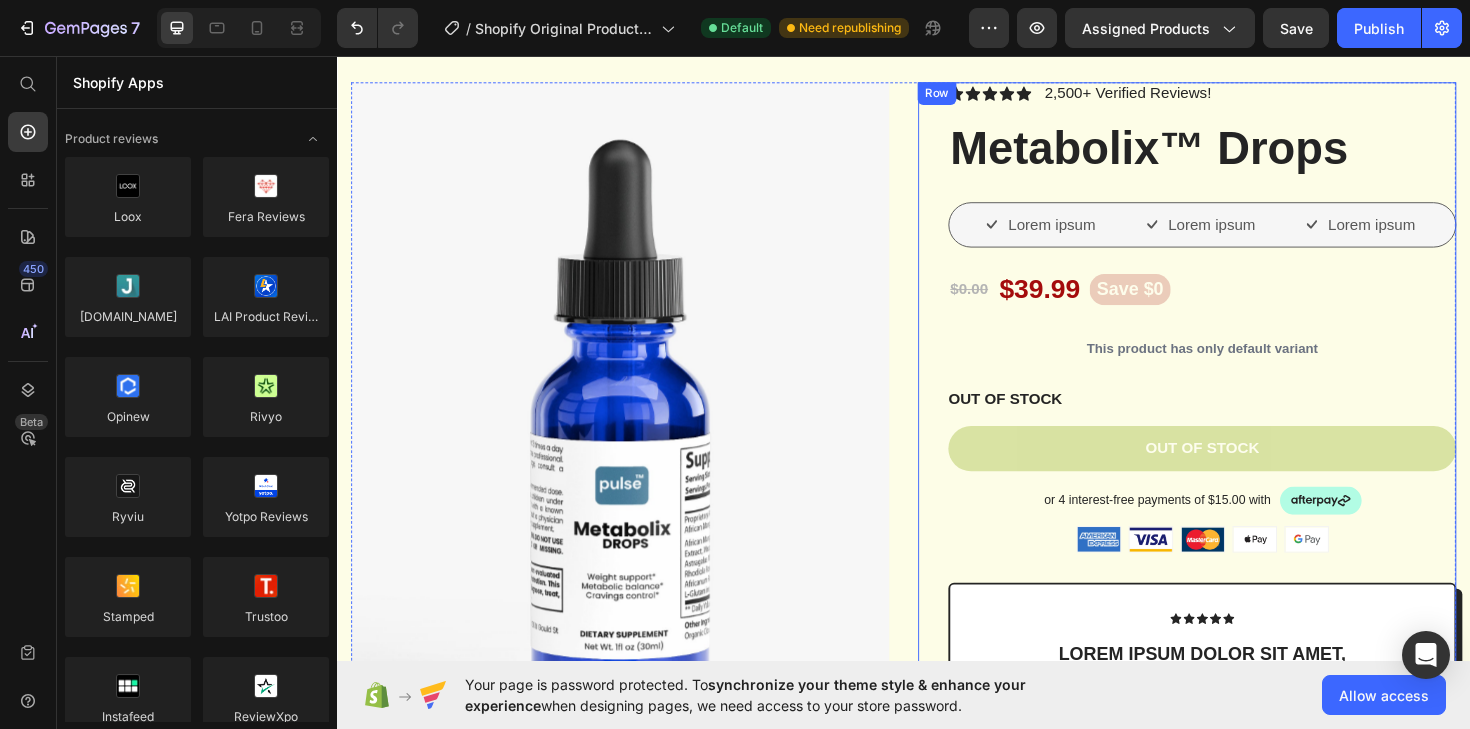 click on "Icon Icon Icon Icon Icon Icon List 2,500+ Verified Reviews! Text Block Row Metabolix™ Drops Product Title
Lorem ipsum Item List
Lorem ipsum Item List
Lorem ipsum Item List Row $0.00 Product Price $39.99 Product Price Save $0 Product Badge Row This product has only default variant Product Variants & Swatches OUT OF STOCK Stock Counter Out of stock Add to Cart or 4 interest-free payments of $15.00 with Text Block Image Row Image Image Image Image Image Row Icon Icon Icon Icon Icon Icon List Lorem ipsum dolor sit amet, consectetur adipiscing elit Text Block “Lorem ipsum dolor sit amet, consectetur adipiscing elit, sed do eiusmod tempor incididunt ut  Text Block [PERSON_NAME] Text Block
Verified Buyer Item List Row Row Eiusmod Text Block Lorem ipsum Dolor sit amet Consectetur  Adipiscing elit Item List Incididunt ut Text Block Lorem ipsum Dolor sit amet Consectetur  Adipiscing elit Item List Row Image Free shipping  Text Block Image Easy Returns Image" at bounding box center [1237, 663] 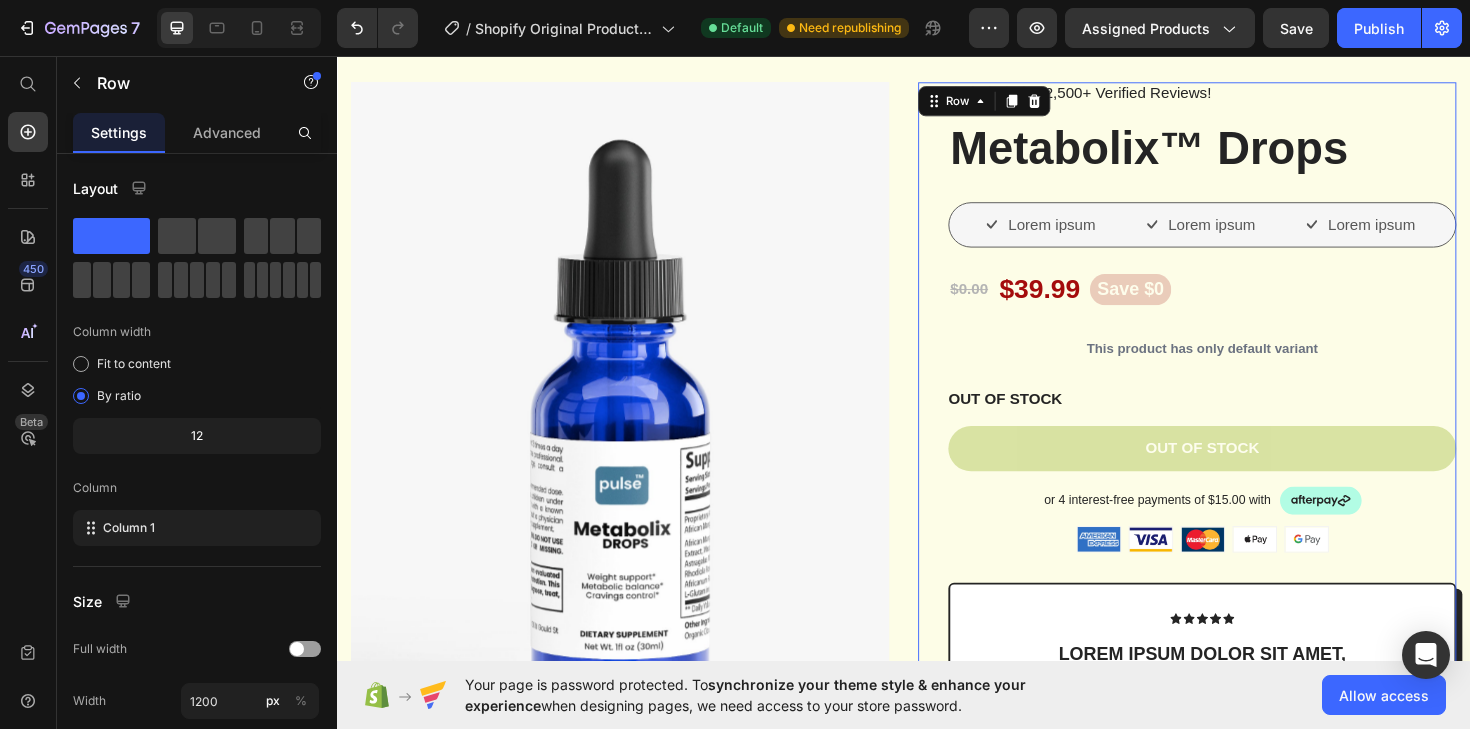 click on "Icon Icon Icon Icon Icon Icon List 2,500+ Verified Reviews! Text Block Row Metabolix™ Drops Product Title
Lorem ipsum Item List
Lorem ipsum Item List
Lorem ipsum Item List Row $0.00 Product Price $39.99 Product Price Save $0 Product Badge Row This product has only default variant Product Variants & Swatches OUT OF STOCK Stock Counter Out of stock Add to Cart or 4 interest-free payments of $15.00 with Text Block Image Row Image Image Image Image Image Row Icon Icon Icon Icon Icon Icon List Lorem ipsum dolor sit amet, consectetur adipiscing elit Text Block “Lorem ipsum dolor sit amet, consectetur adipiscing elit, sed do eiusmod tempor incididunt ut  Text Block [PERSON_NAME] Text Block
Verified Buyer Item List Row Row Eiusmod Text Block Lorem ipsum Dolor sit amet Consectetur  Adipiscing elit Item List Incididunt ut Text Block Lorem ipsum Dolor sit amet Consectetur  Adipiscing elit Item List Row Image Free shipping  Text Block Image Easy Returns Image" at bounding box center (1237, 663) 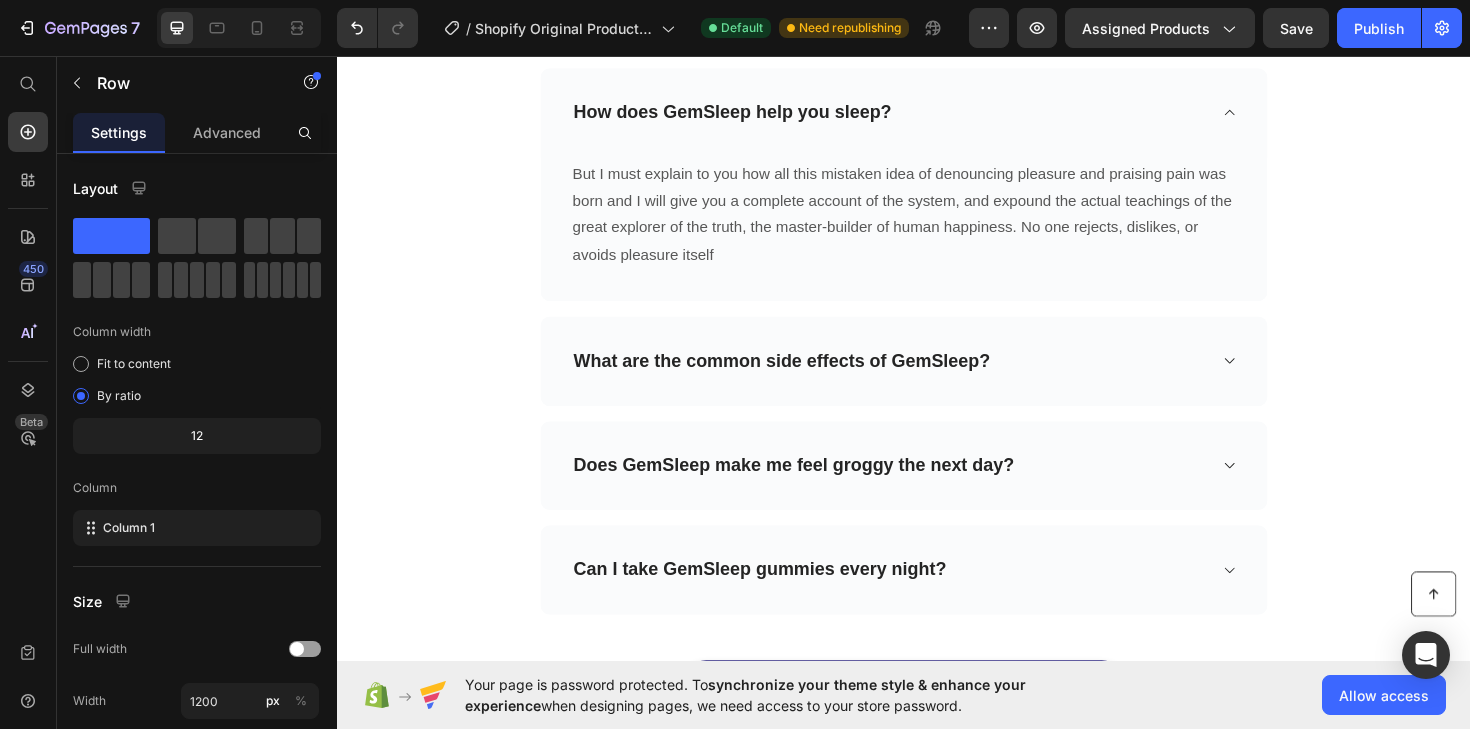 scroll, scrollTop: 8860, scrollLeft: 0, axis: vertical 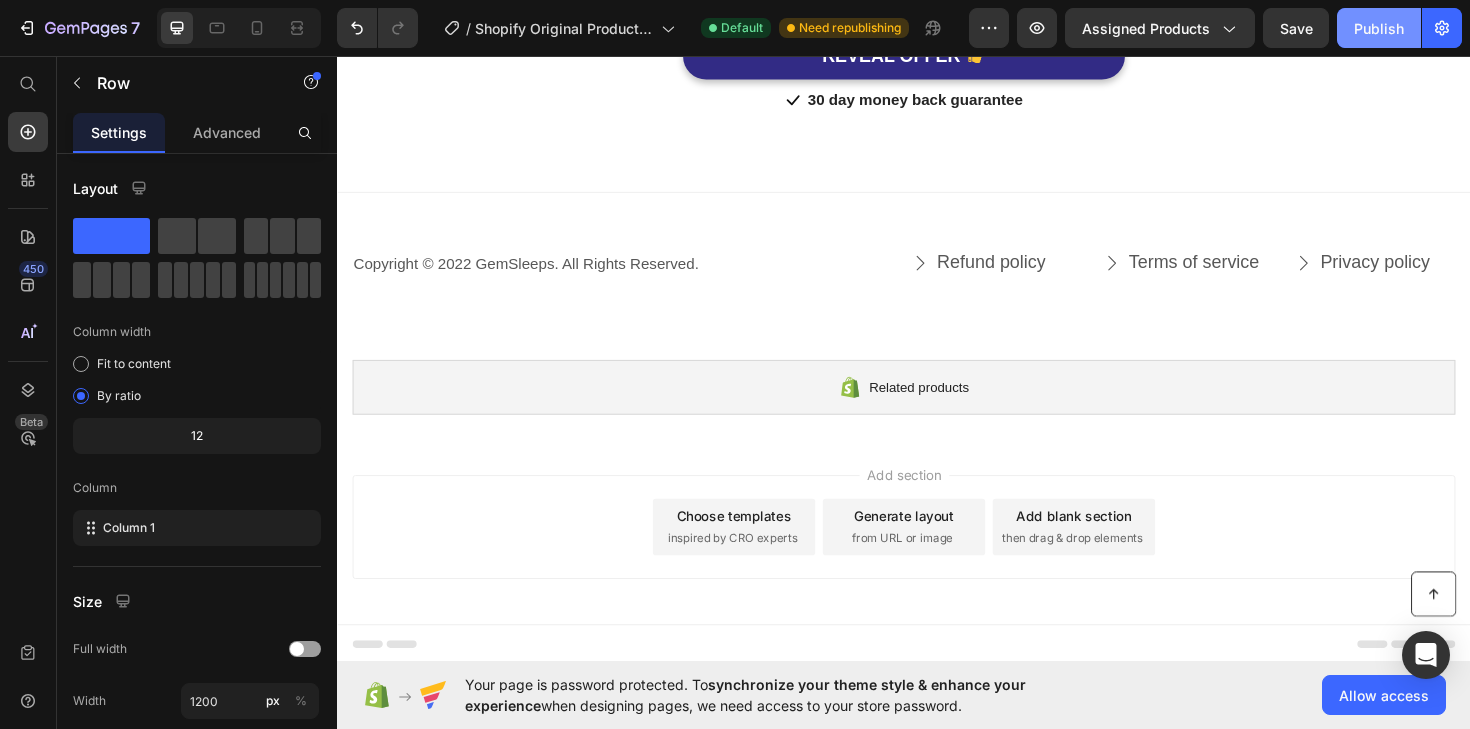 click on "Publish" at bounding box center (1379, 28) 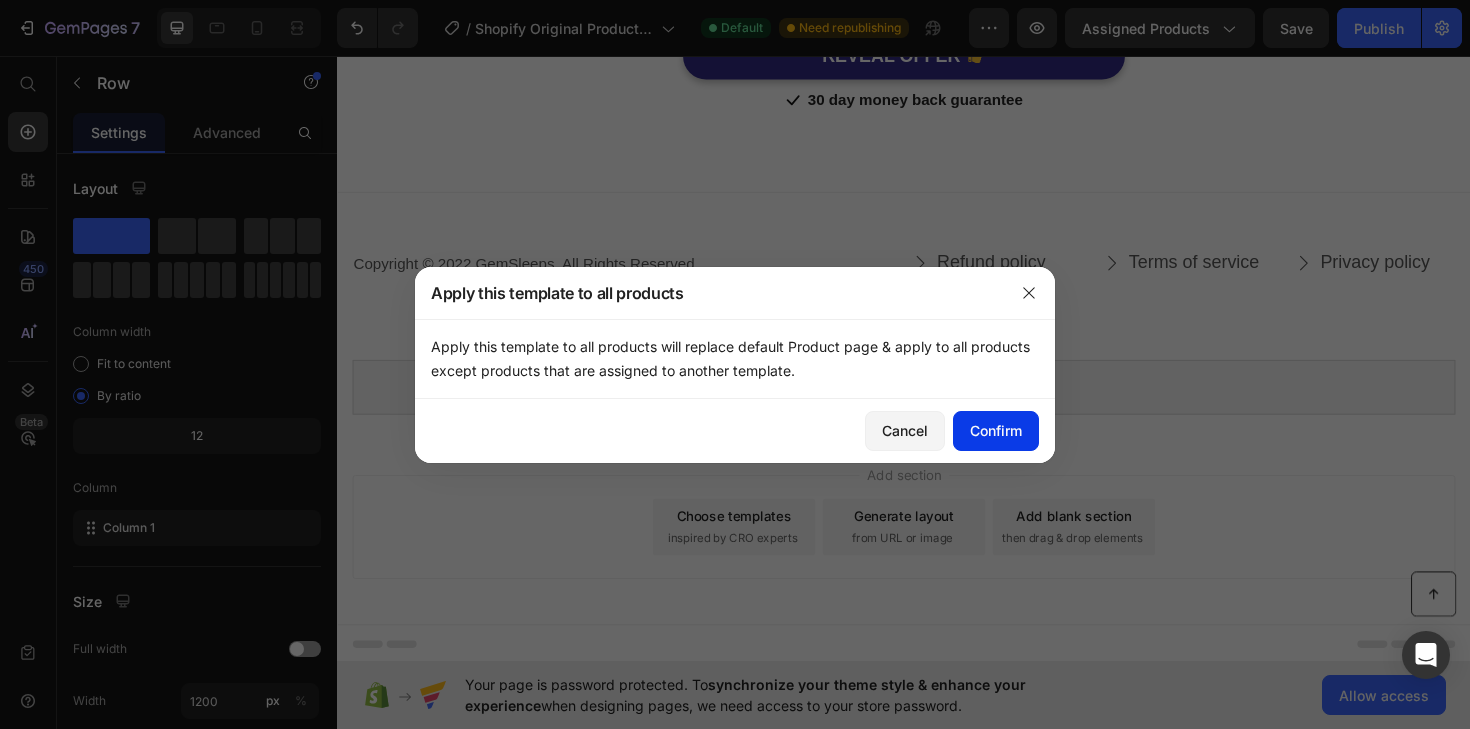 click on "Confirm" at bounding box center (996, 430) 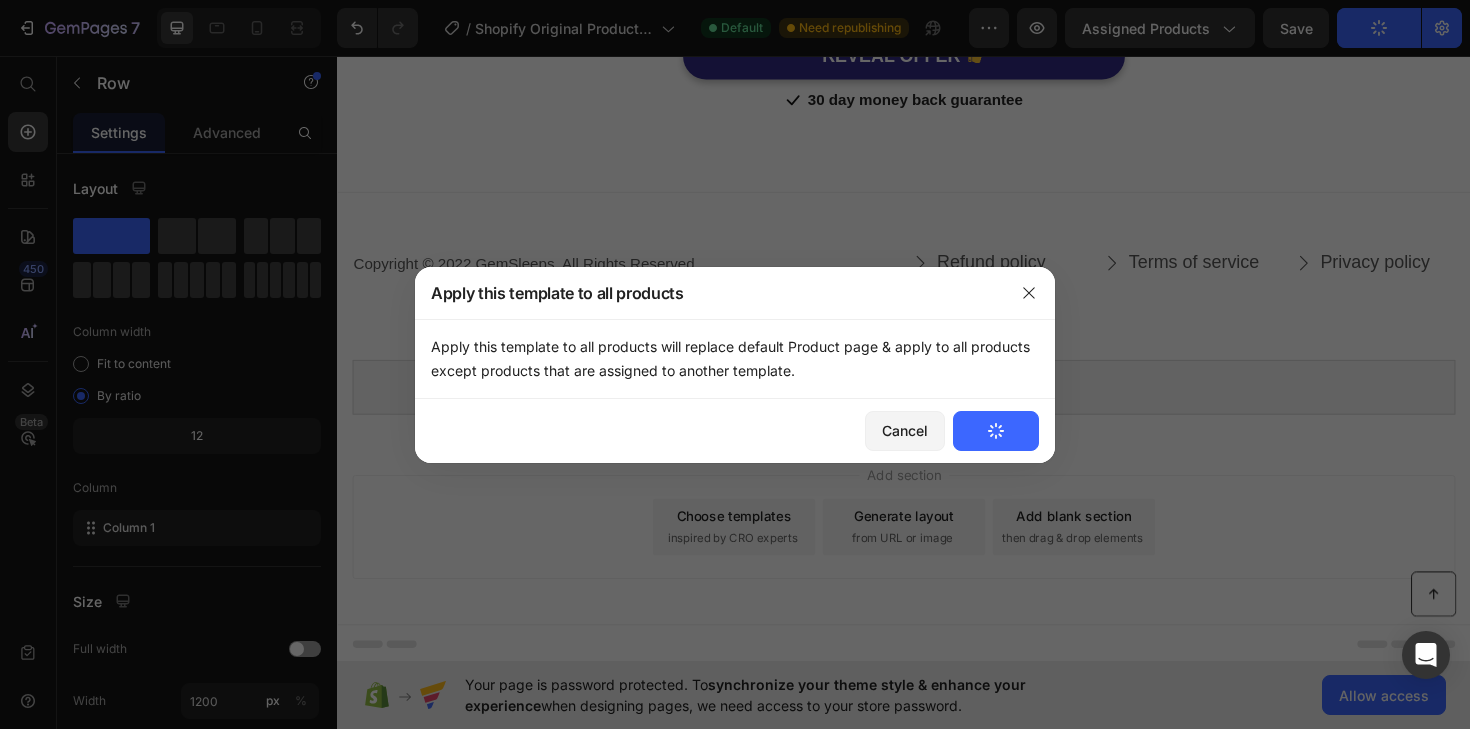 type 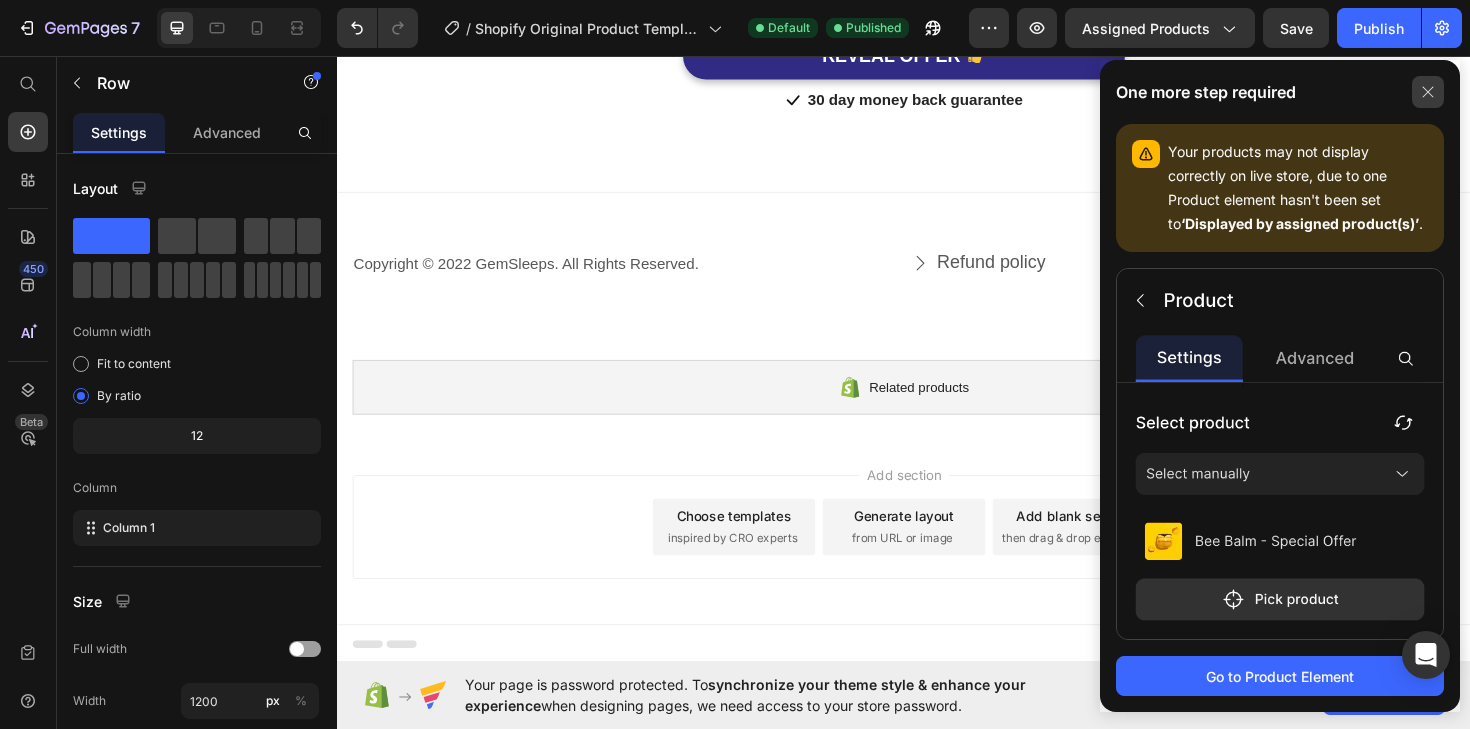 click 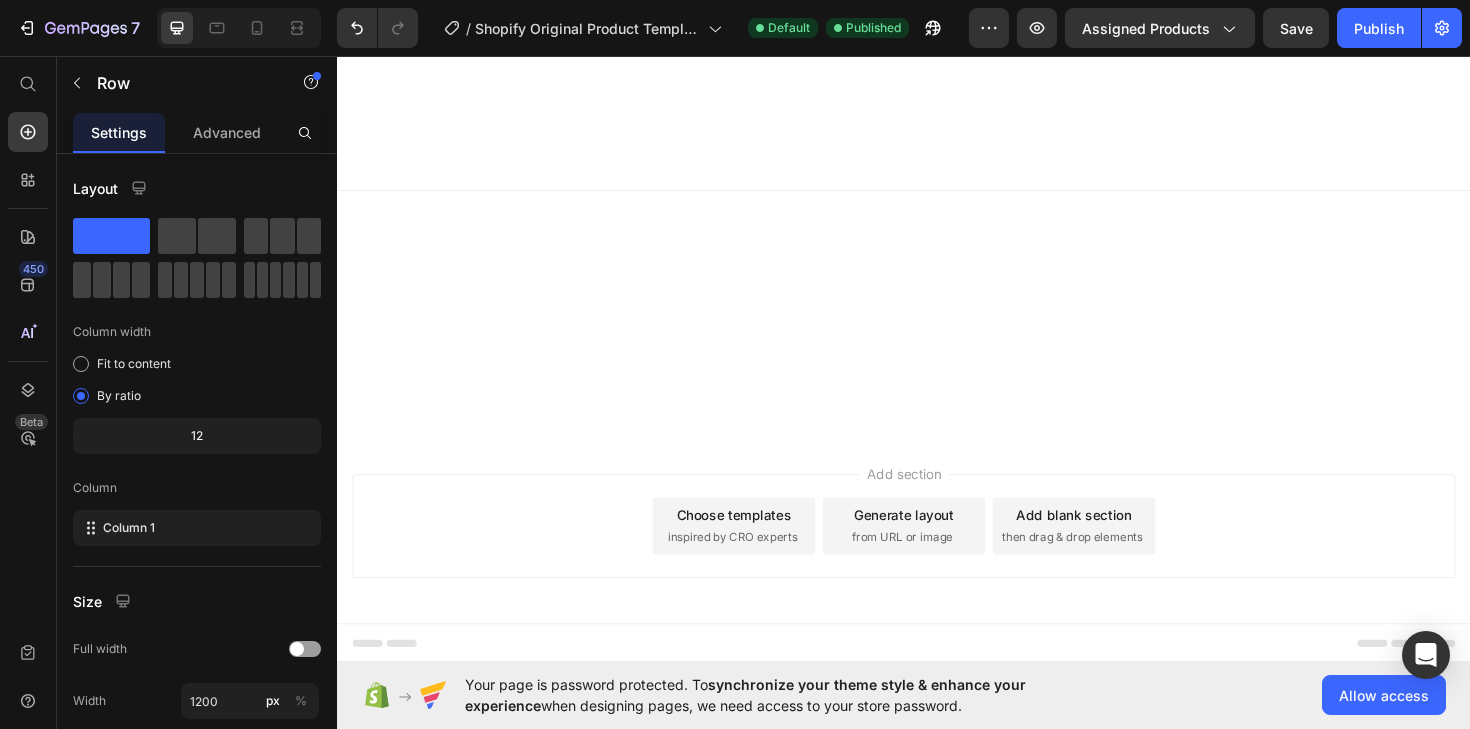 scroll, scrollTop: 2801, scrollLeft: 0, axis: vertical 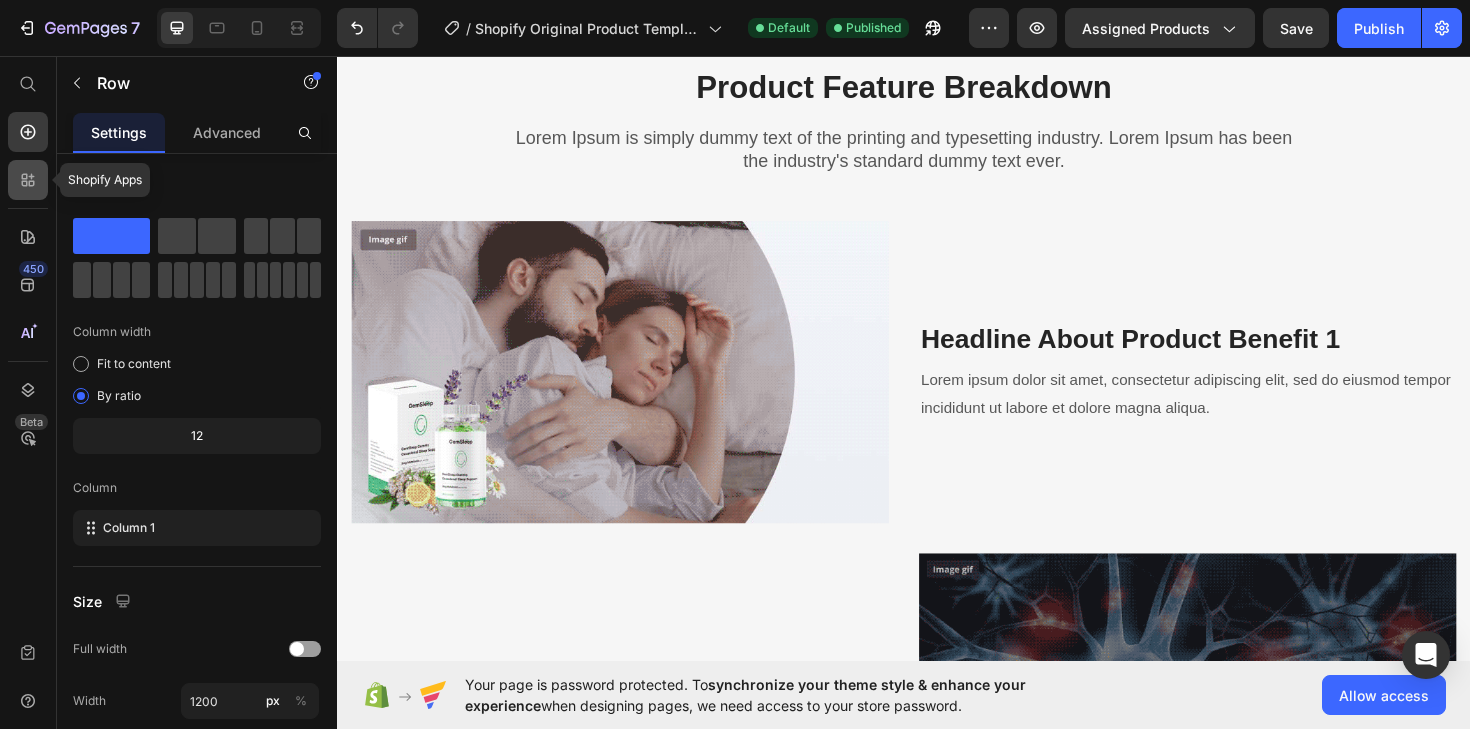 click 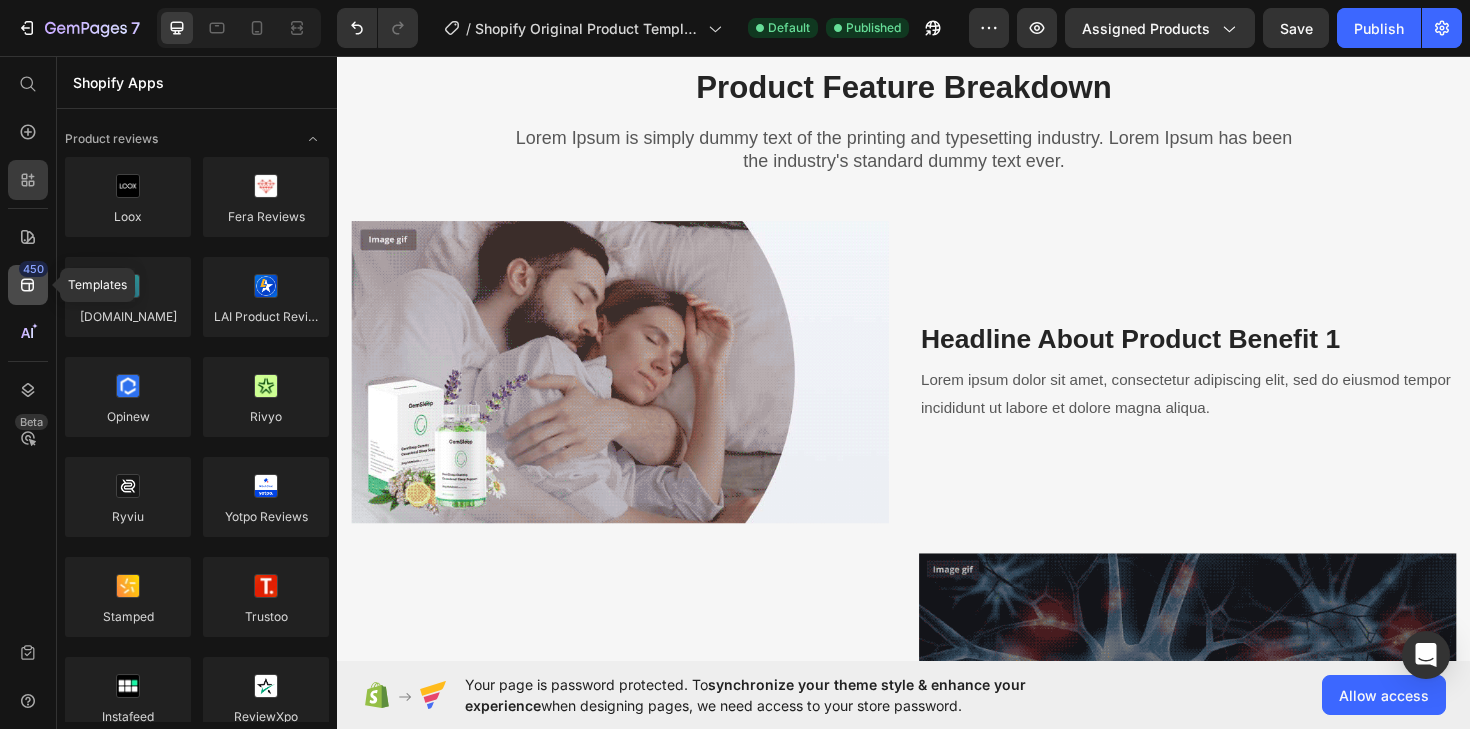 click 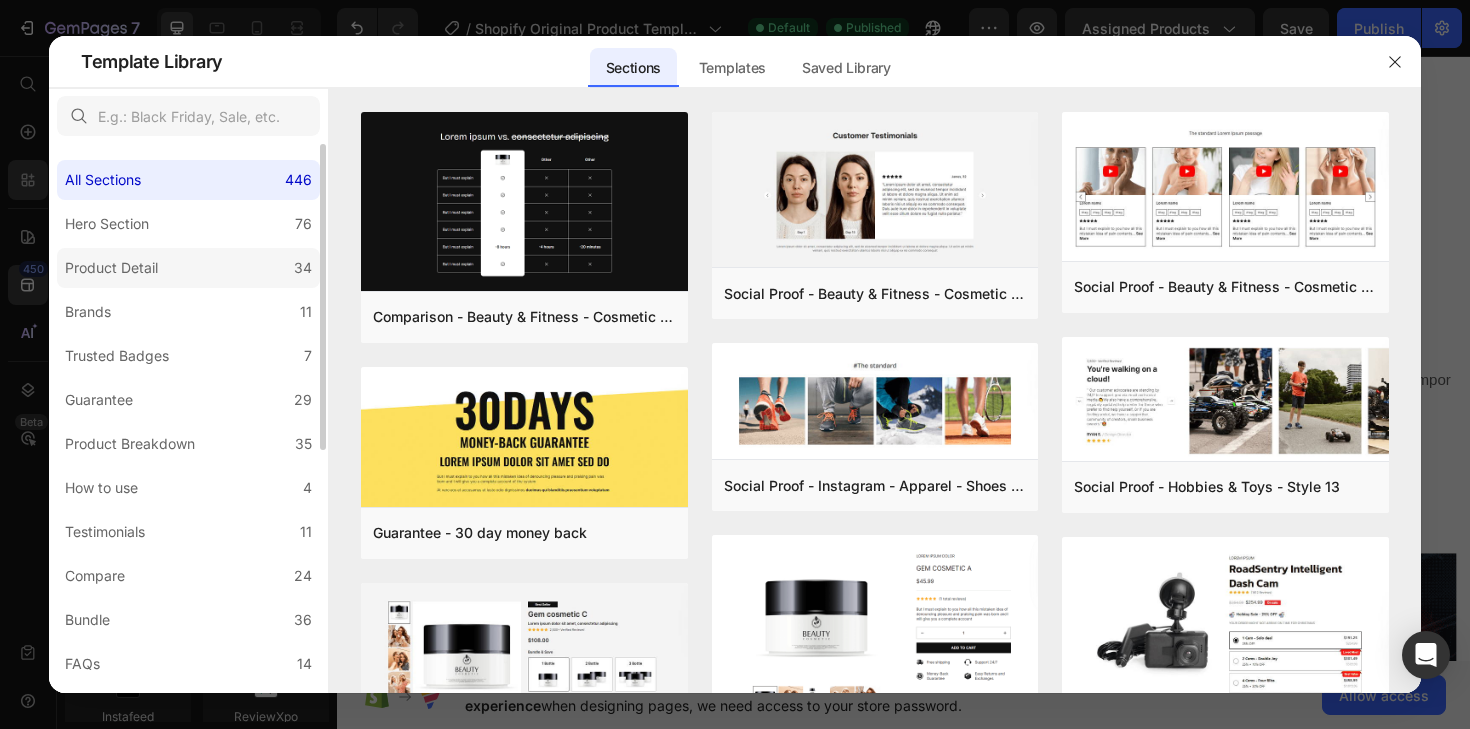 click on "Product Detail 34" 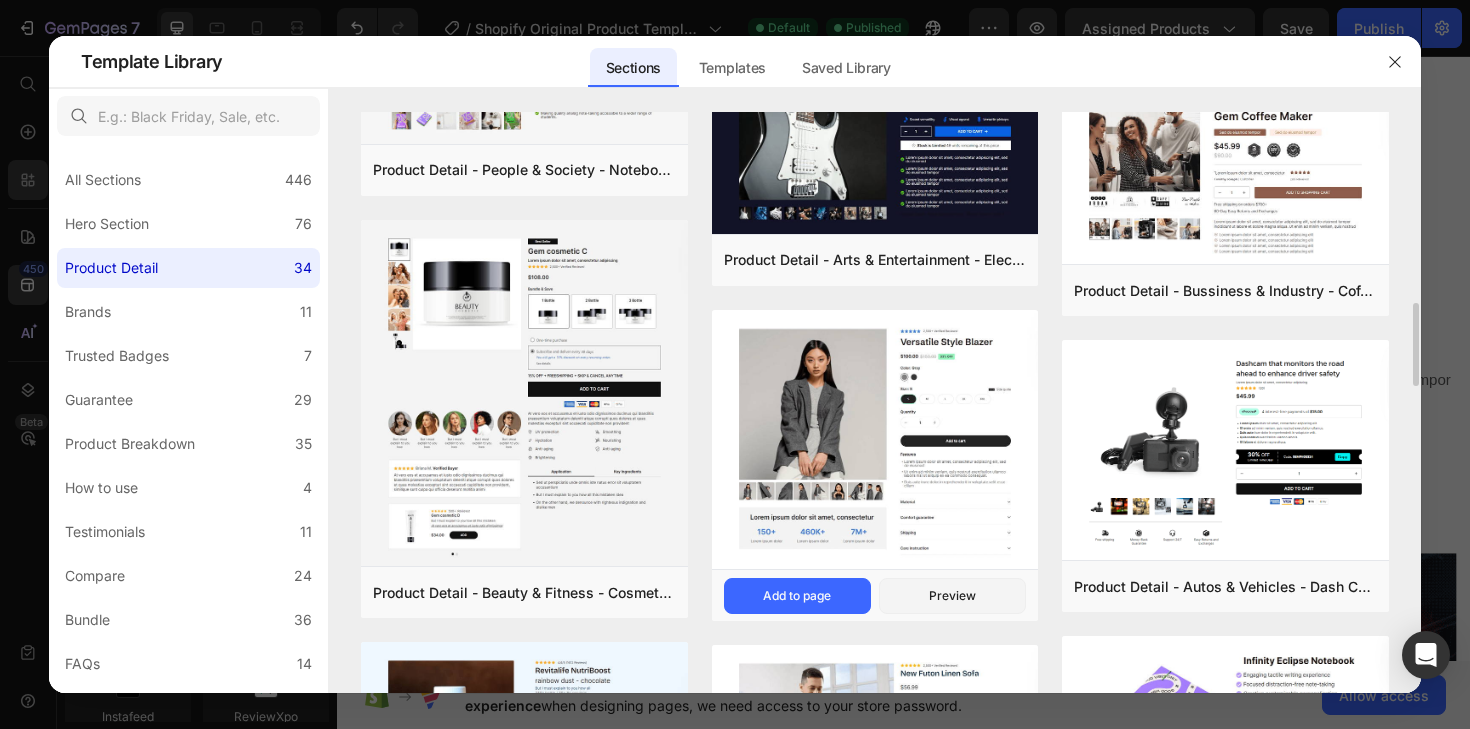 scroll, scrollTop: 1326, scrollLeft: 0, axis: vertical 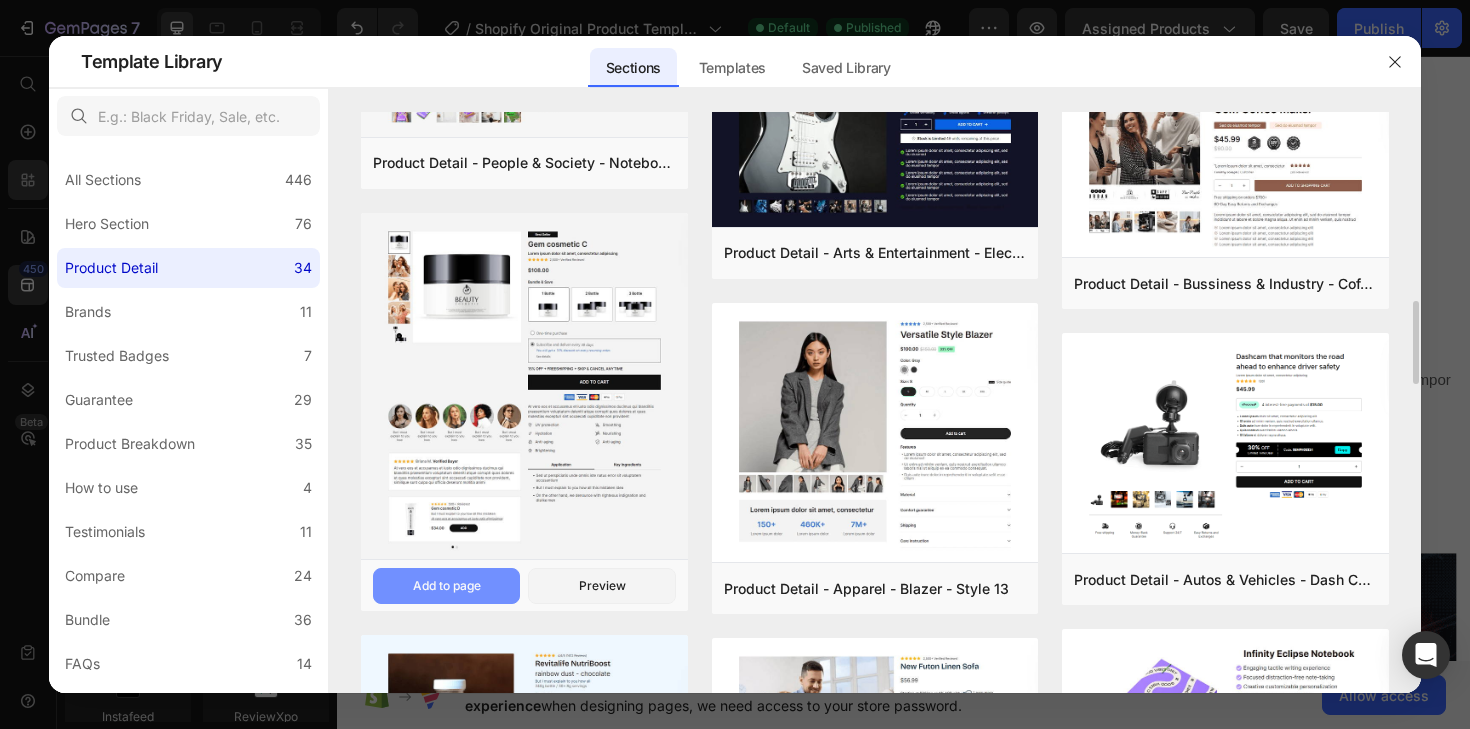 click on "Add to page" at bounding box center (446, 586) 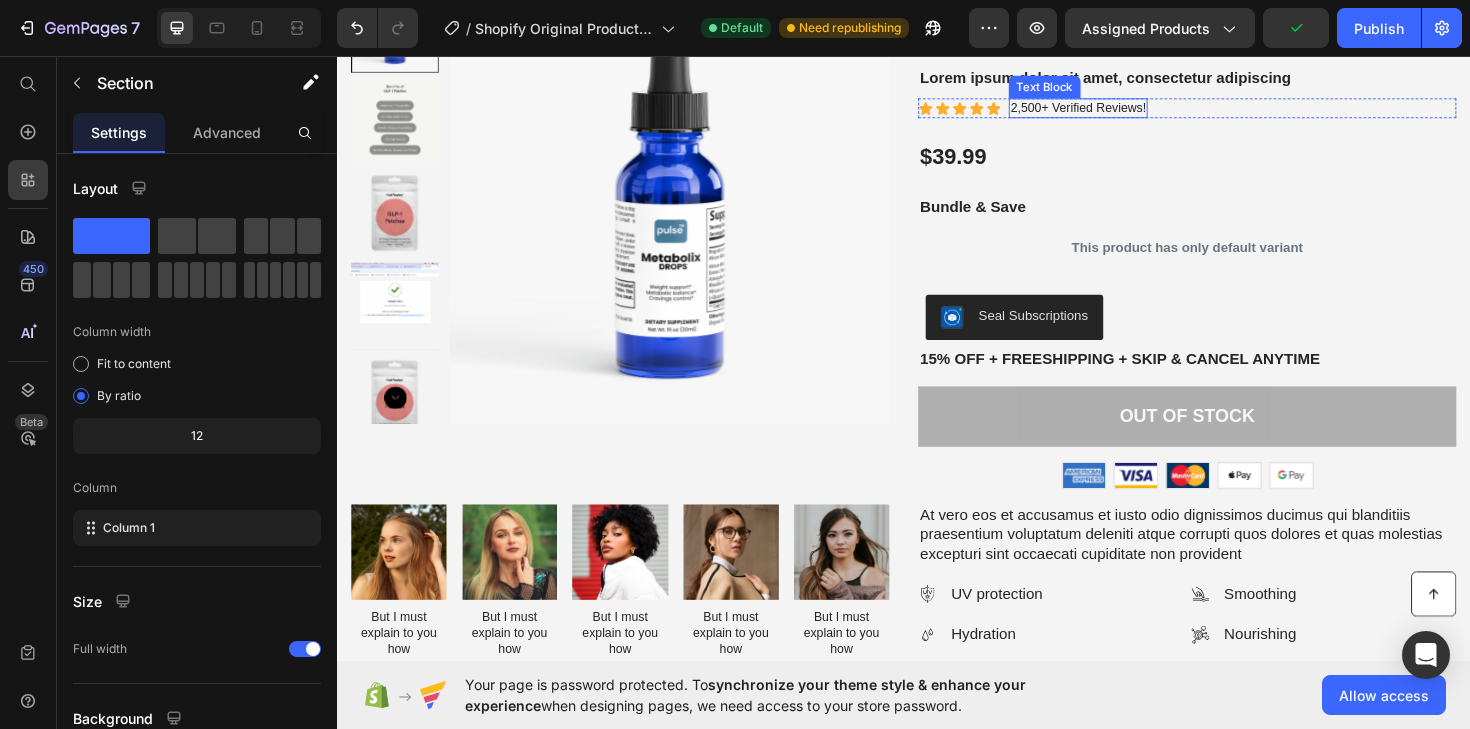 scroll, scrollTop: 9422, scrollLeft: 0, axis: vertical 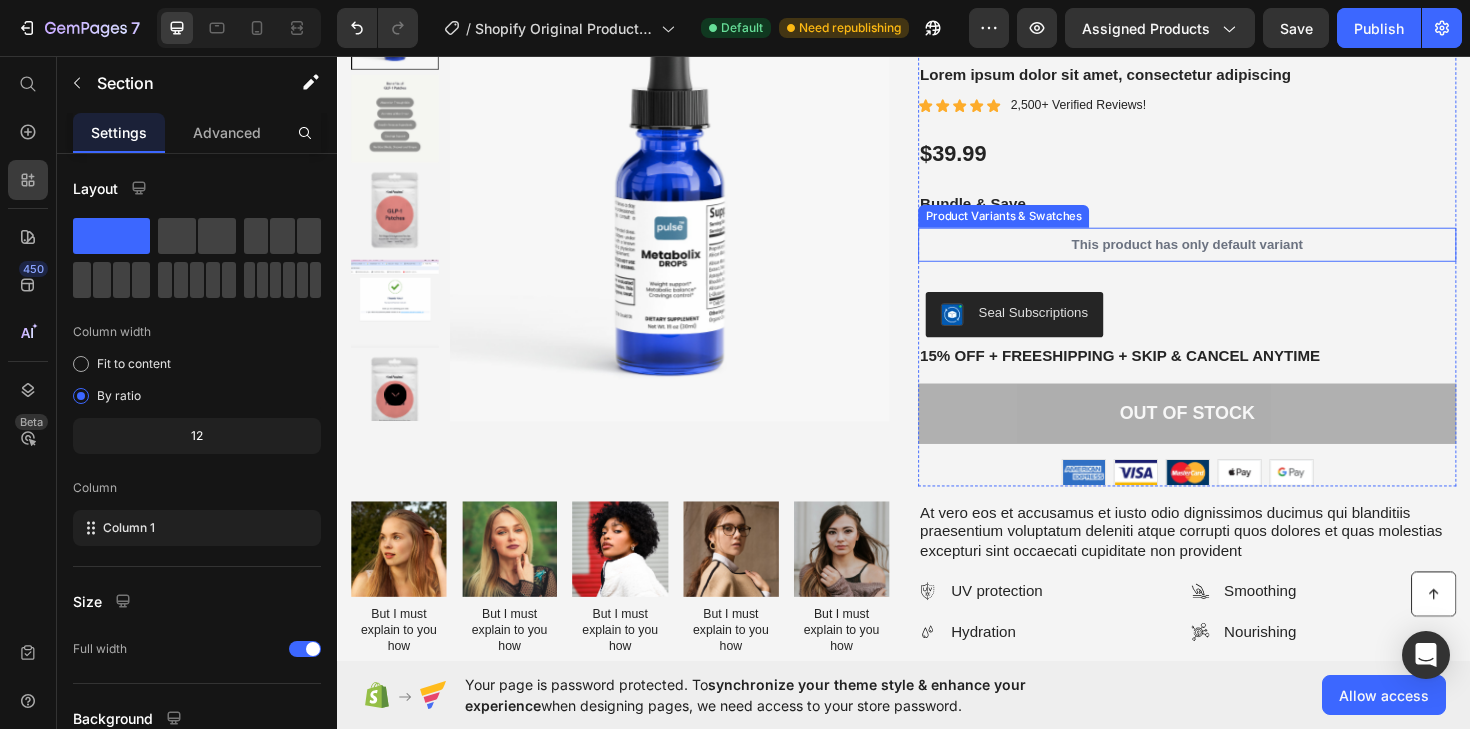 click on "This product has only default variant" at bounding box center [1237, 256] 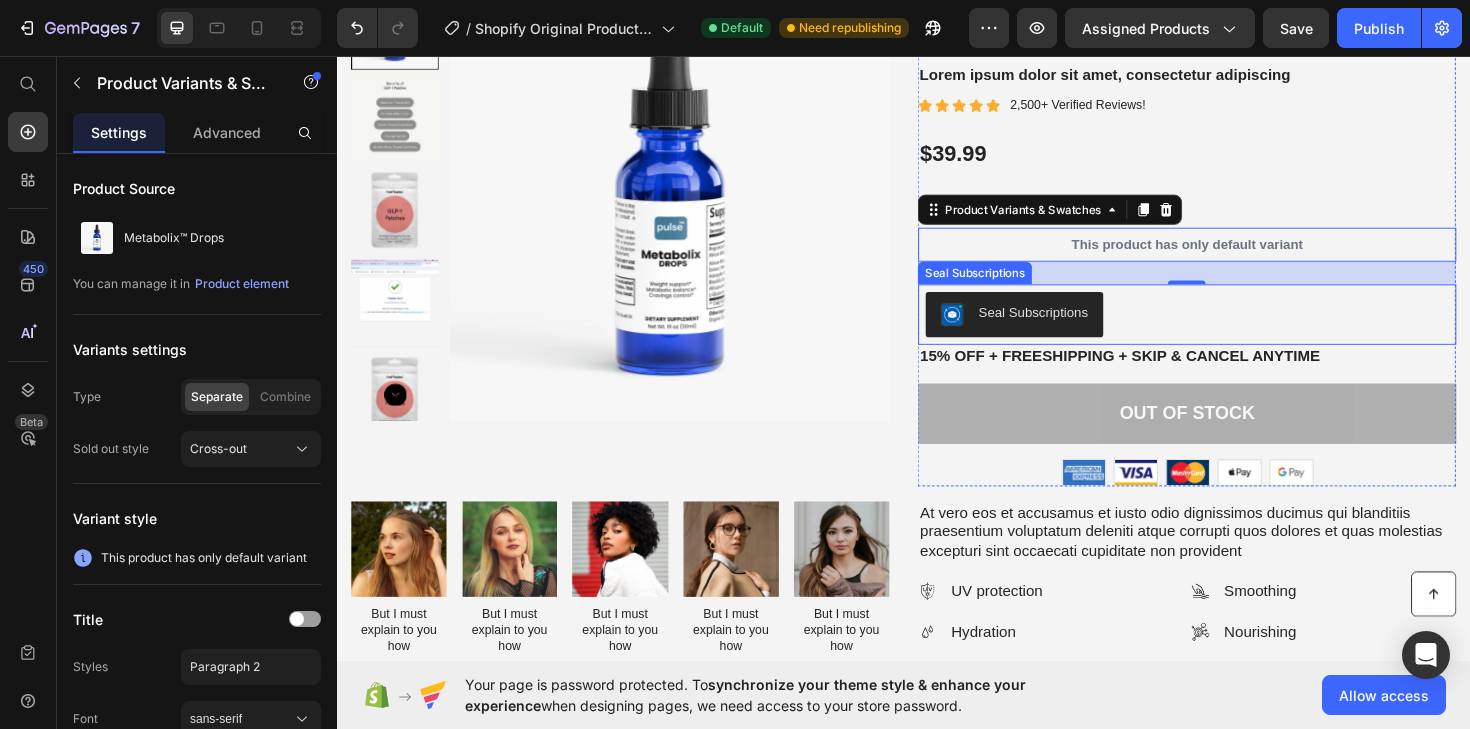click at bounding box center [988, 330] 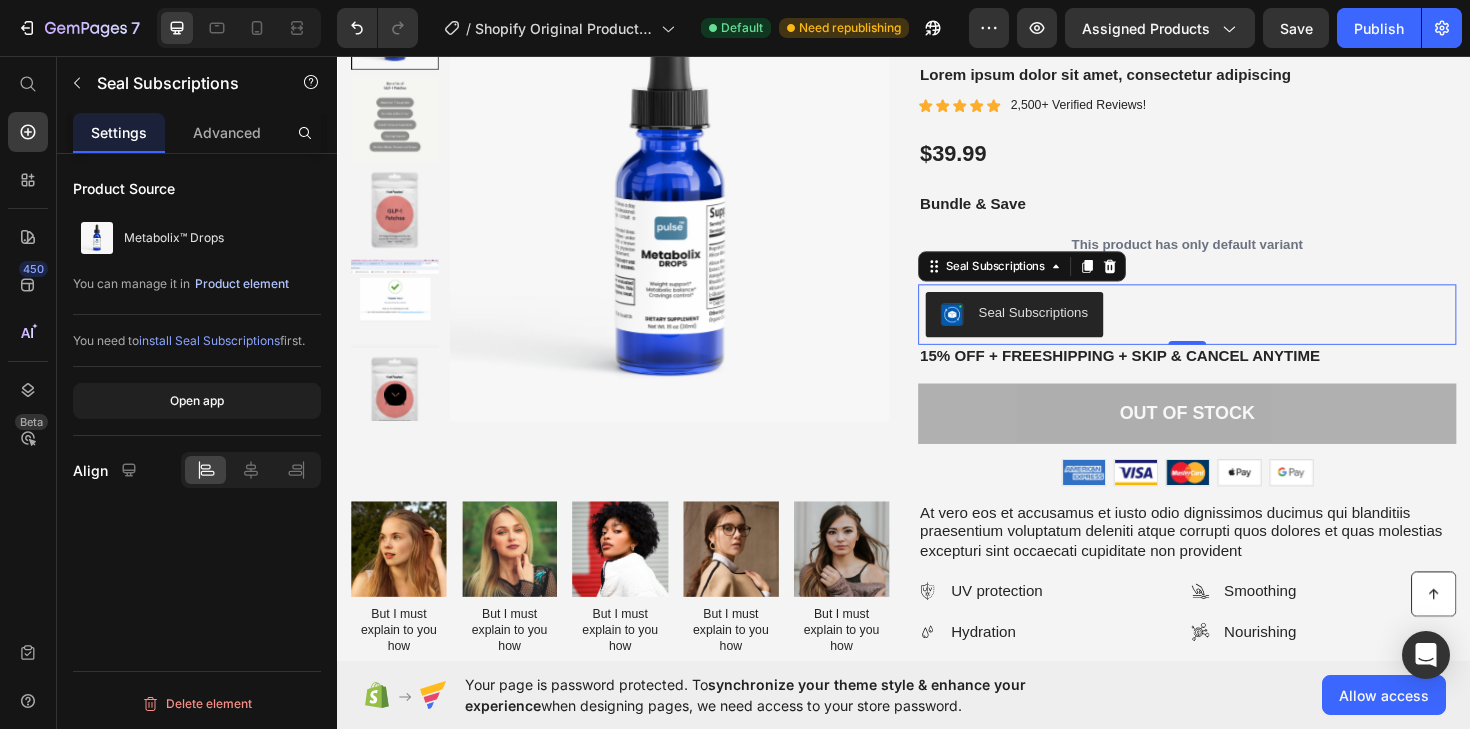 click on "Product element" at bounding box center (242, 284) 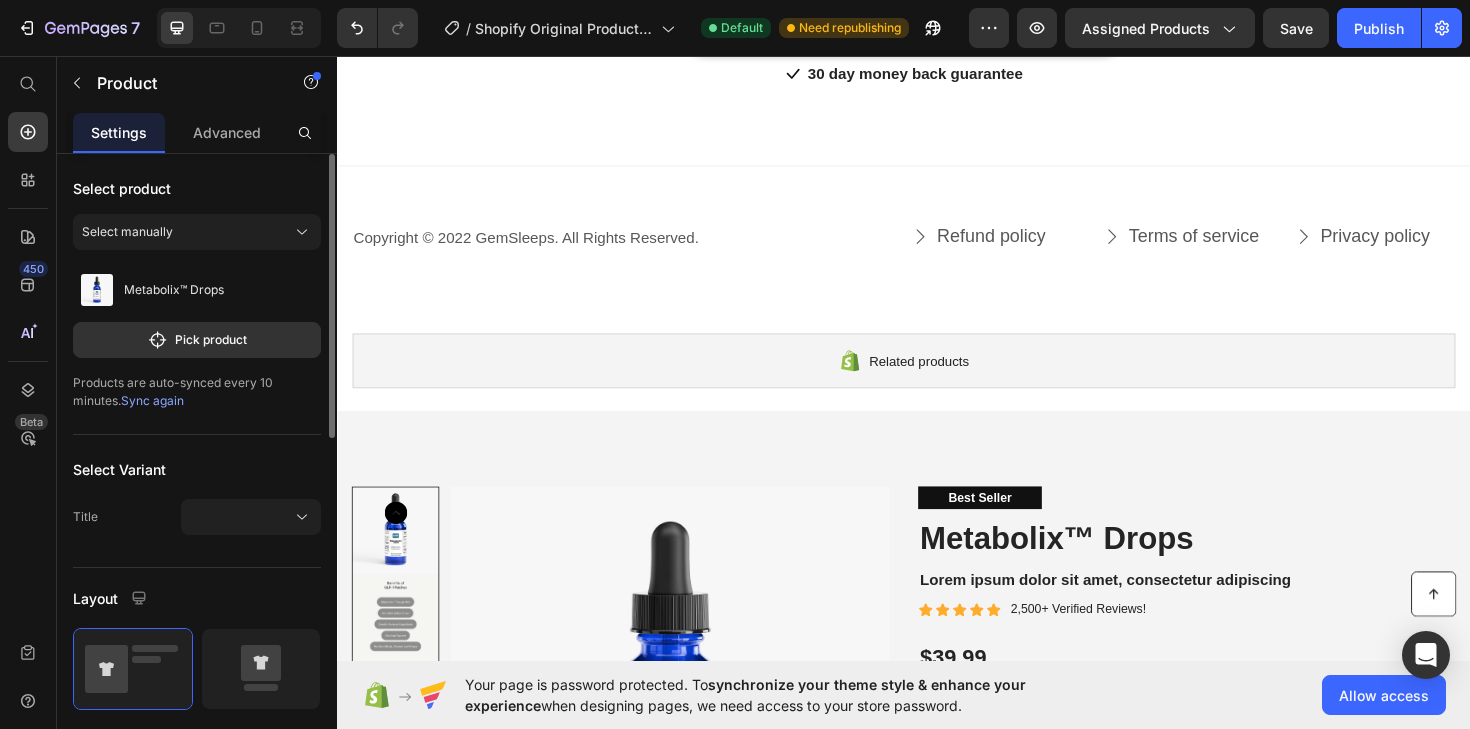scroll, scrollTop: 9422, scrollLeft: 0, axis: vertical 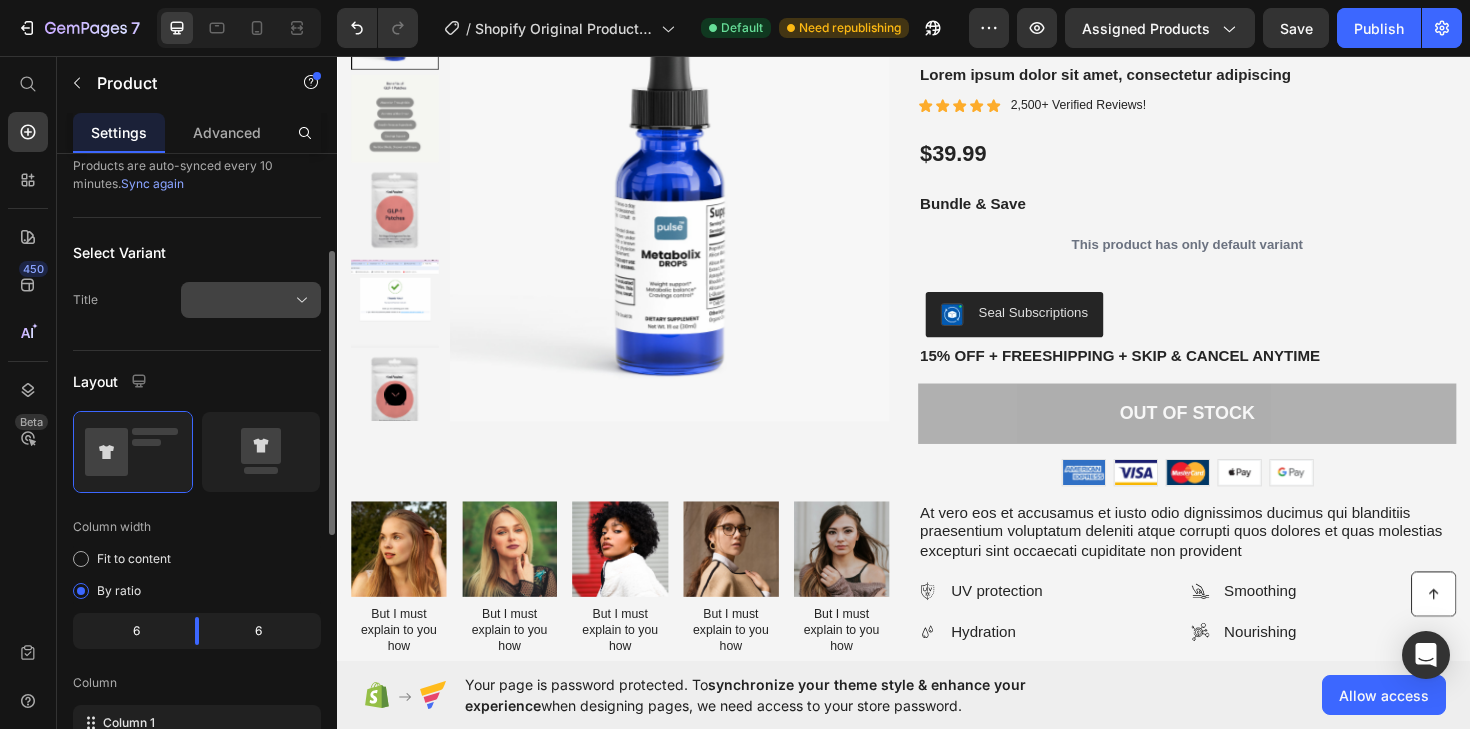 click at bounding box center [251, 300] 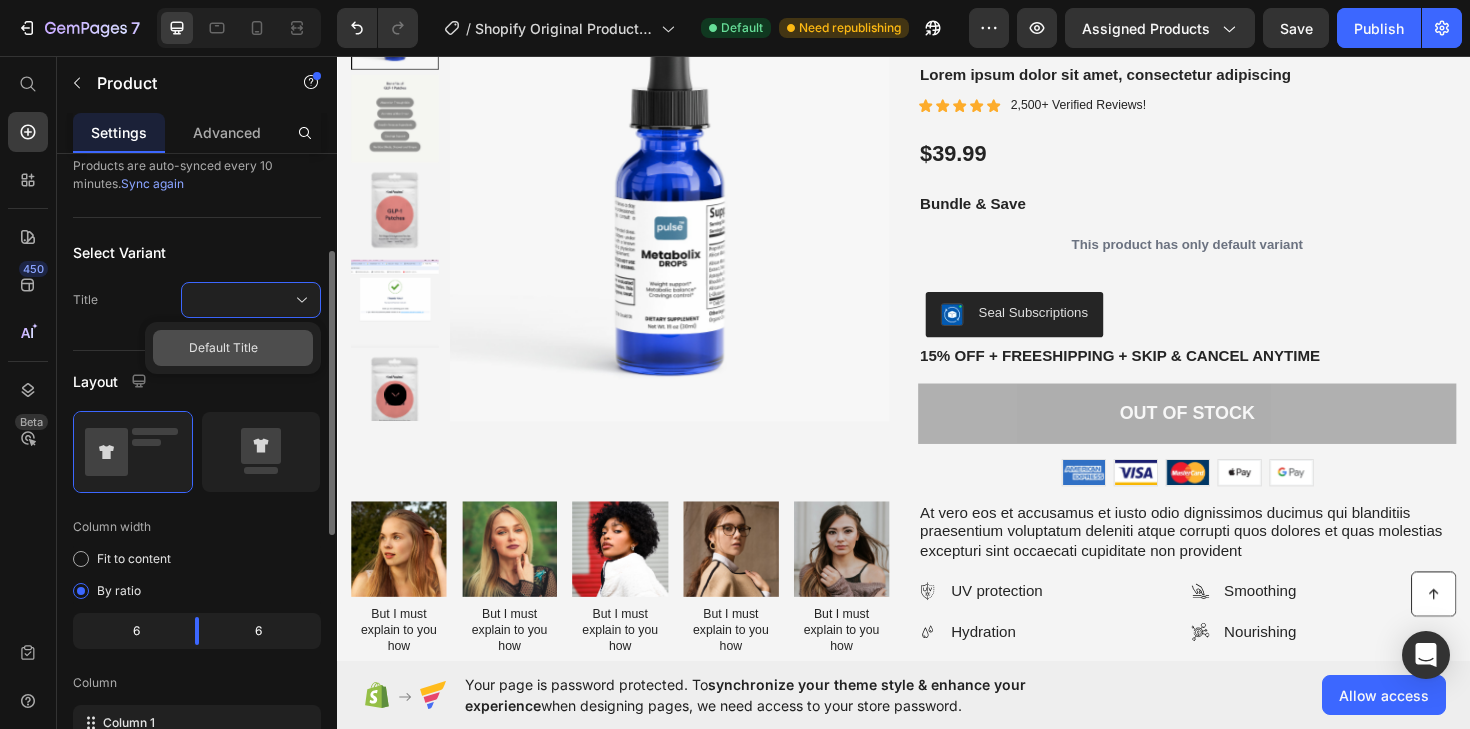 click on "Default Title" 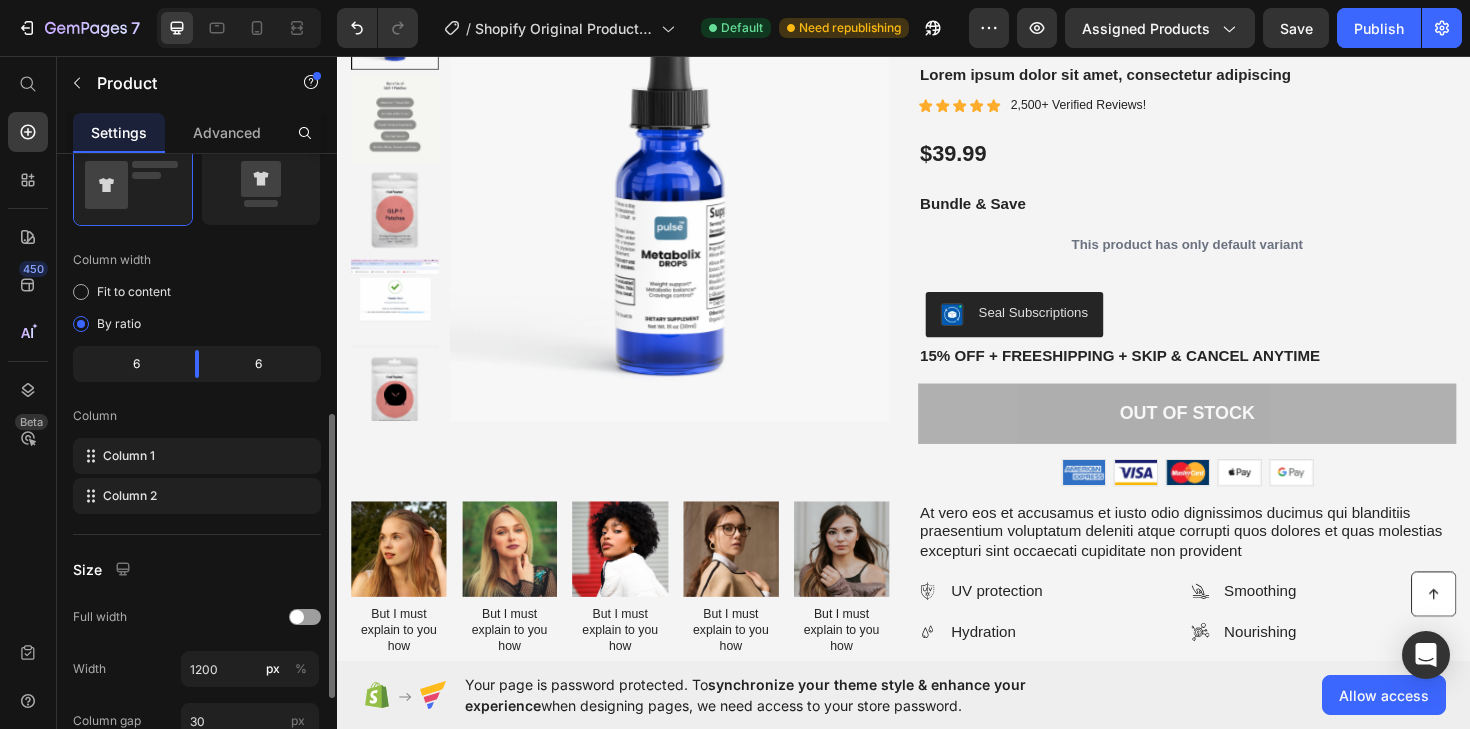 scroll, scrollTop: 517, scrollLeft: 0, axis: vertical 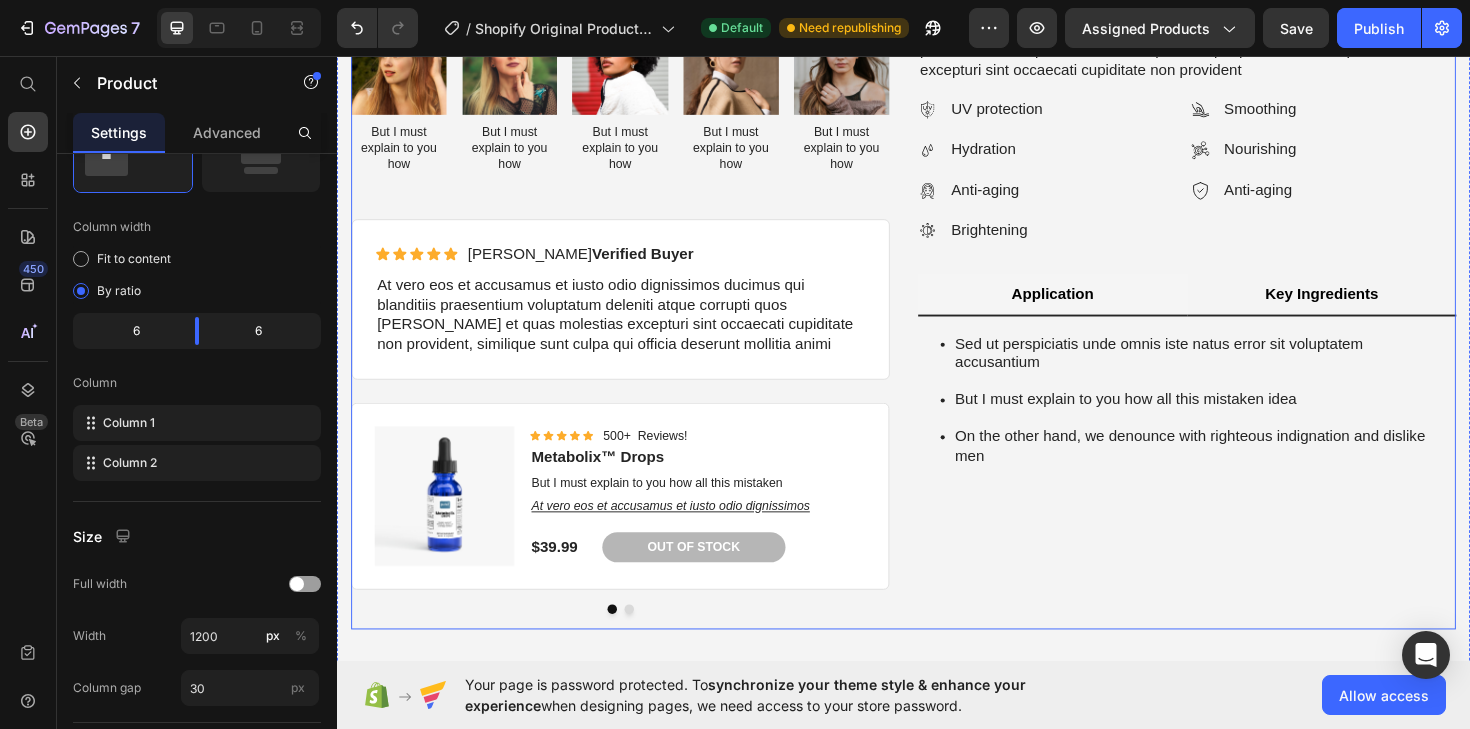 click on "Key Ingredients" at bounding box center (1379, 308) 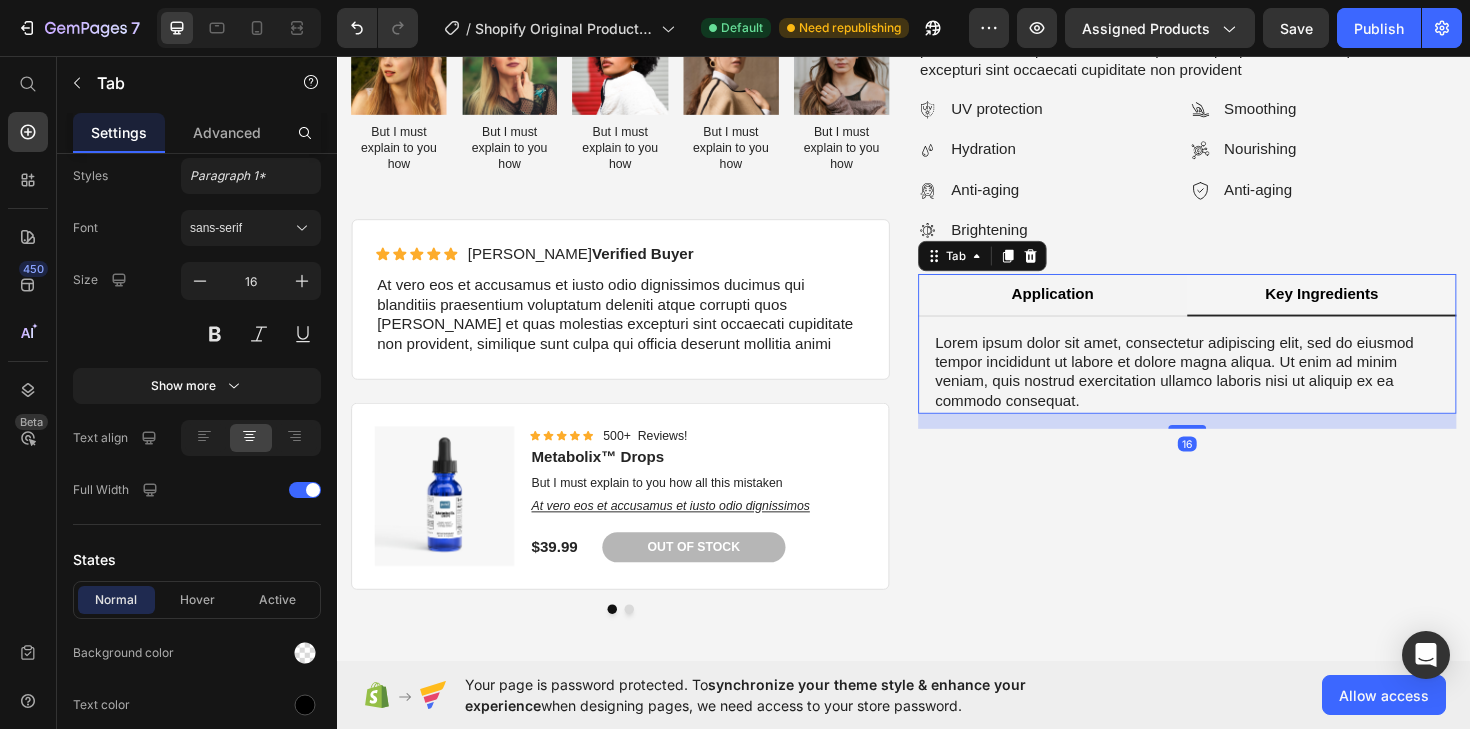 scroll, scrollTop: 0, scrollLeft: 0, axis: both 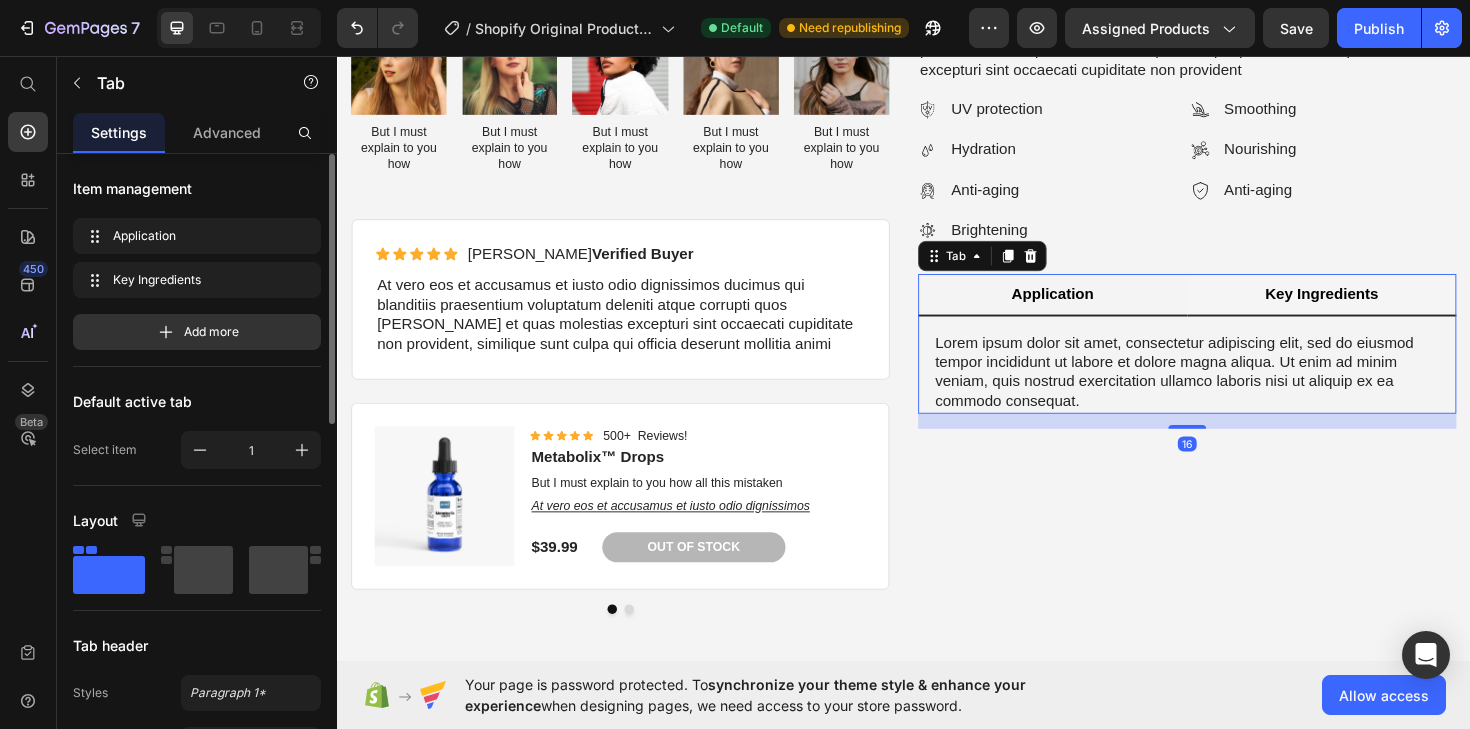 click on "Application" at bounding box center (1094, 309) 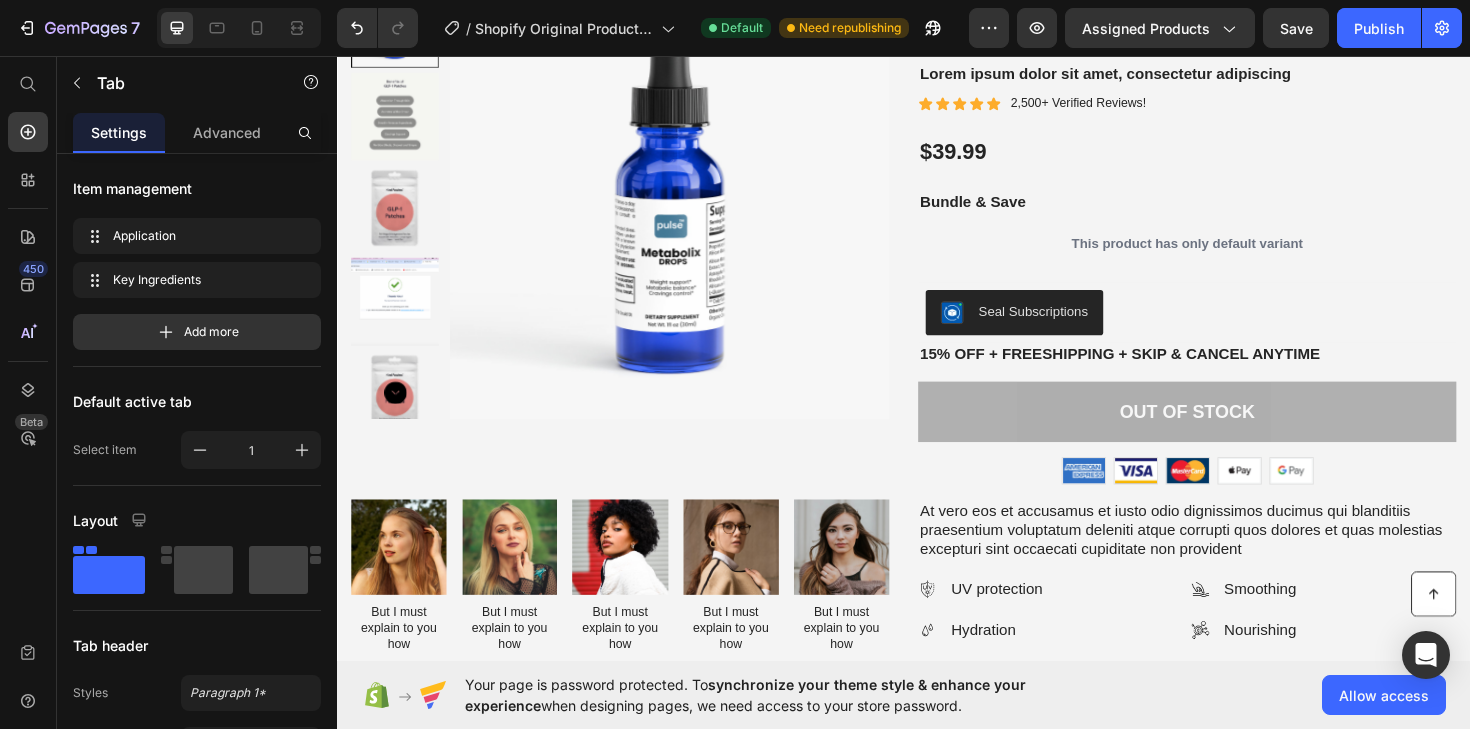 scroll, scrollTop: 8954, scrollLeft: 0, axis: vertical 